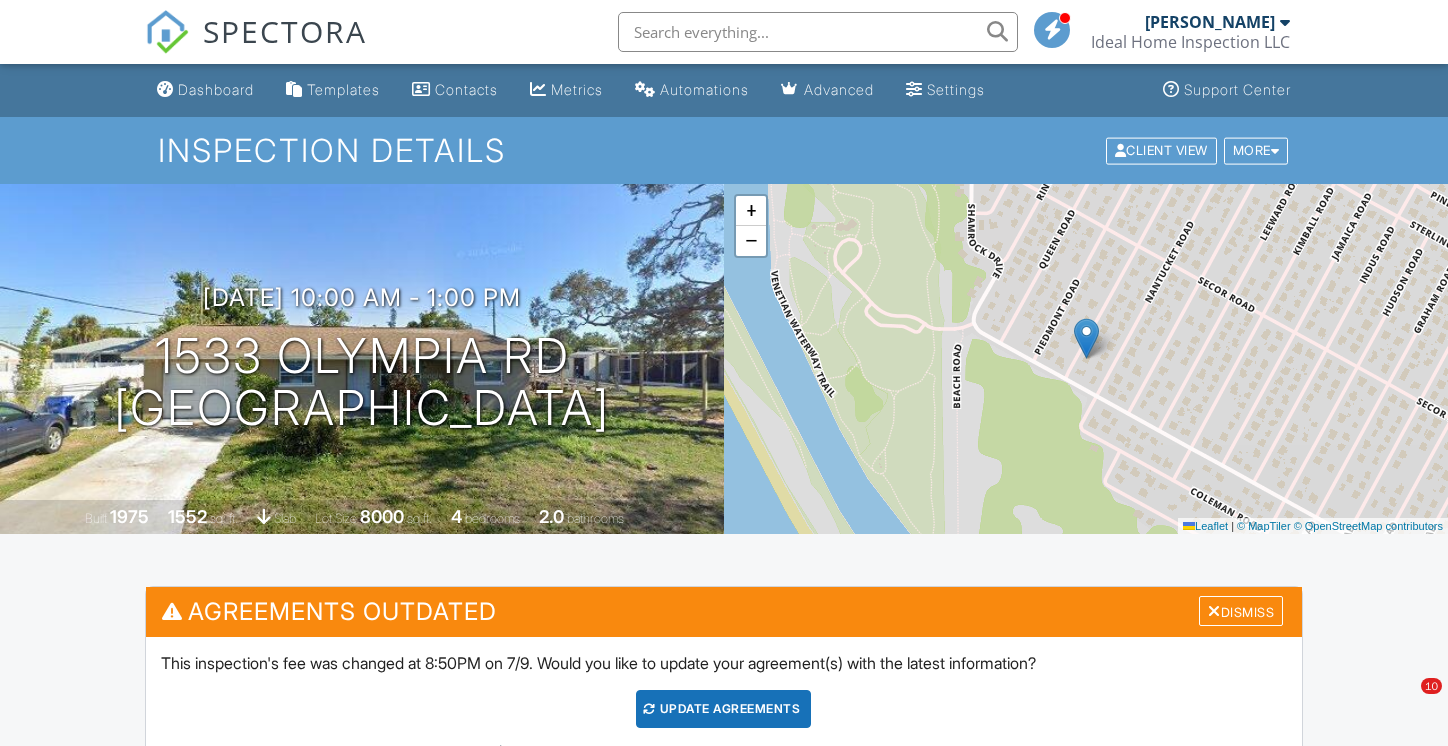 scroll, scrollTop: 200, scrollLeft: 0, axis: vertical 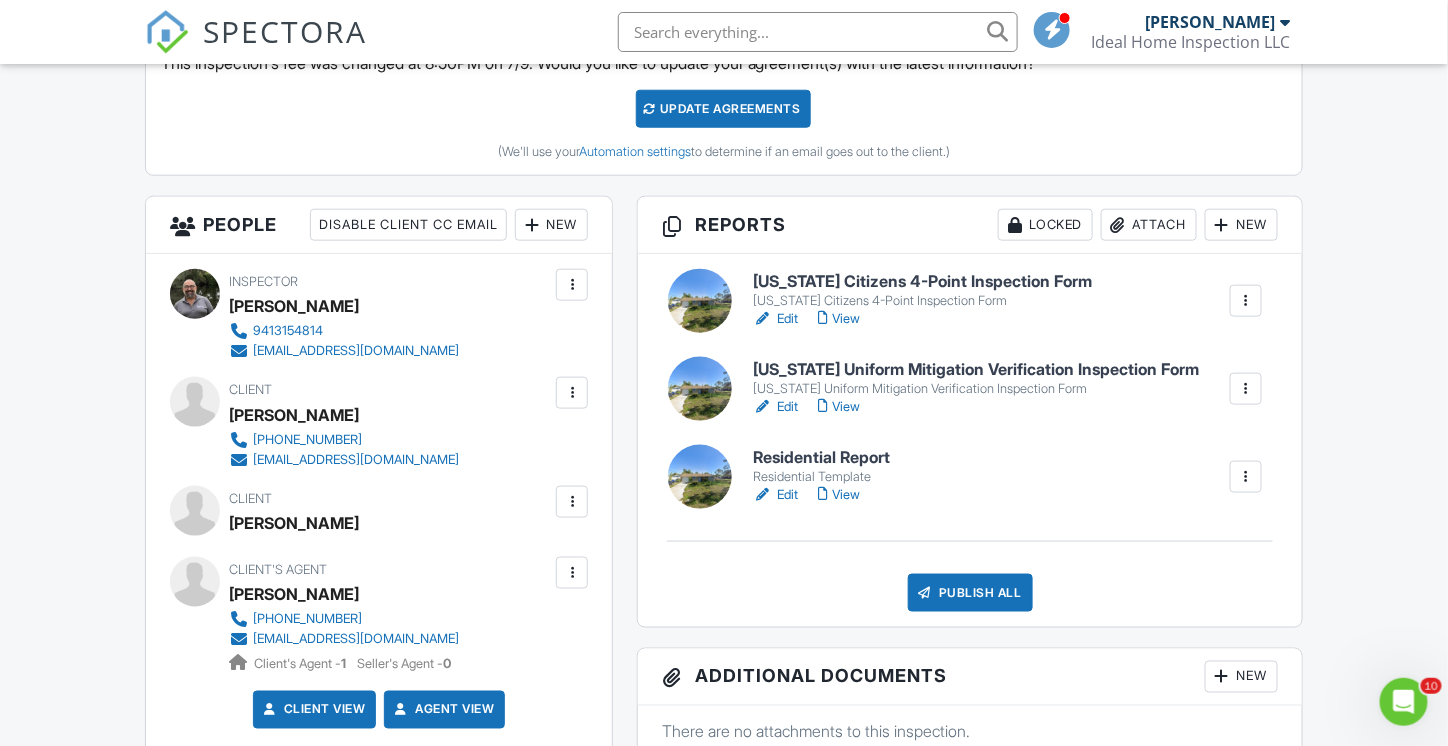 click on "Residential Report" at bounding box center [821, 458] 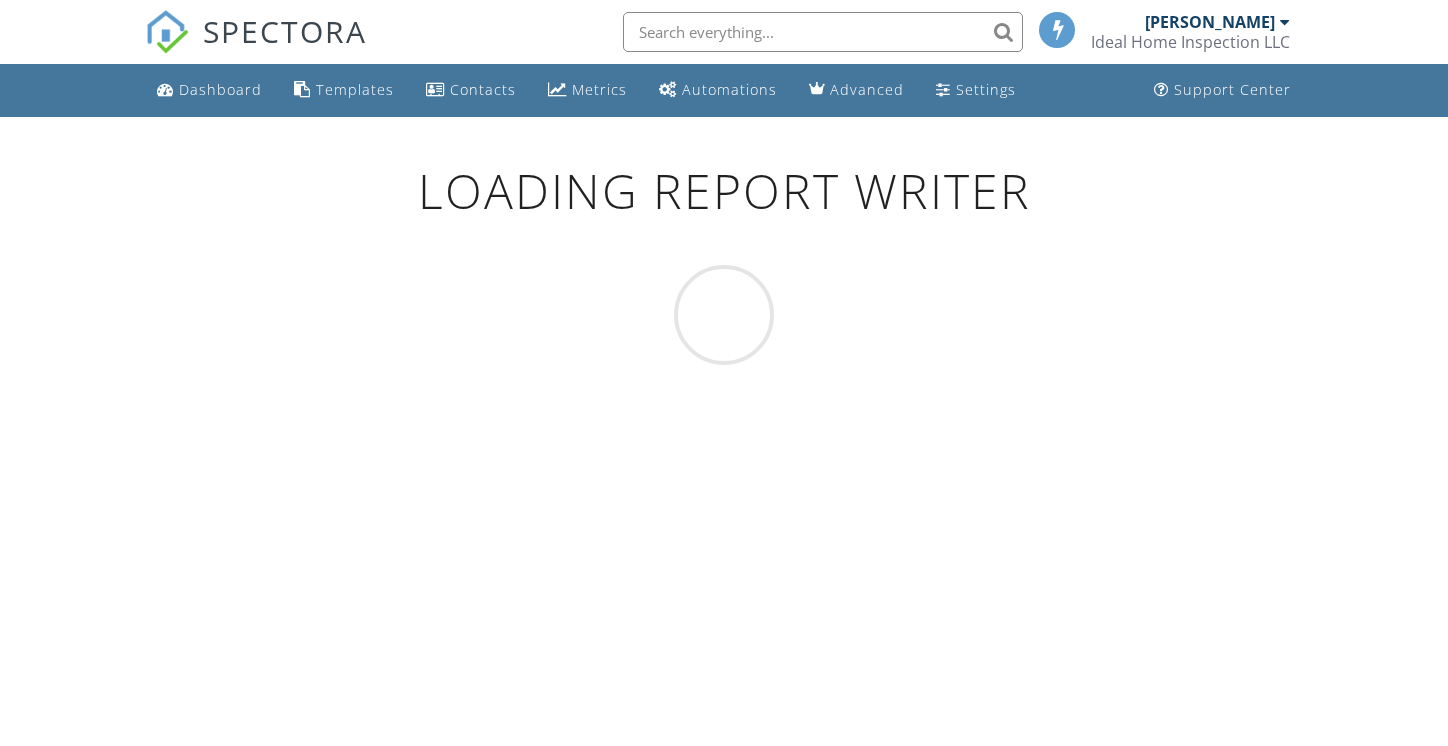 scroll, scrollTop: 0, scrollLeft: 0, axis: both 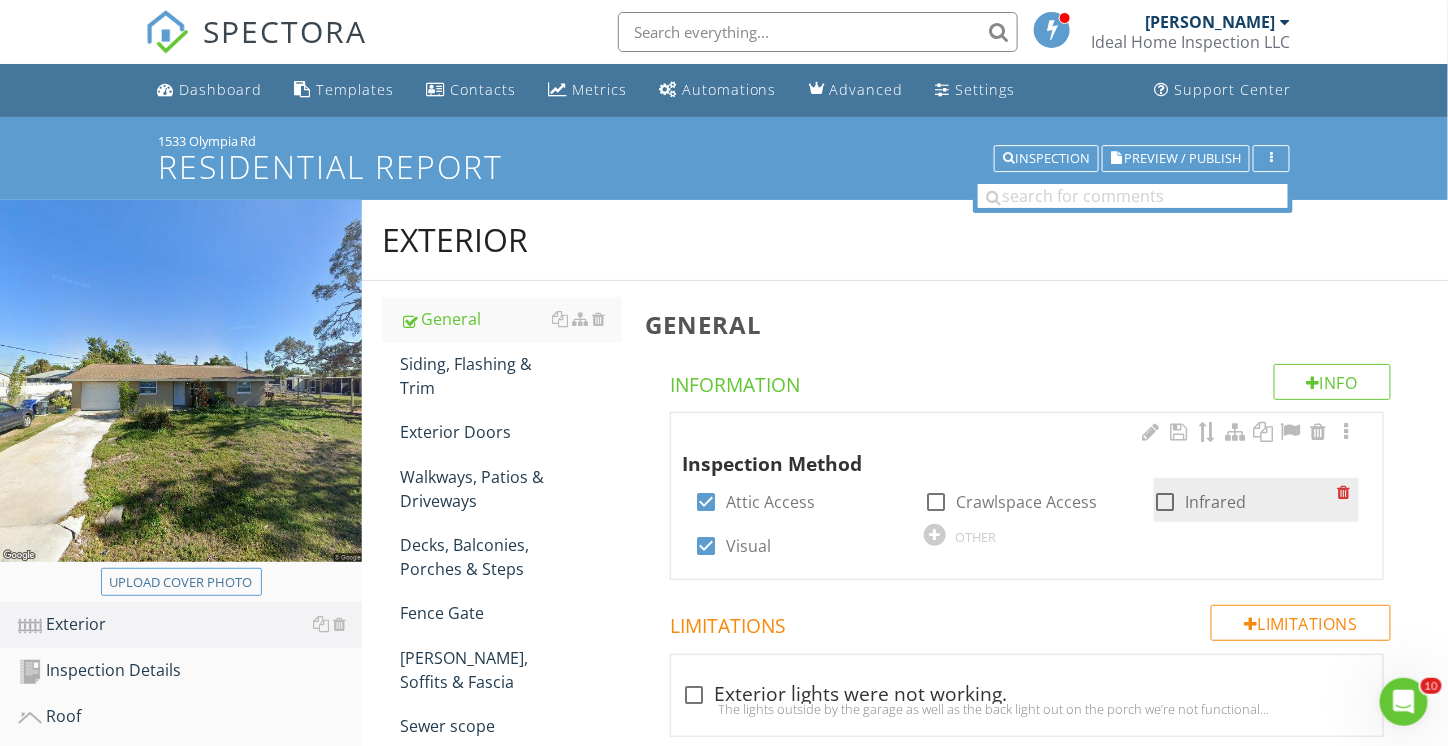 click at bounding box center [1166, 502] 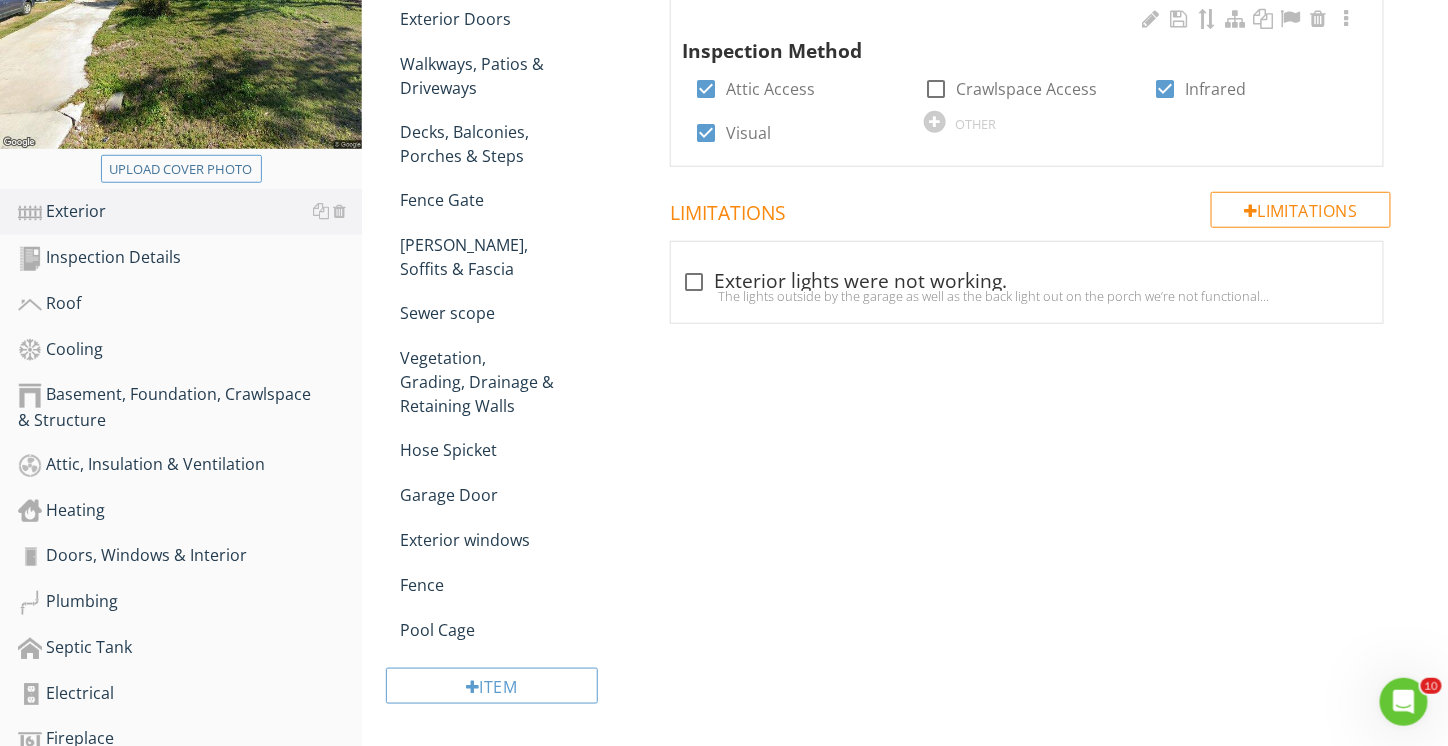 scroll, scrollTop: 500, scrollLeft: 0, axis: vertical 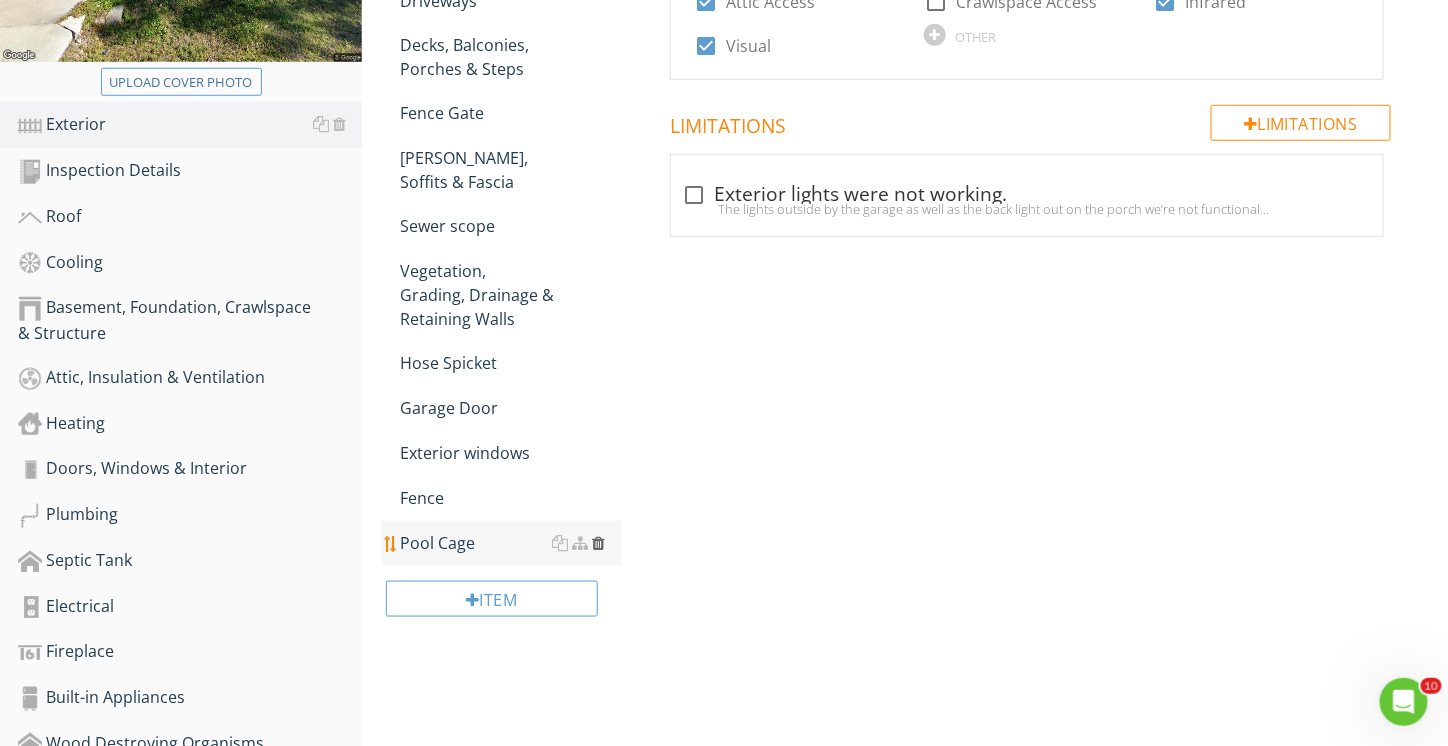 click at bounding box center (599, 543) 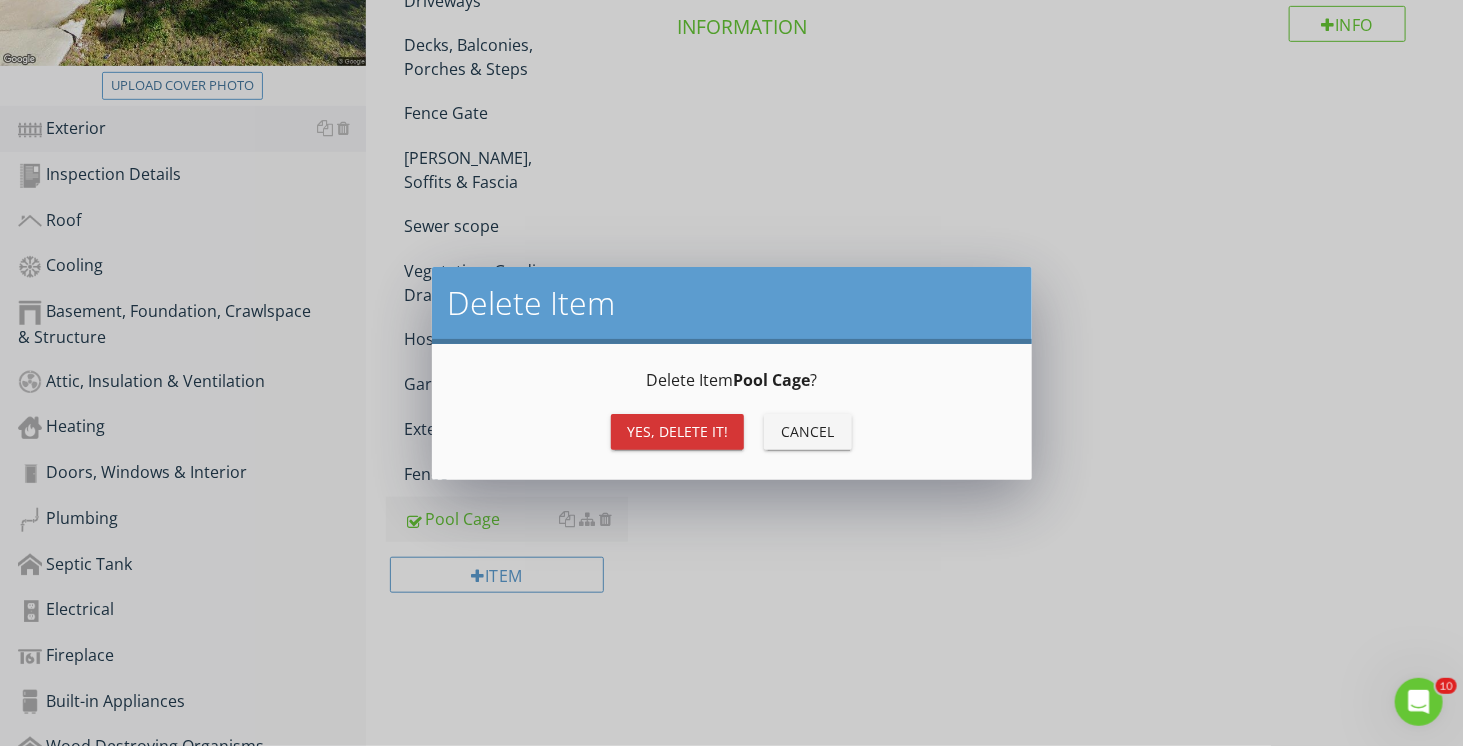 click on "Yes, Delete it!" at bounding box center (677, 431) 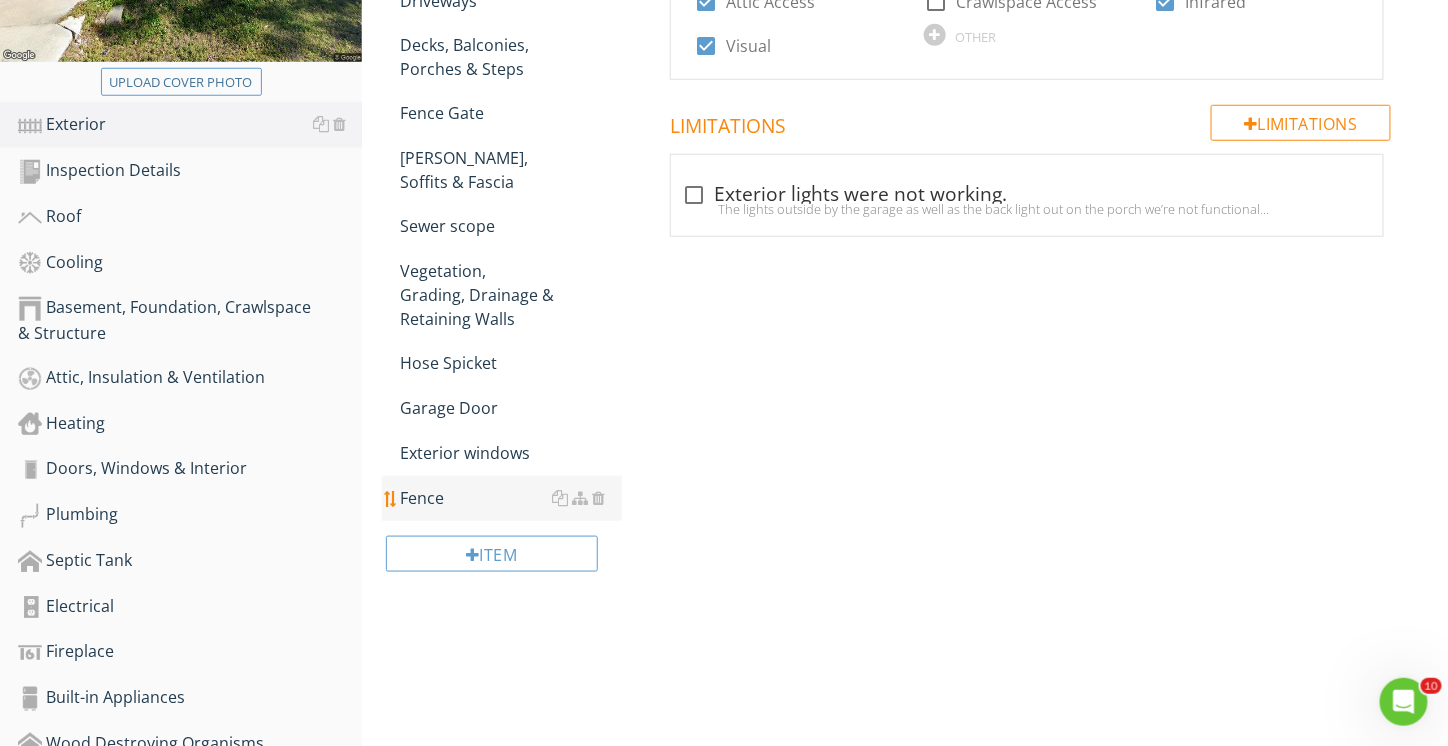click on "Fence" at bounding box center [511, 498] 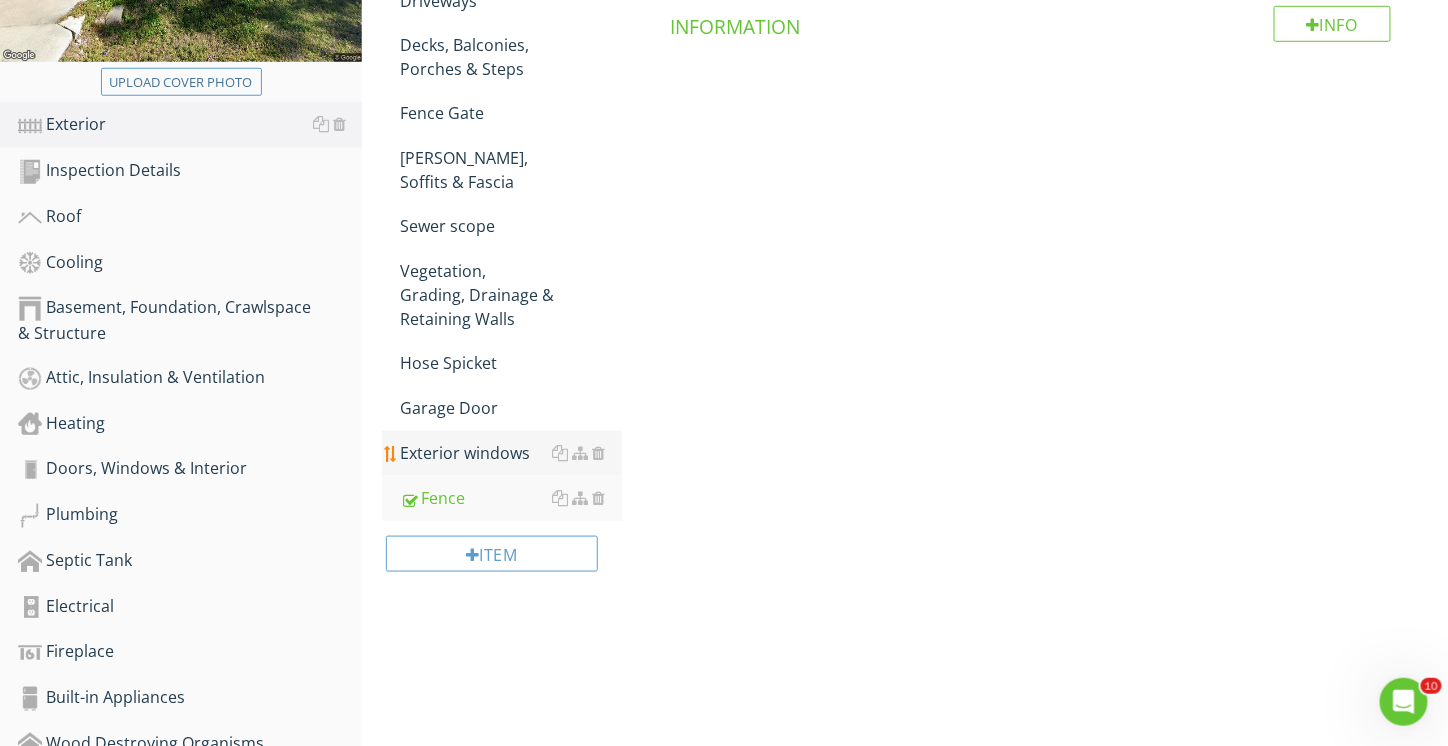 click on "Exterior windows" at bounding box center (511, 453) 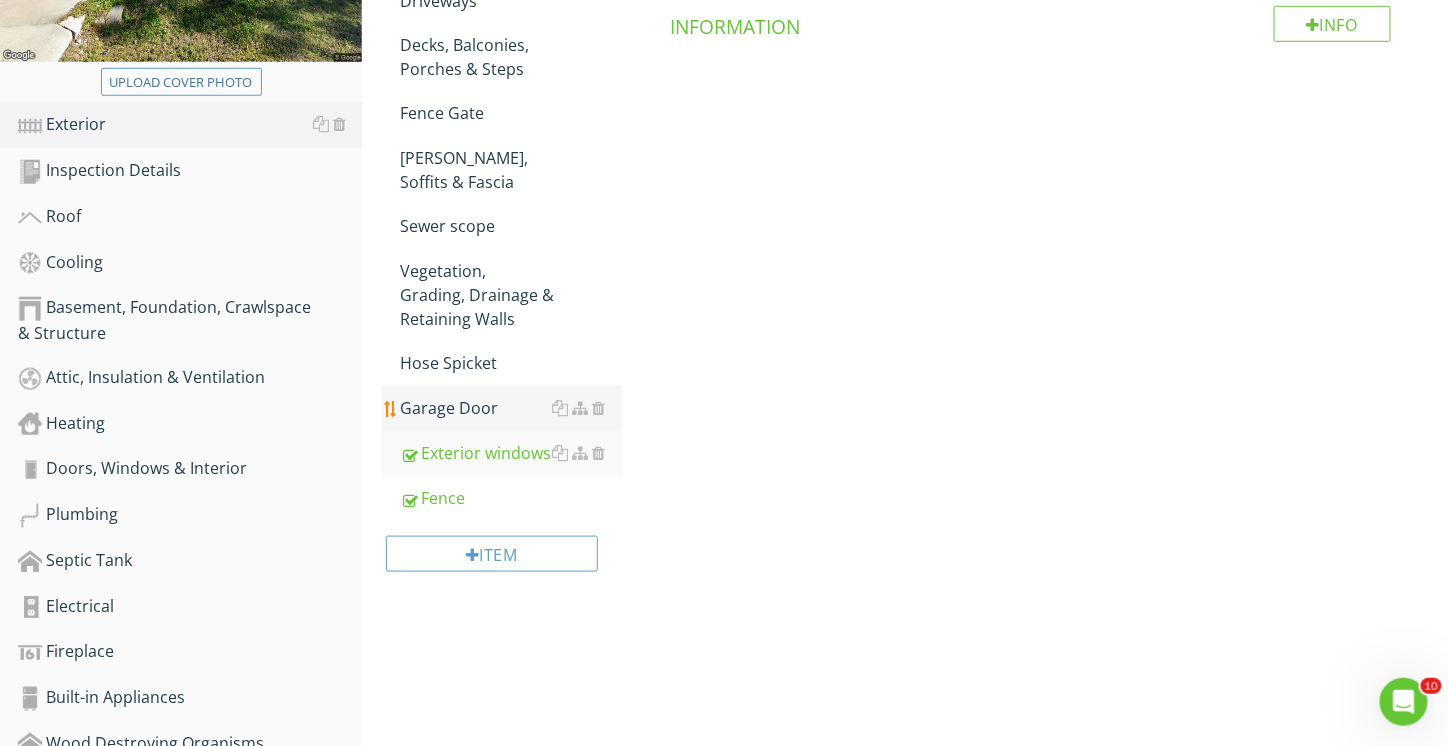 click on "Garage Door" at bounding box center [511, 408] 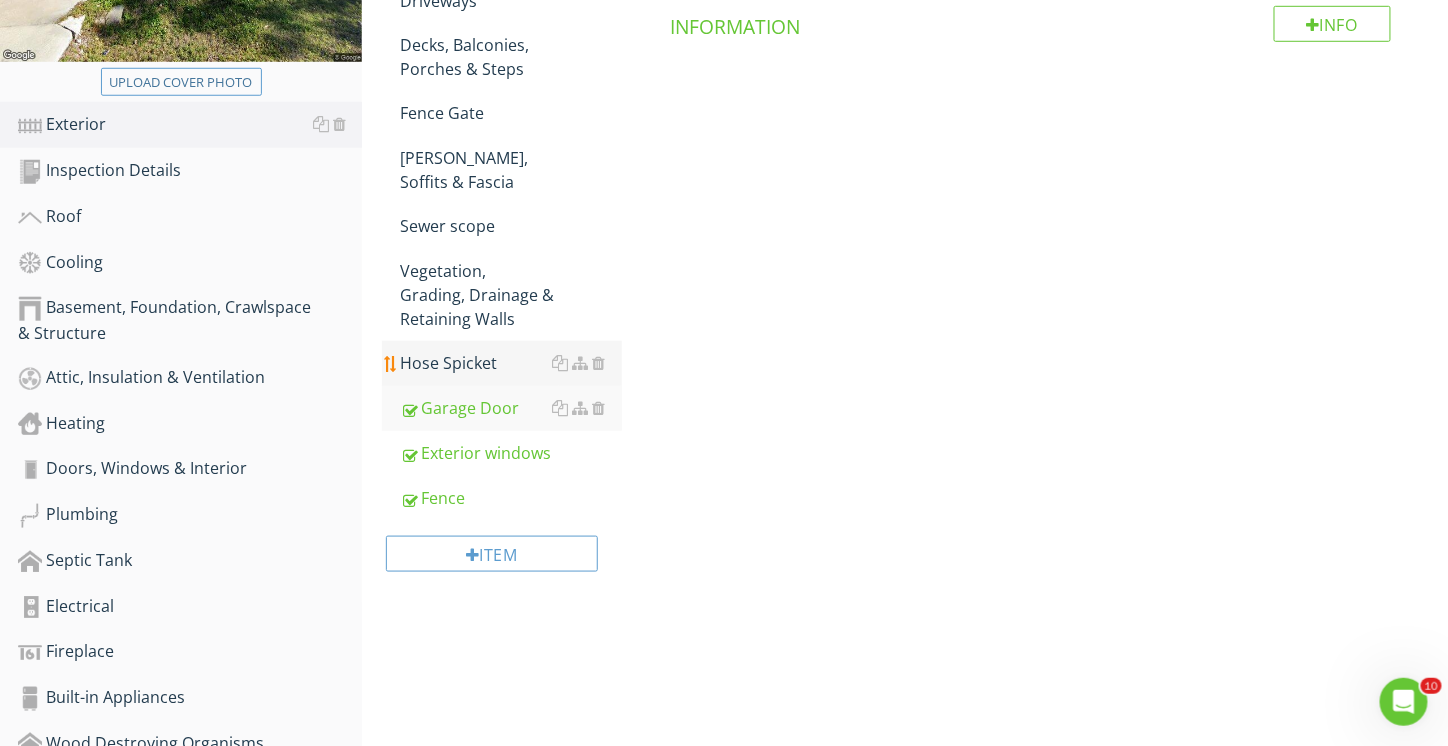 click on "Hose Spicket" at bounding box center [511, 363] 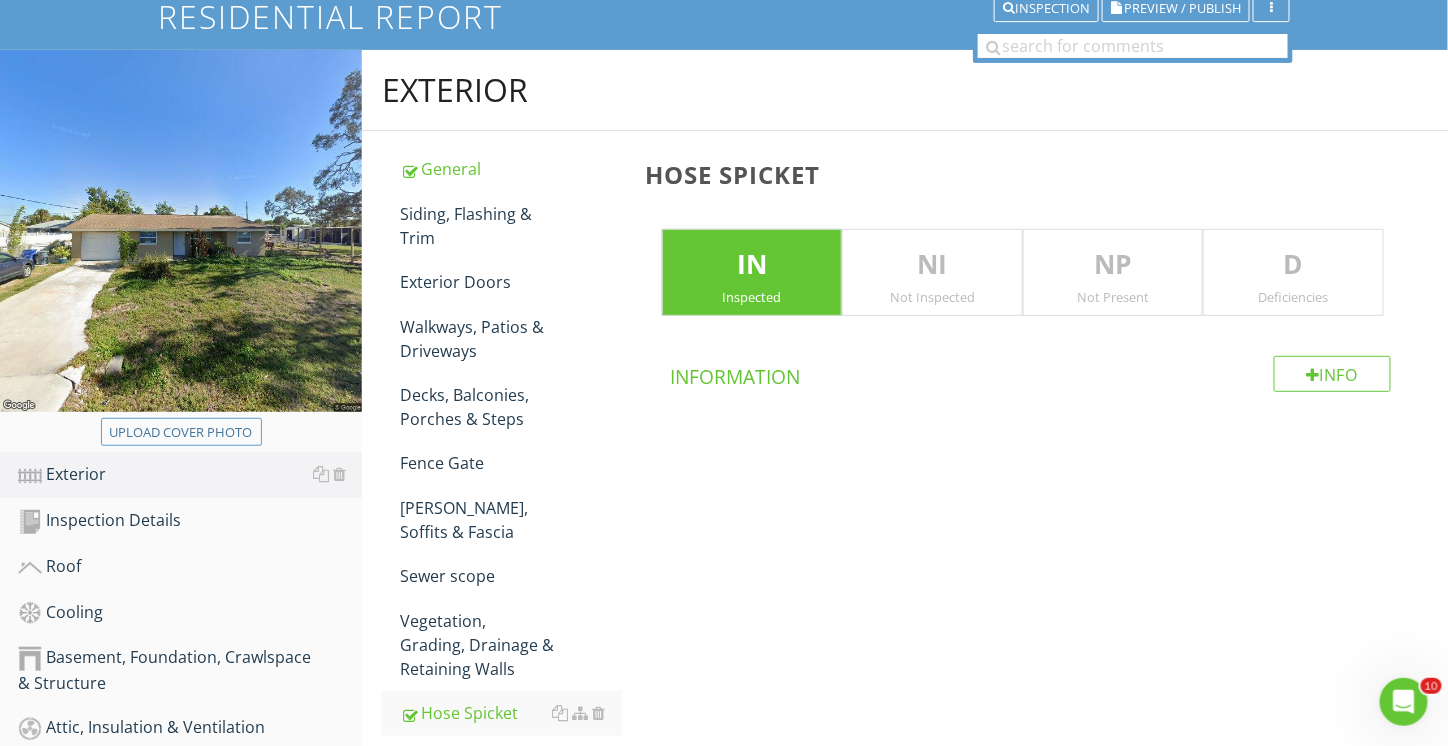 scroll, scrollTop: 100, scrollLeft: 0, axis: vertical 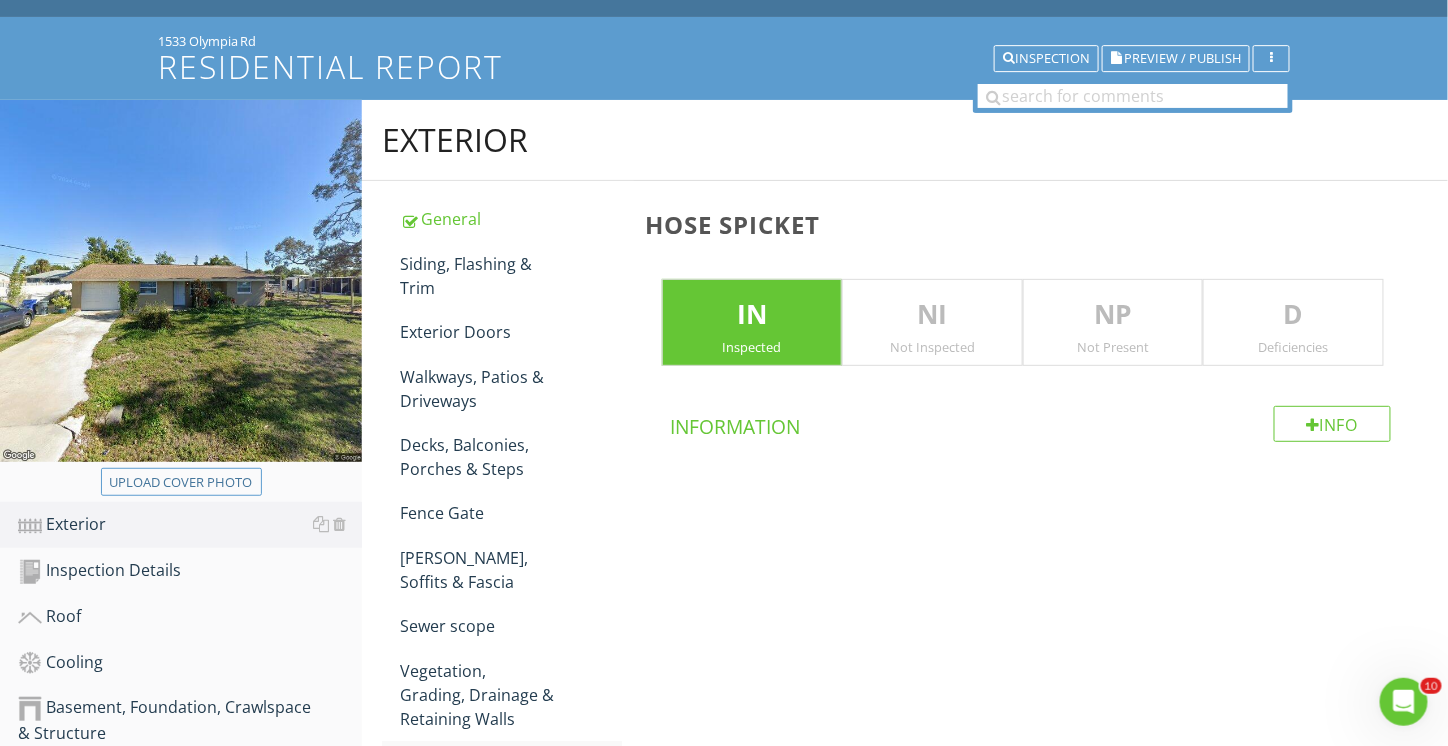 click on "D   Deficiencies" at bounding box center [1293, 323] 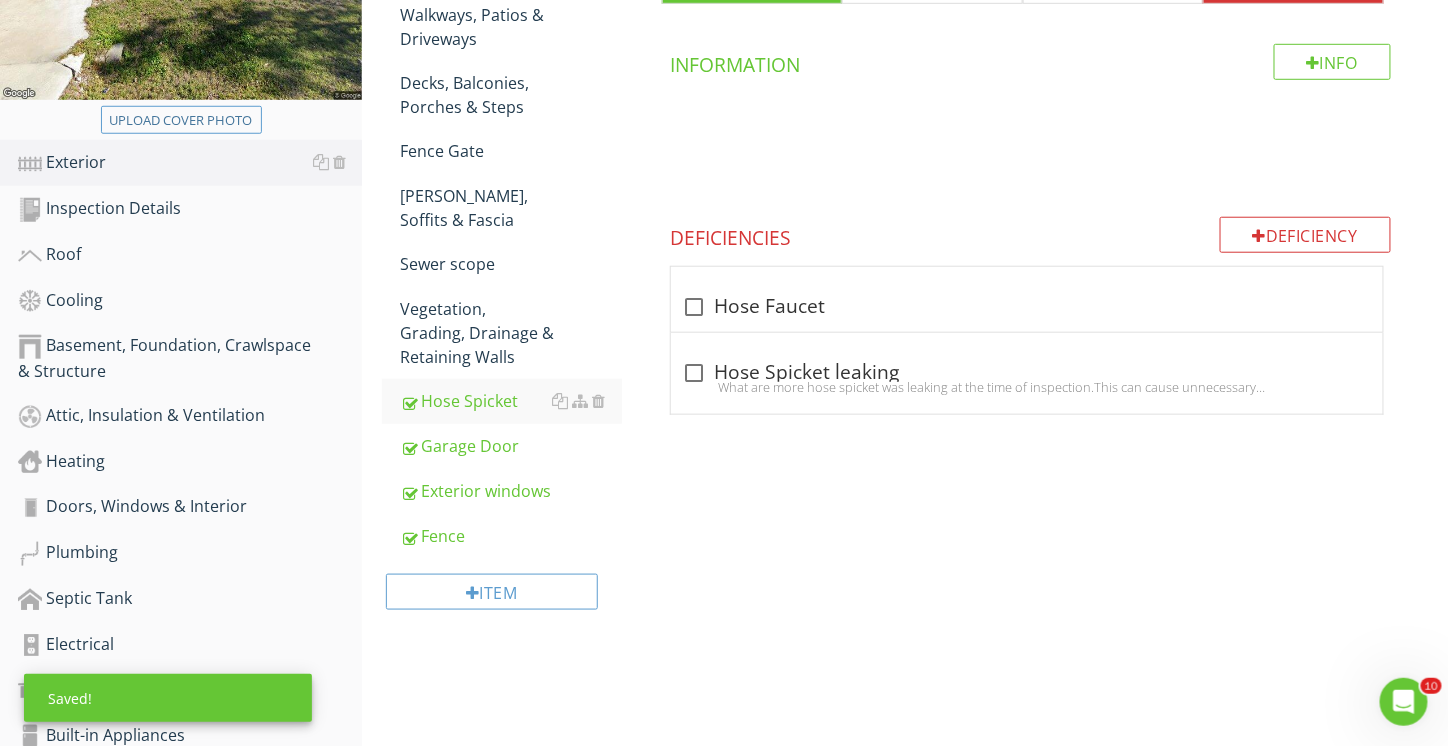scroll, scrollTop: 500, scrollLeft: 0, axis: vertical 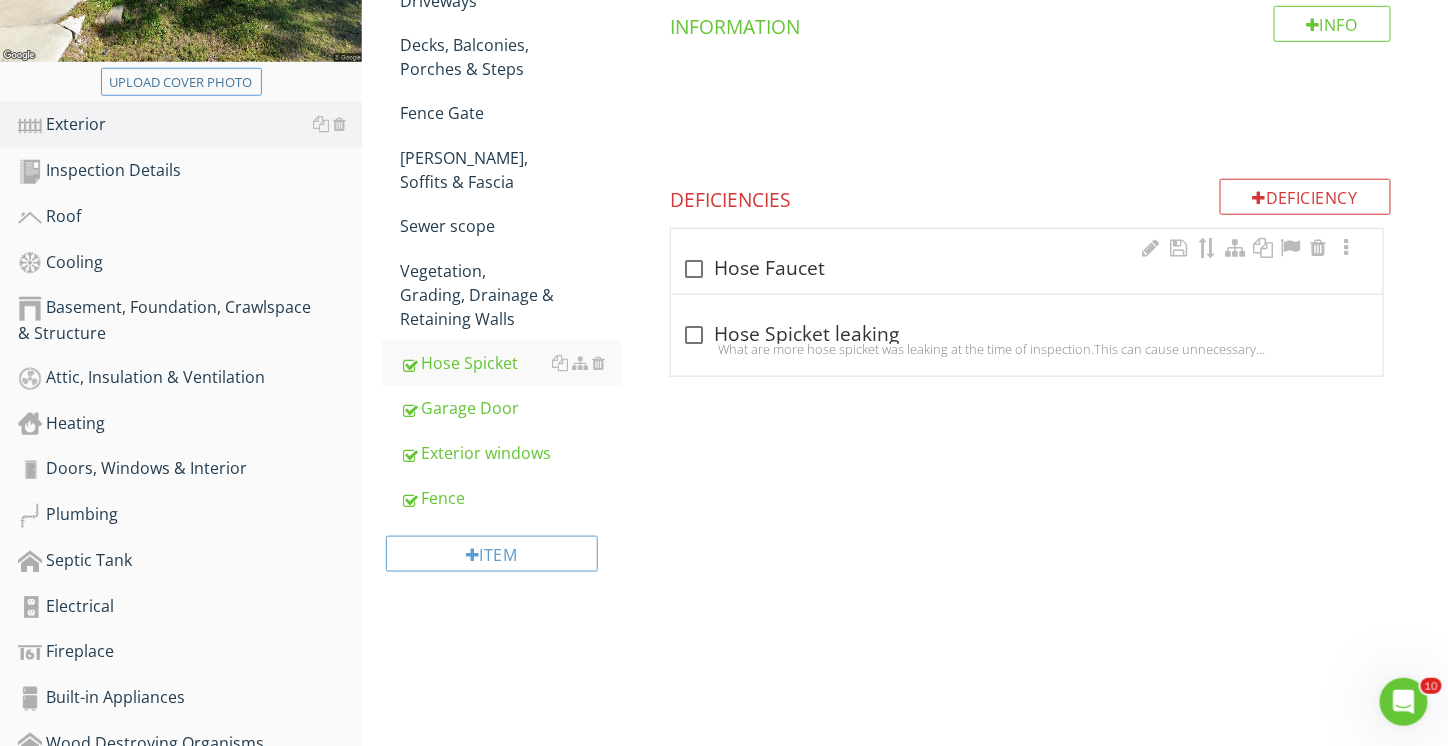 click on "check_box_outline_blank
Hose Faucet" at bounding box center (1027, 269) 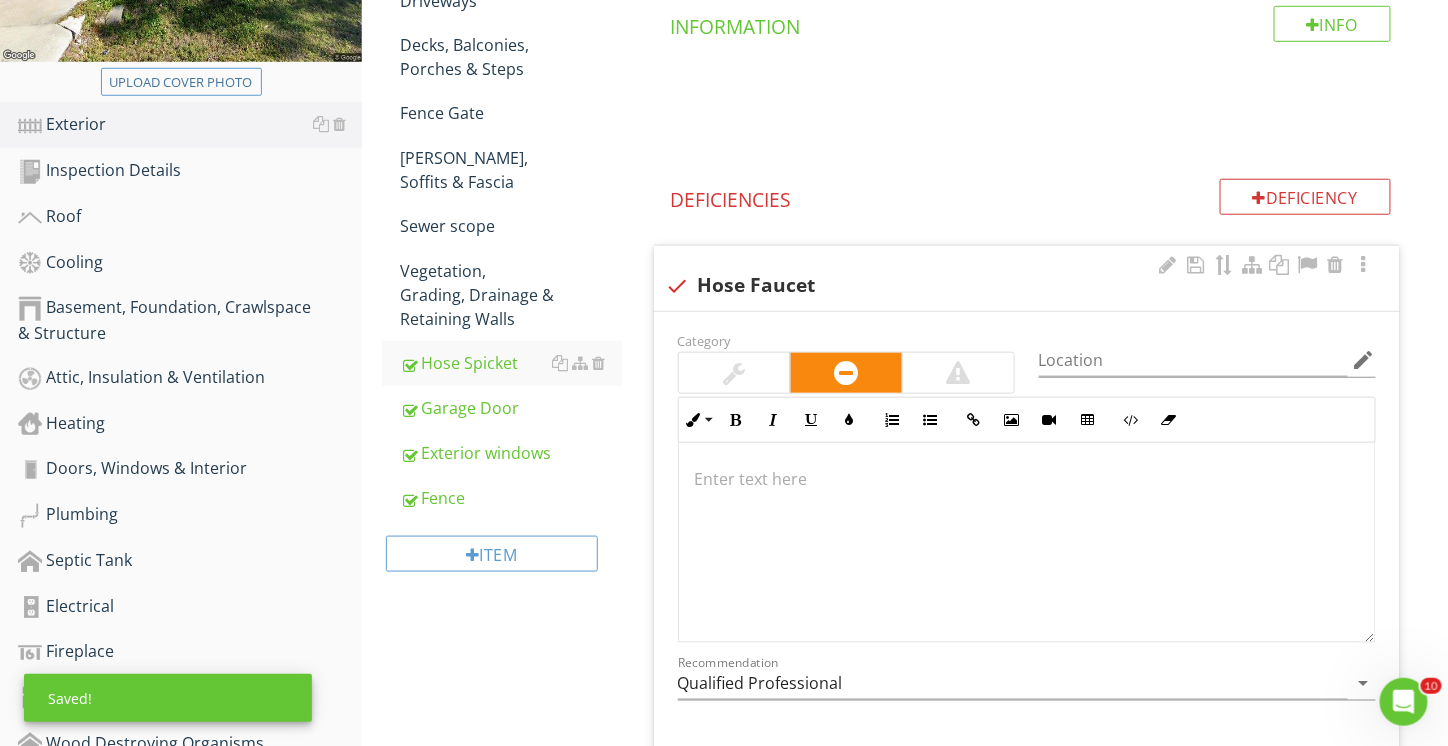 click at bounding box center (1027, 543) 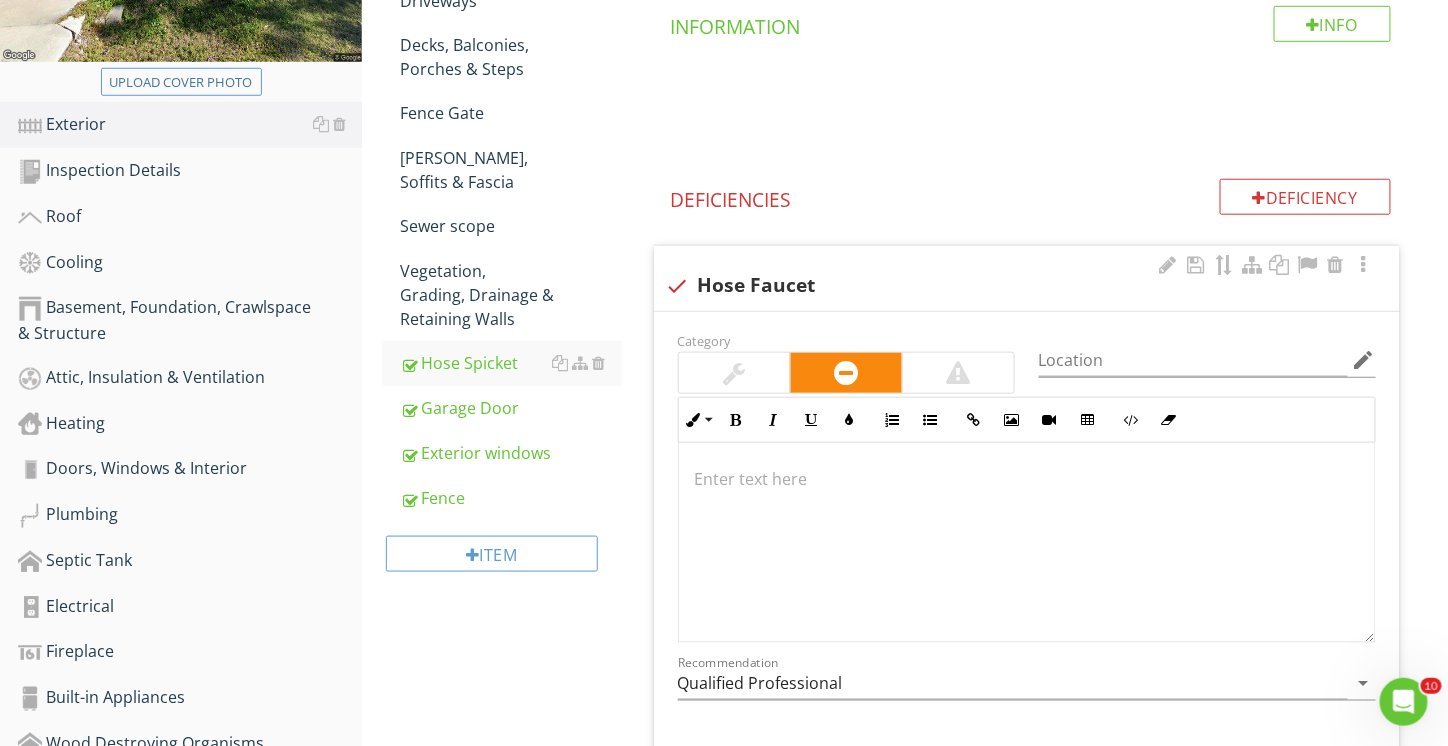 type 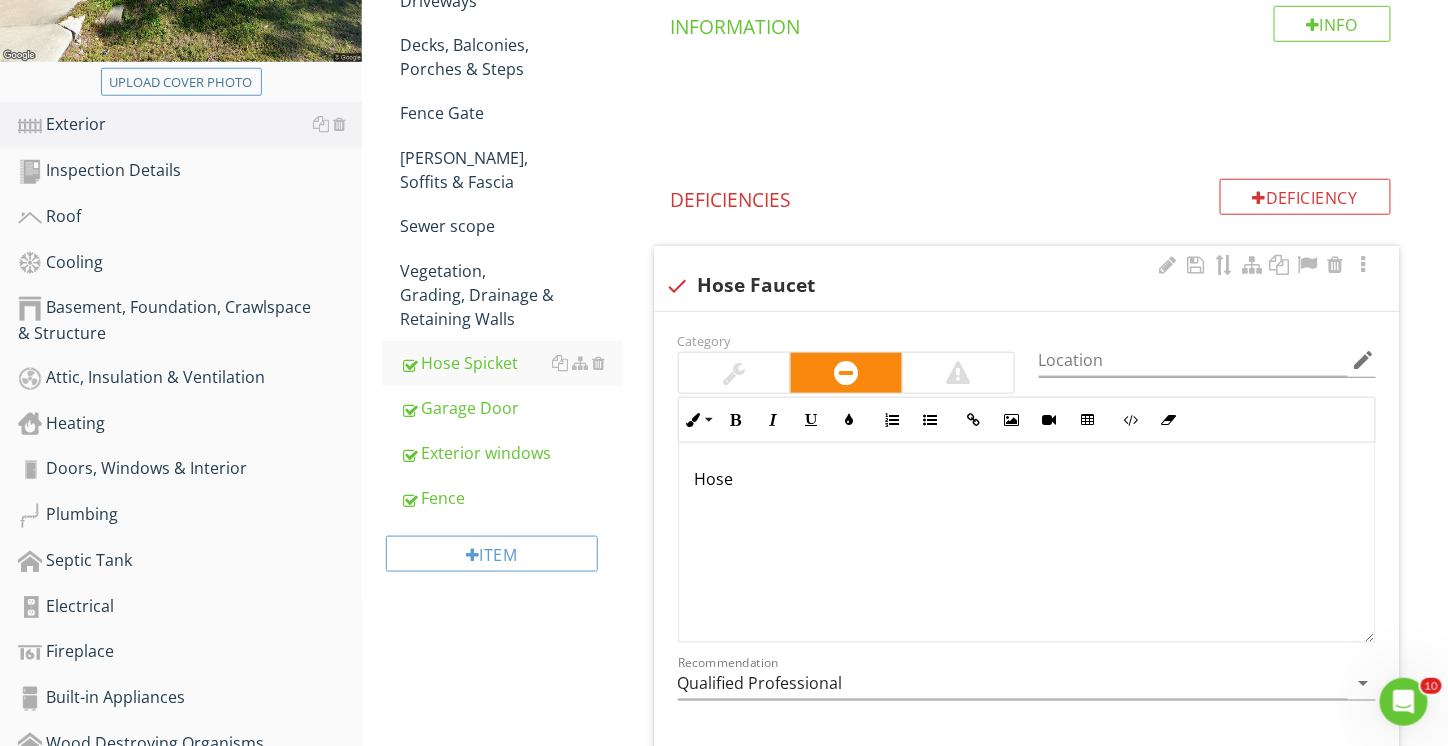 scroll, scrollTop: 516, scrollLeft: 0, axis: vertical 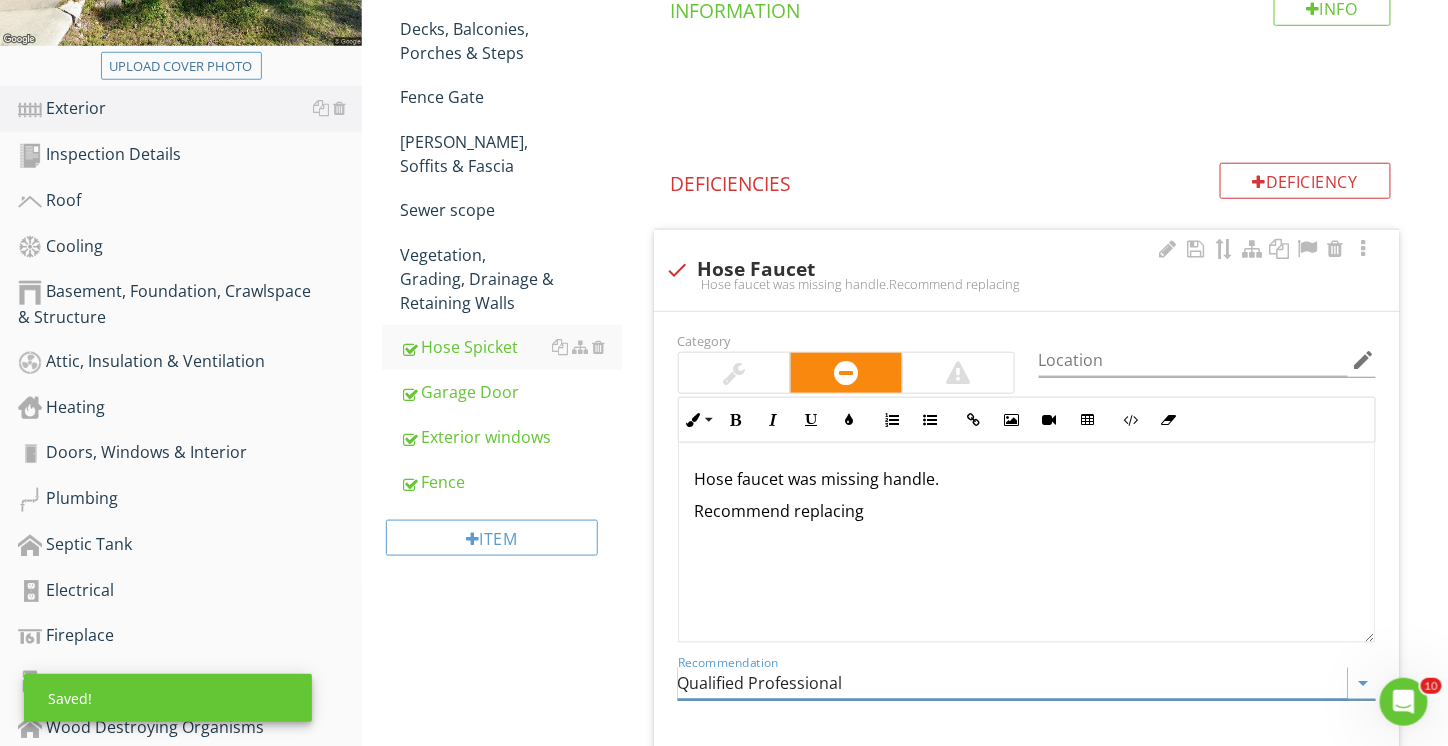 click on "Qualified Professional" at bounding box center [1013, 683] 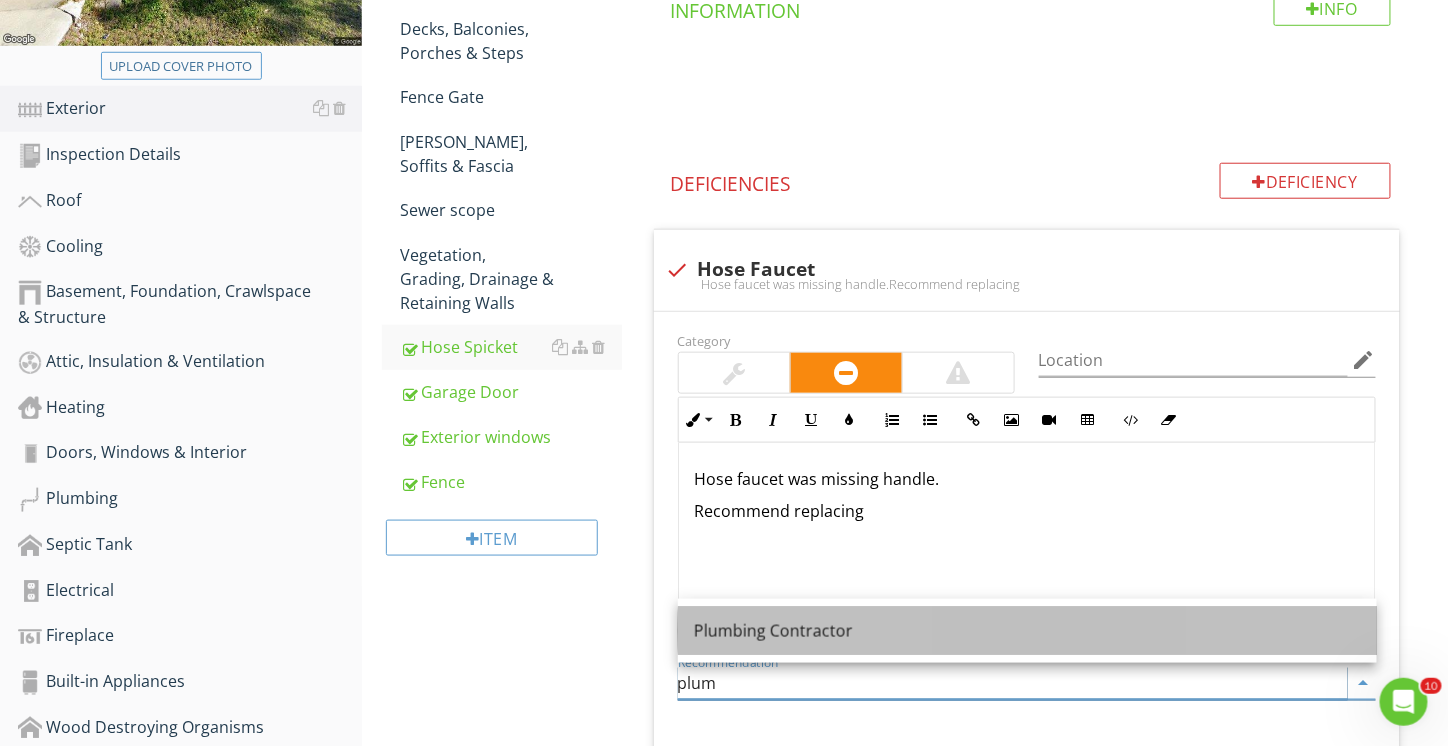 click on "Plumbing Contractor" at bounding box center [1027, 631] 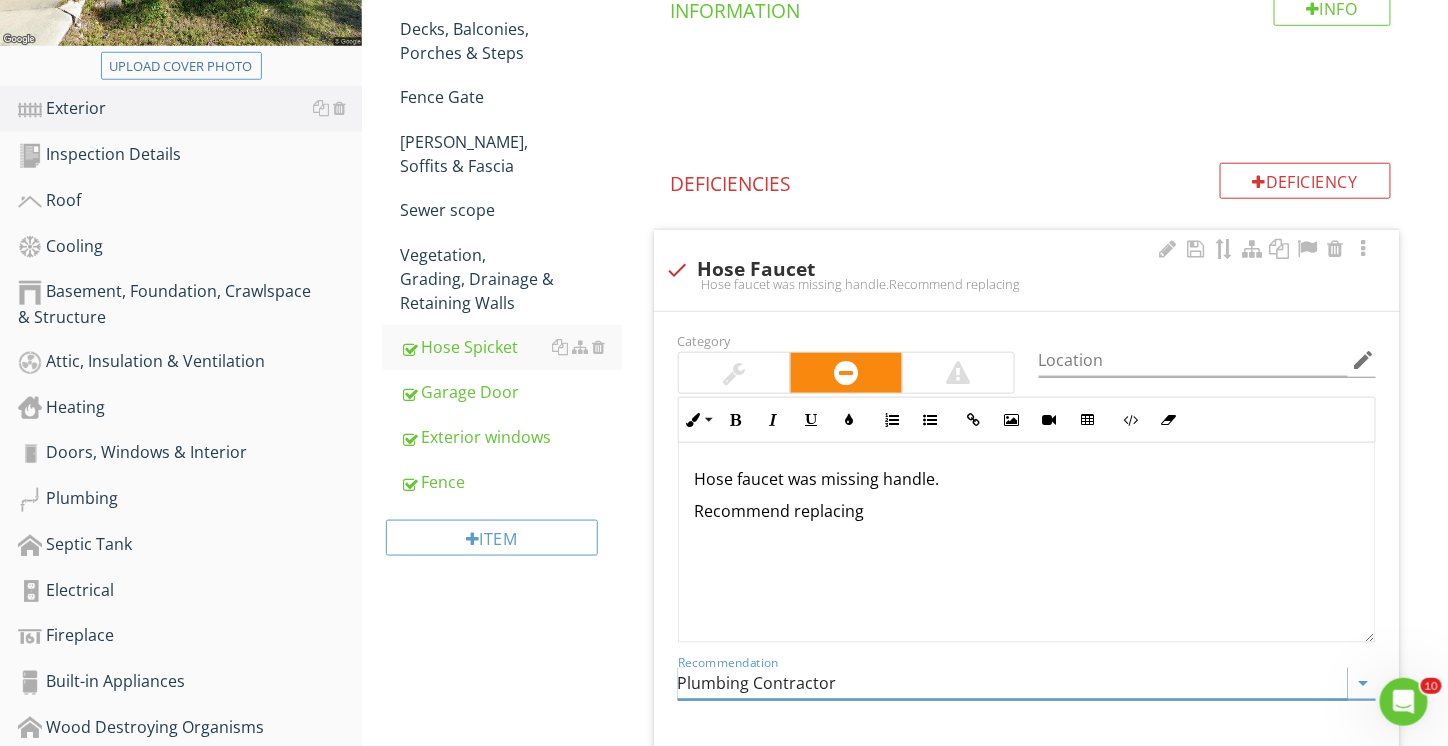 scroll, scrollTop: 0, scrollLeft: 0, axis: both 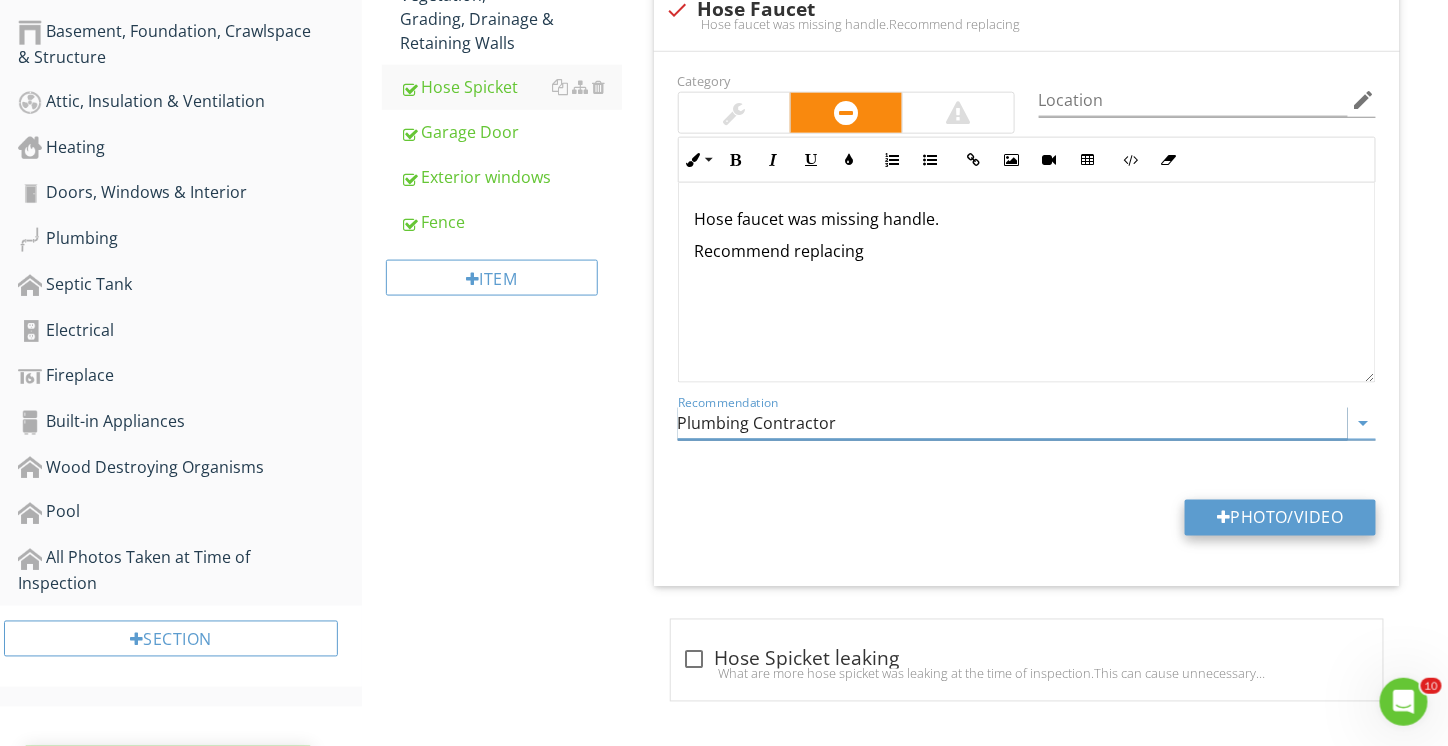 type on "Plumbing Contractor" 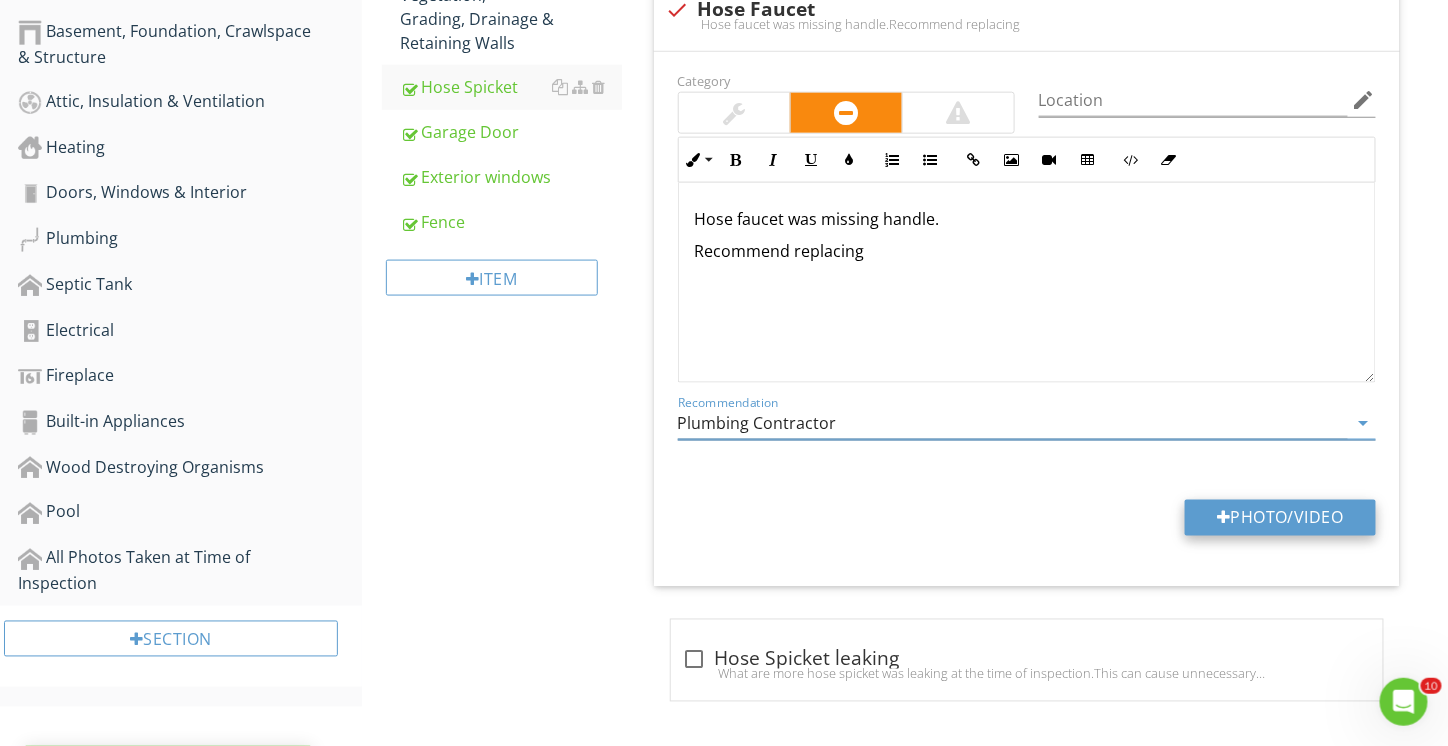 click on "Photo/Video" at bounding box center (1280, 518) 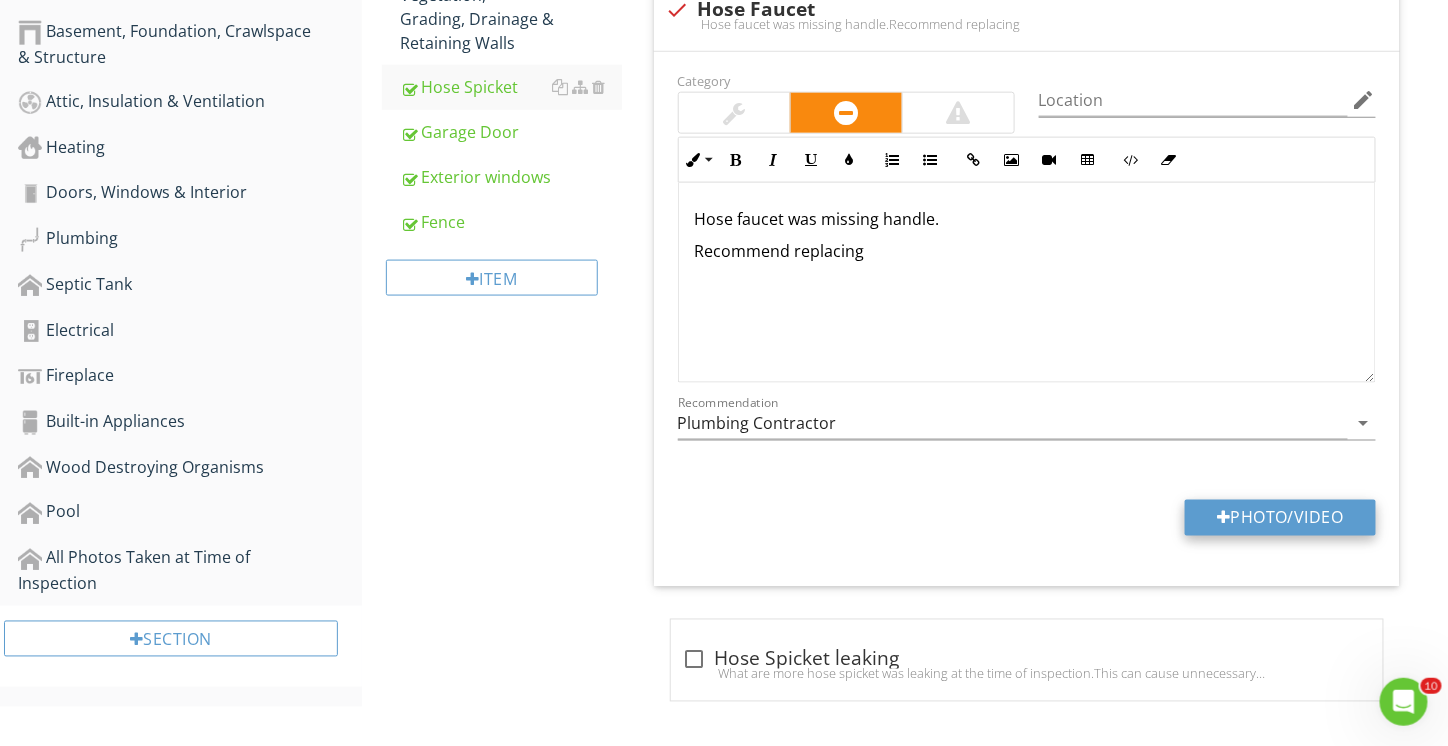 type on "C:\fakepath\P7100040.JPG" 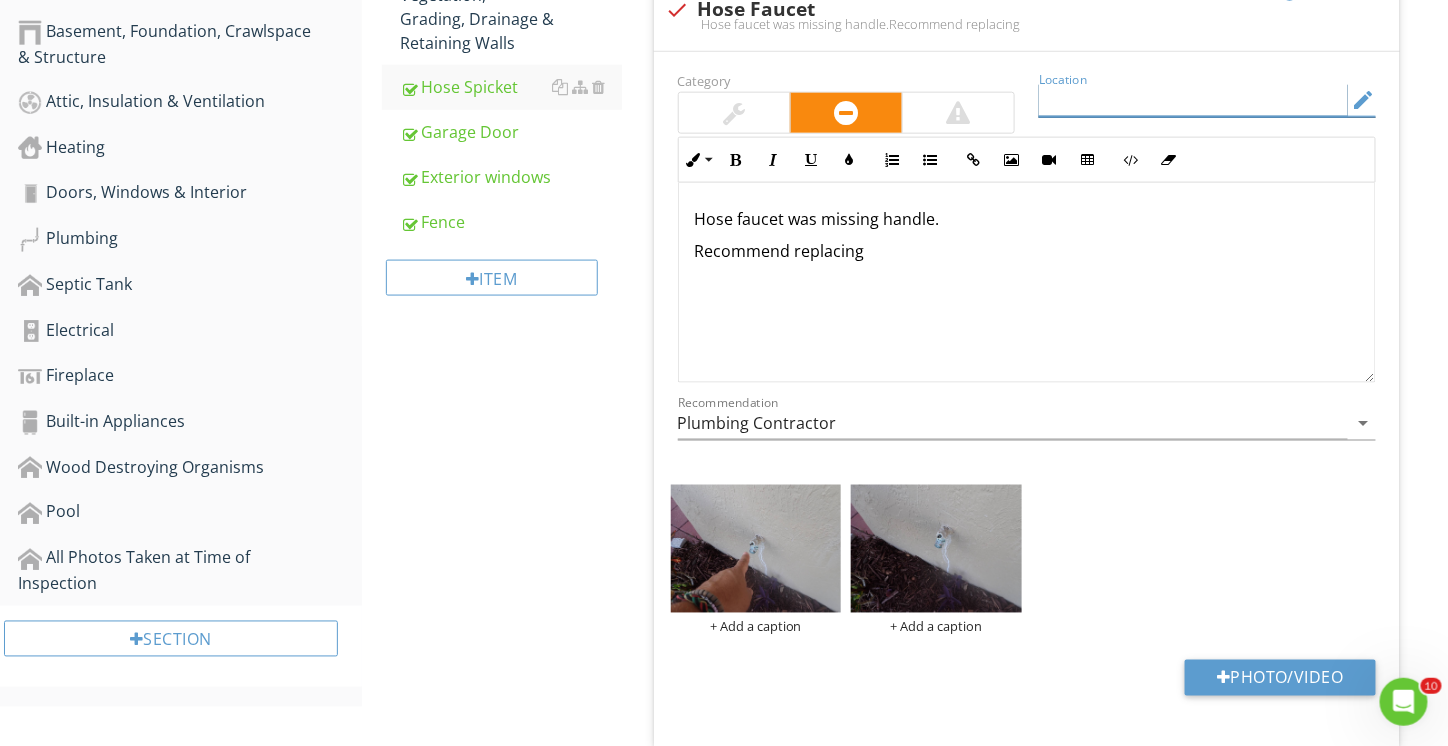 click at bounding box center [1193, 100] 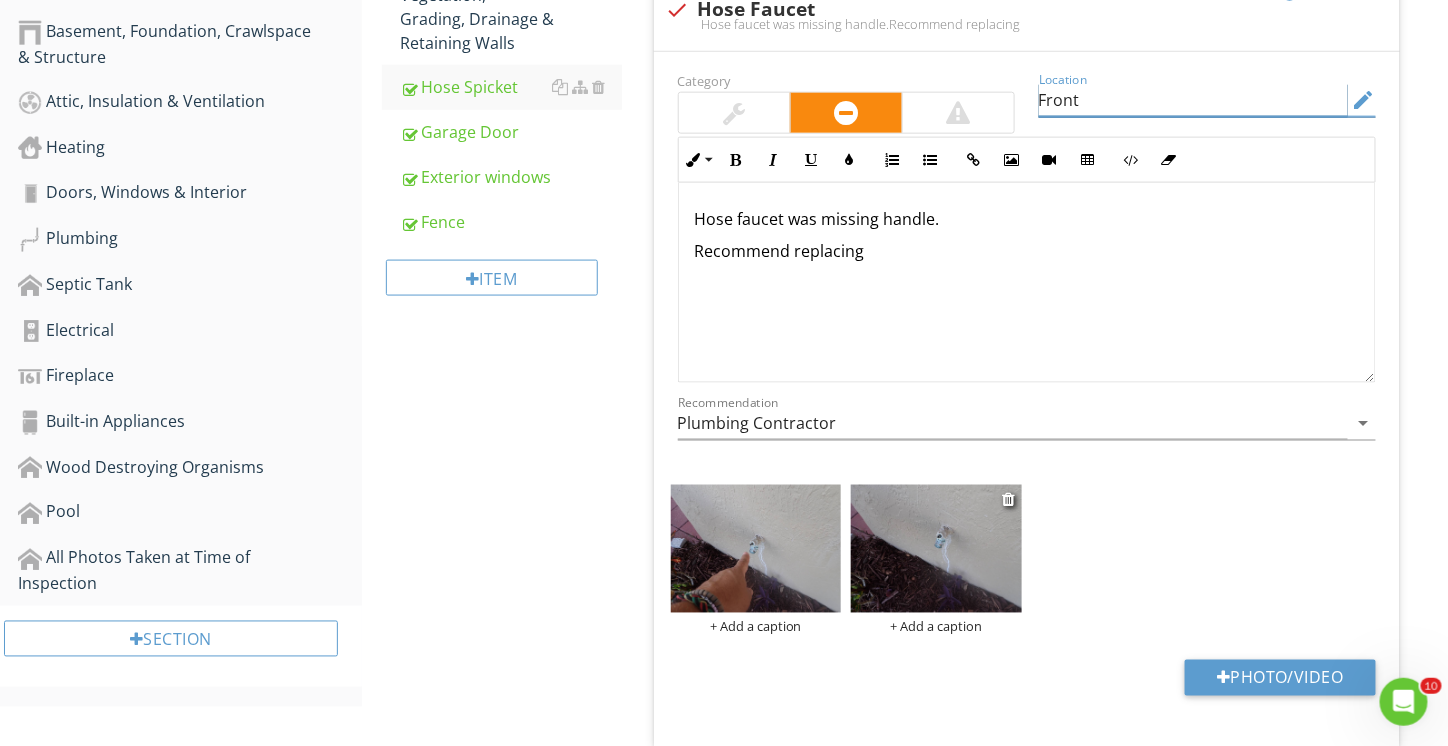 type on "Front" 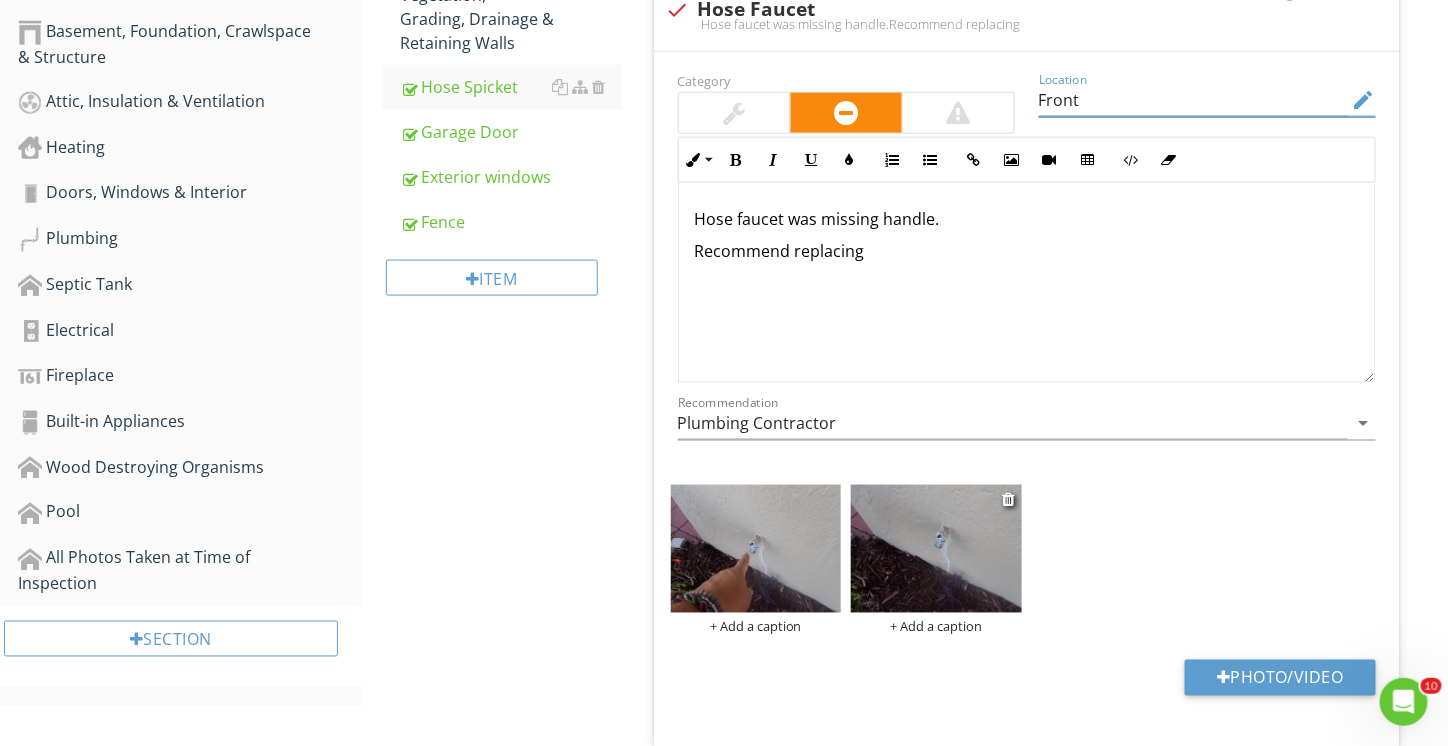 click at bounding box center (936, 549) 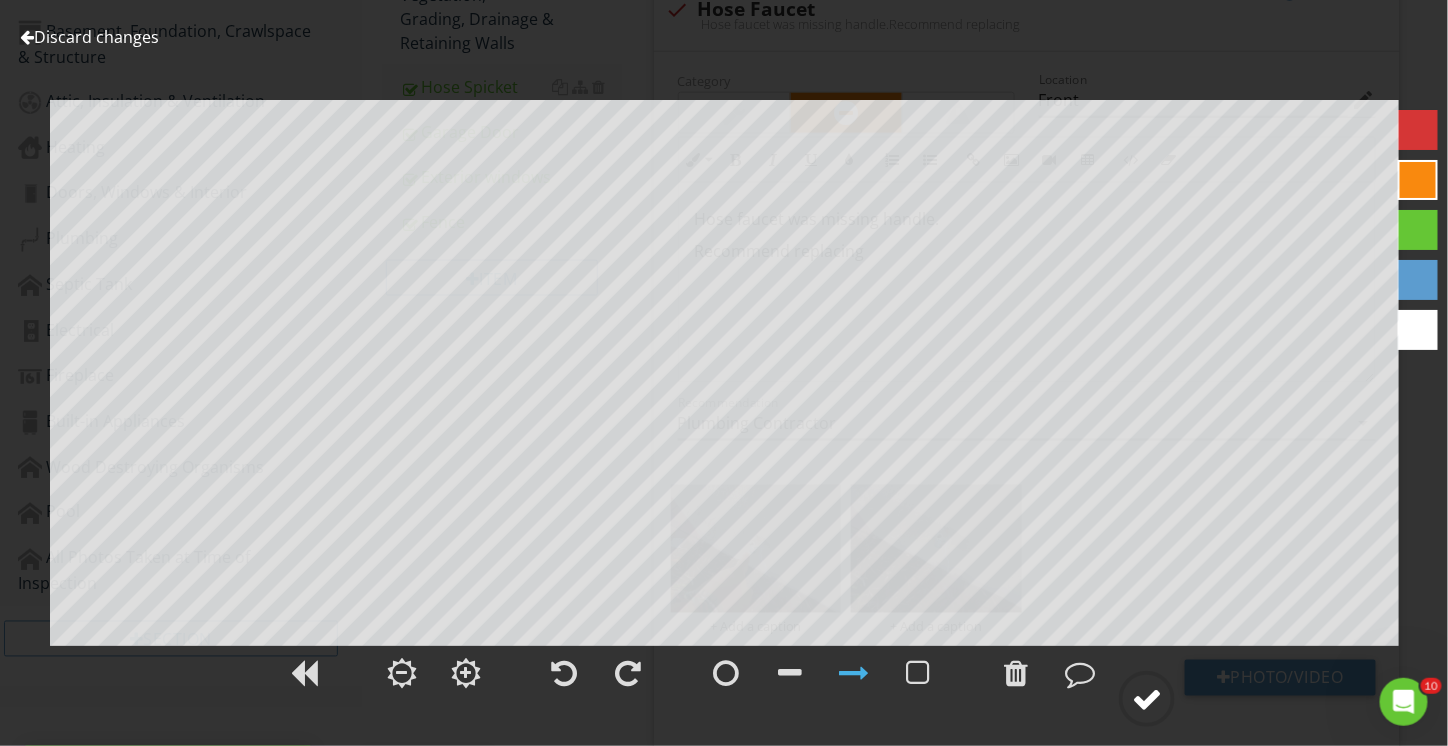 click at bounding box center (1147, 699) 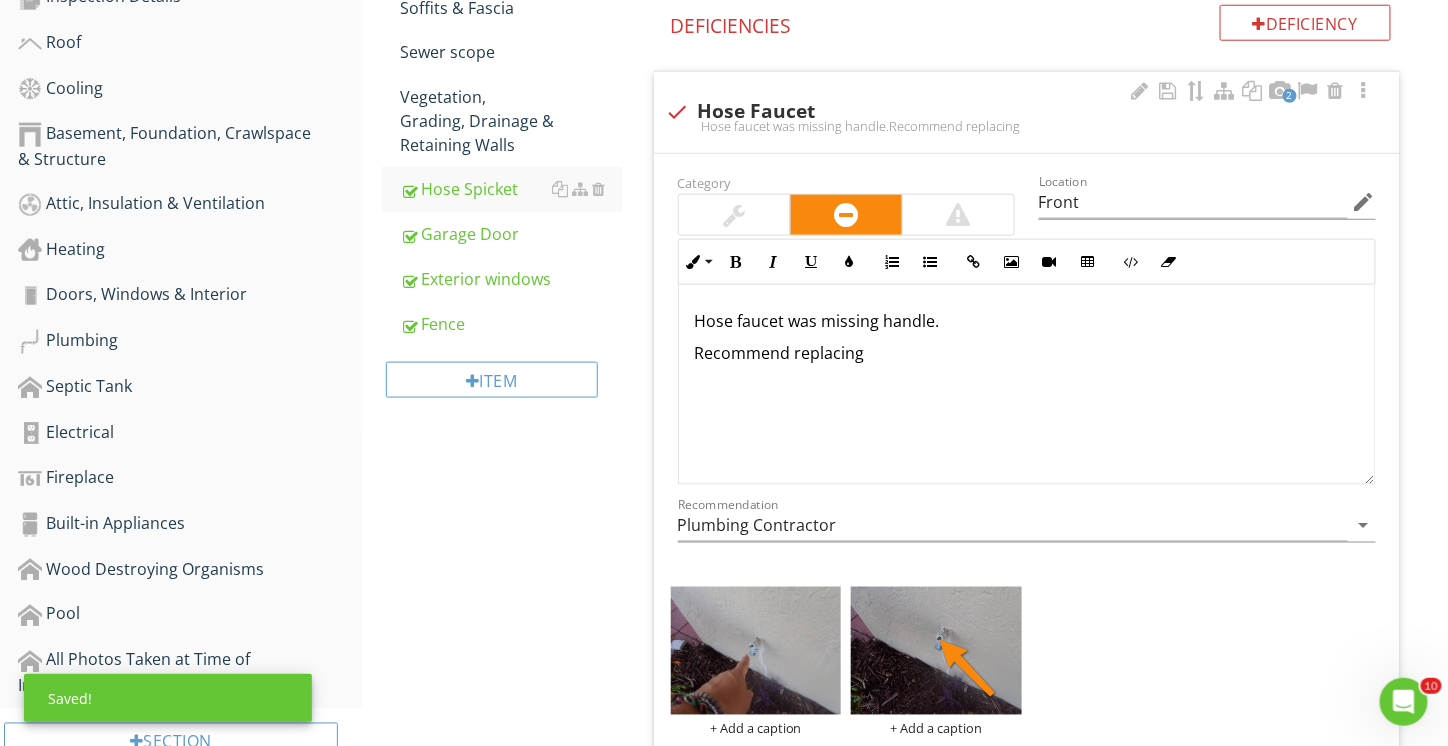 scroll, scrollTop: 576, scrollLeft: 0, axis: vertical 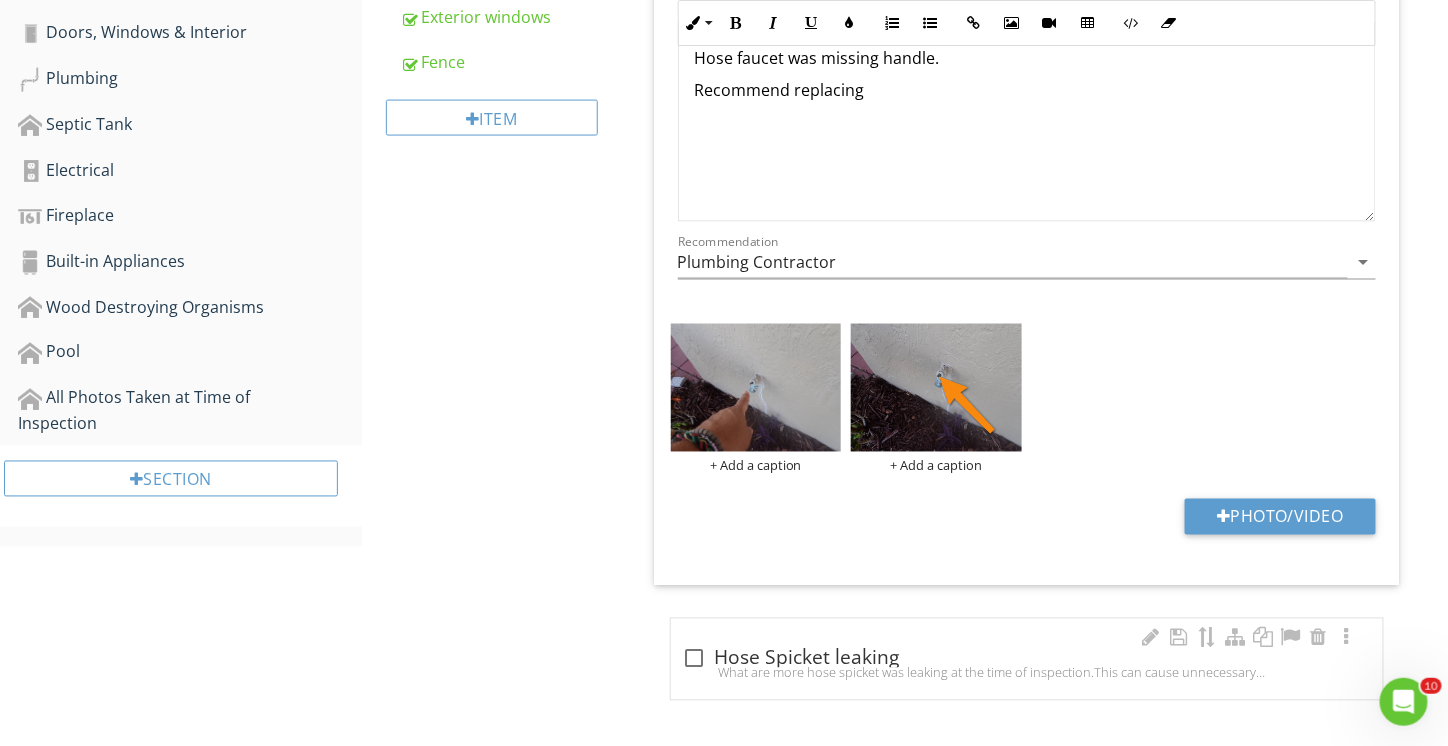 click on "check_box_outline_blank
Hose Spicket leaking
What are more hose spicket was leaking at the time of inspection.This can cause unnecessary moisture around the foundation of the house recommend a plumber replace the spicket." at bounding box center [1027, 659] 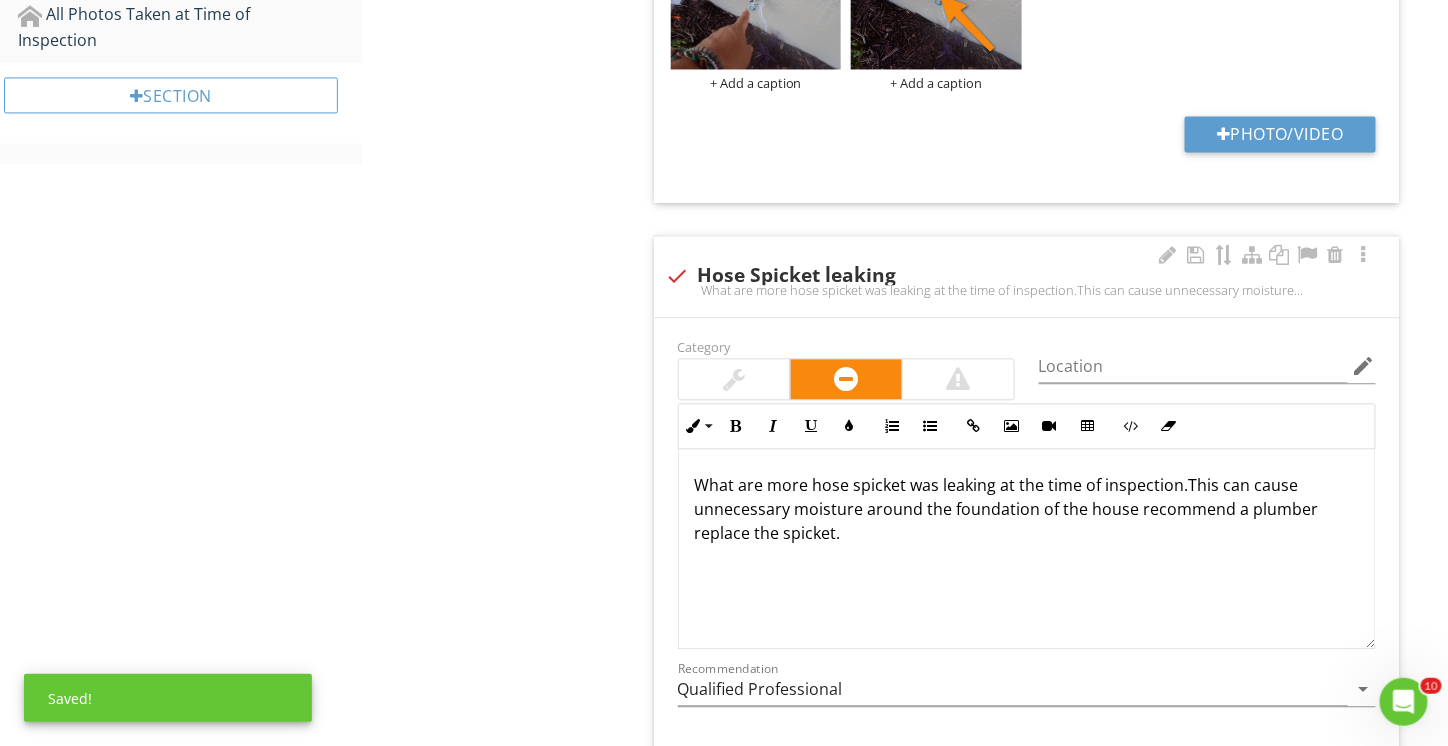 scroll, scrollTop: 1436, scrollLeft: 0, axis: vertical 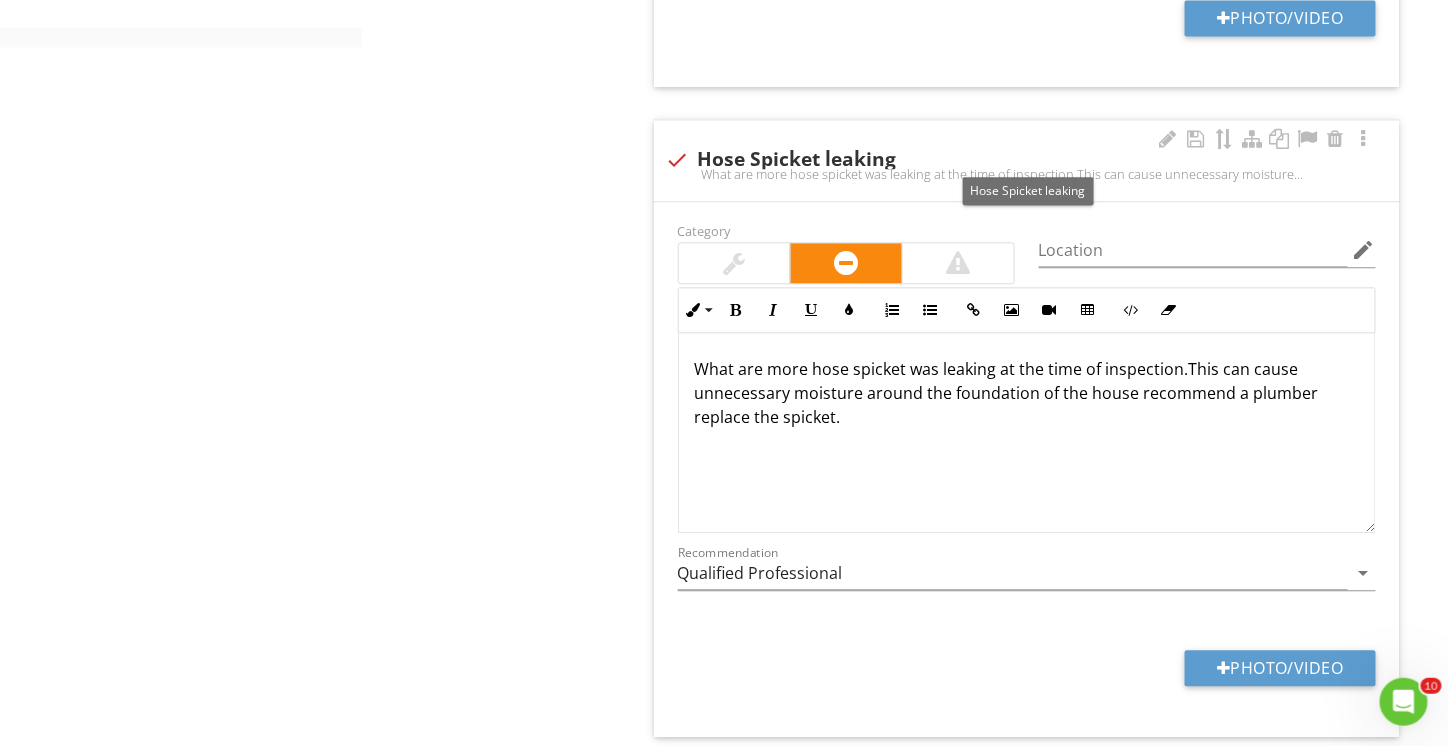 click on "check
Hose Spicket leaking" at bounding box center [1027, 160] 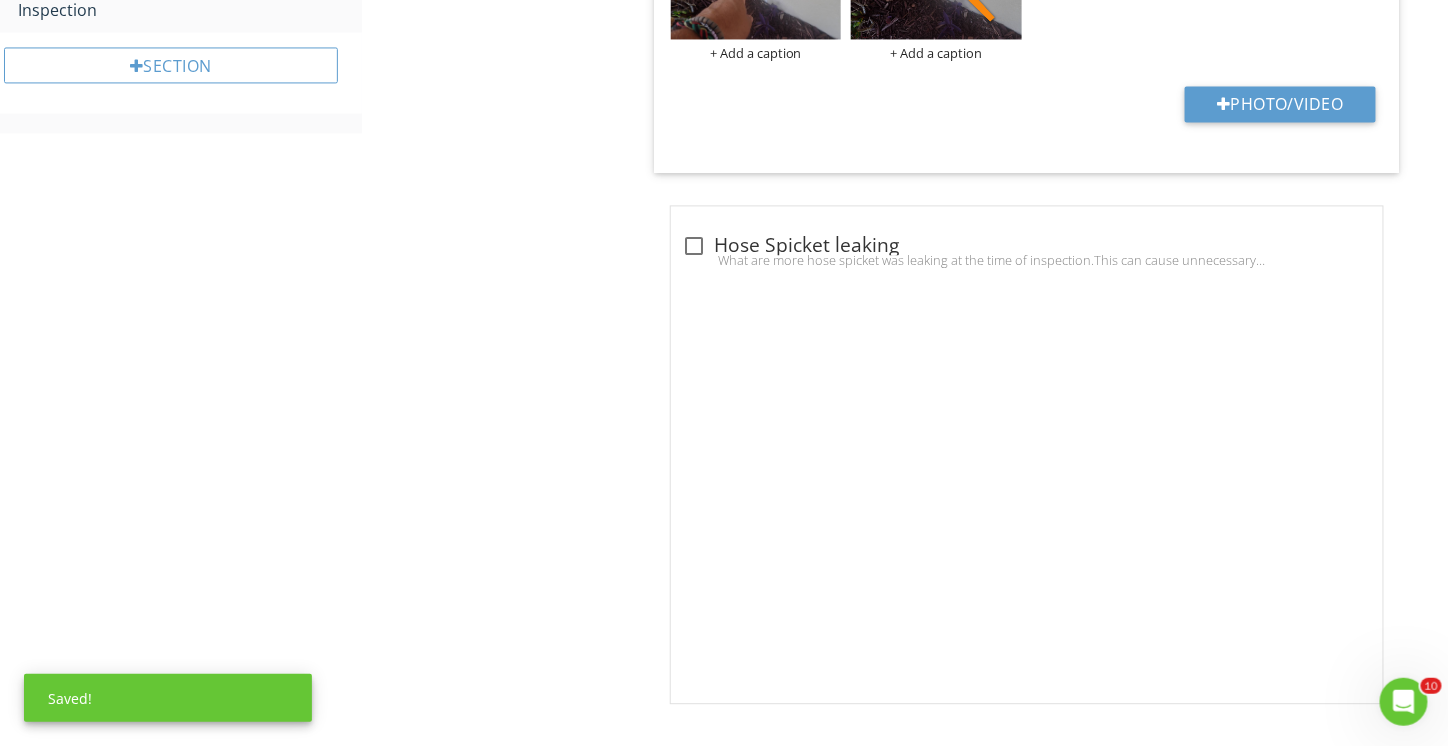 scroll, scrollTop: 936, scrollLeft: 0, axis: vertical 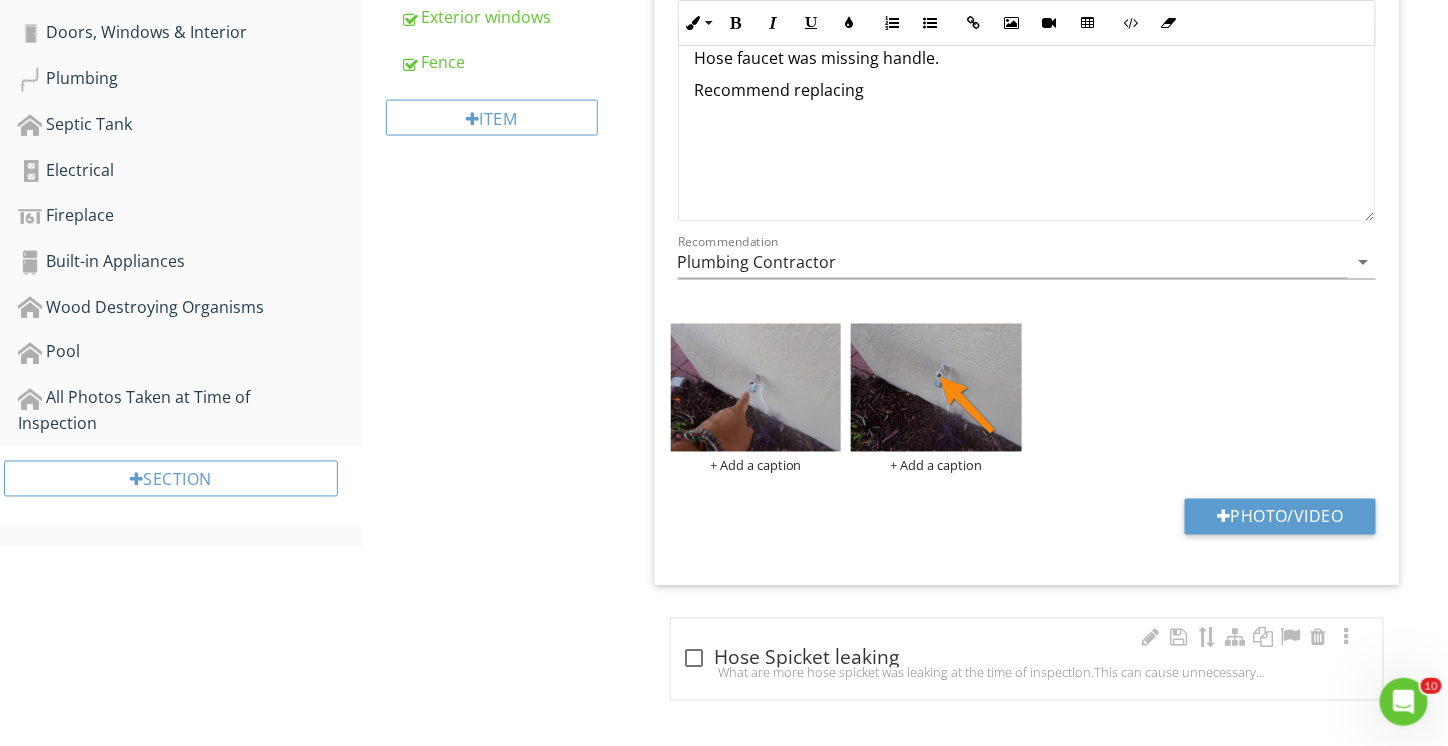 click on "What are more hose spicket was leaking at the time of inspection.This can cause unnecessary moisture around the foundation of the house recommend a plumber replace the spicket." at bounding box center (1027, 673) 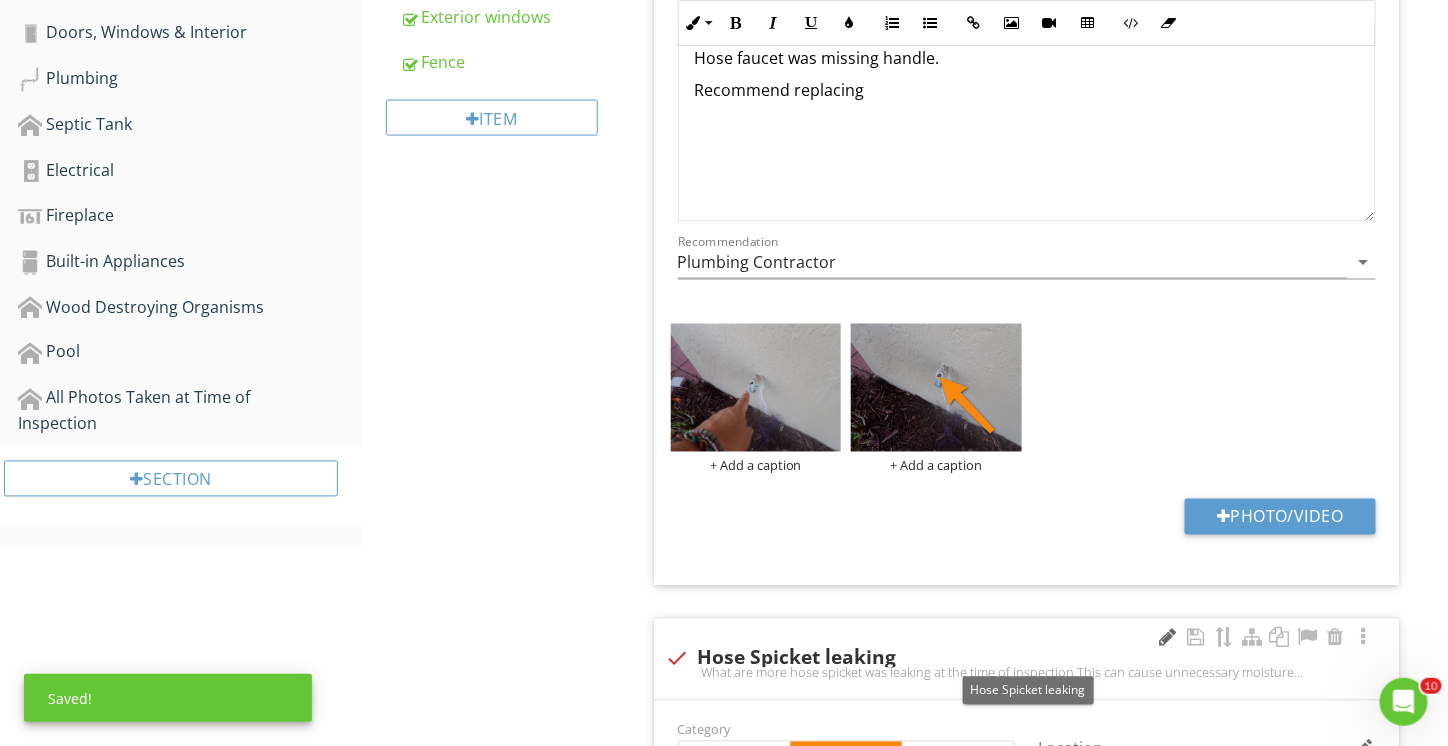 click at bounding box center (1168, 638) 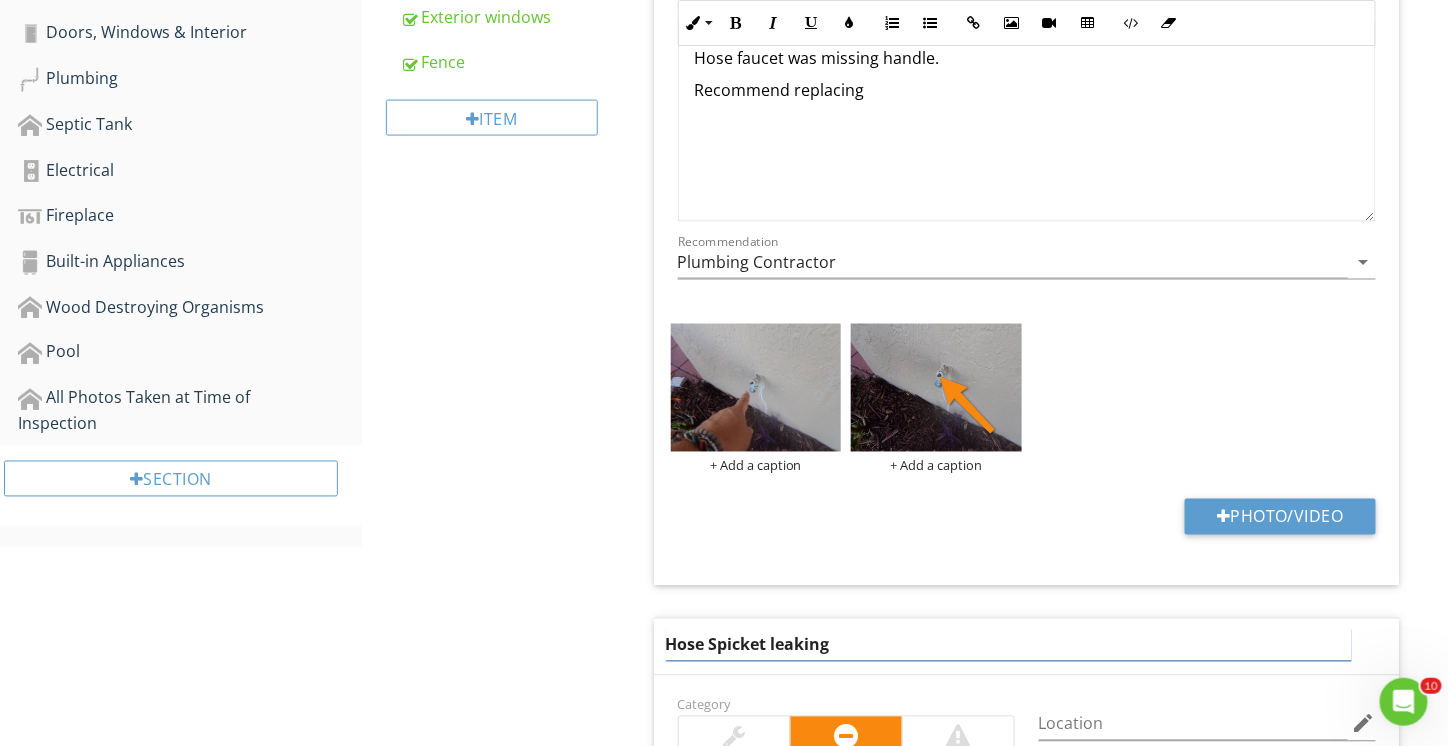 click on "Hose Spicket leaking" at bounding box center [1009, 645] 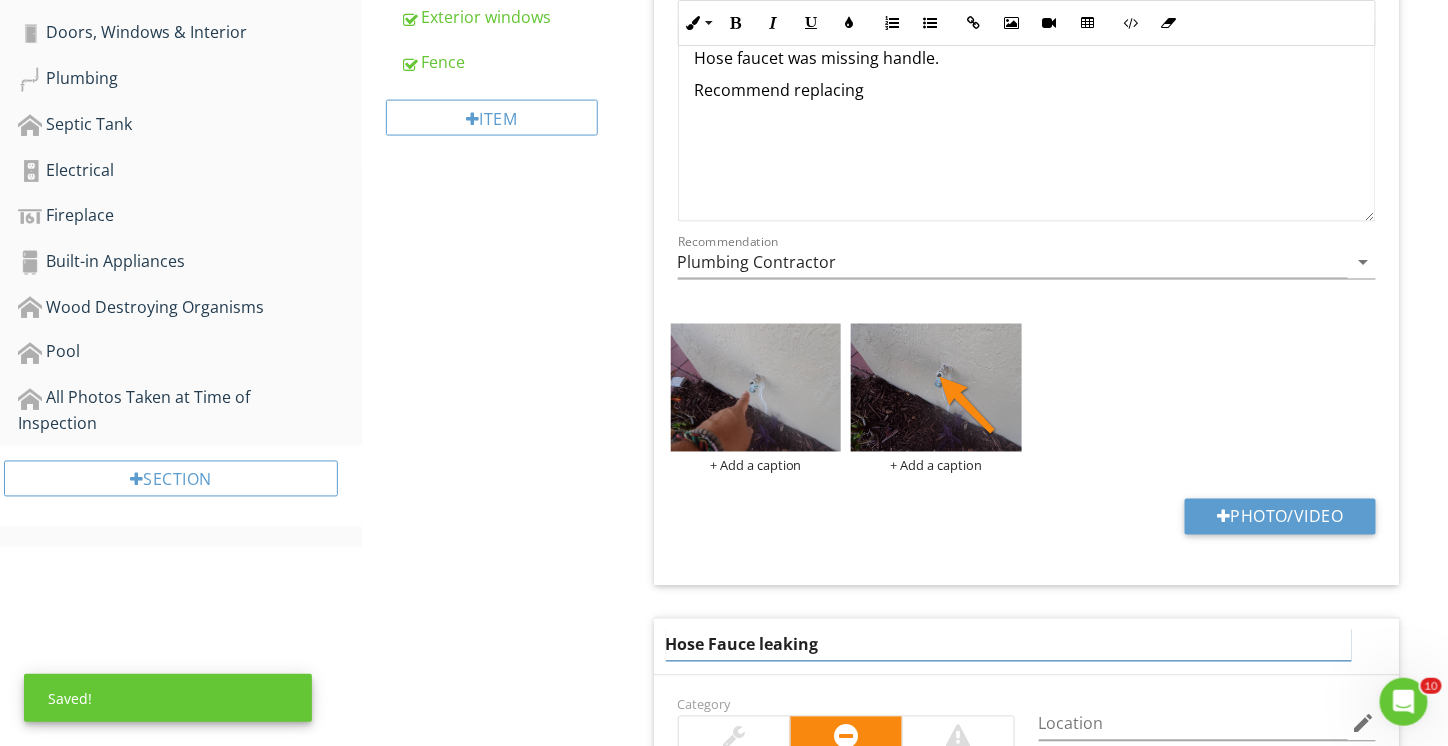 type on "Hose Faucet leaking" 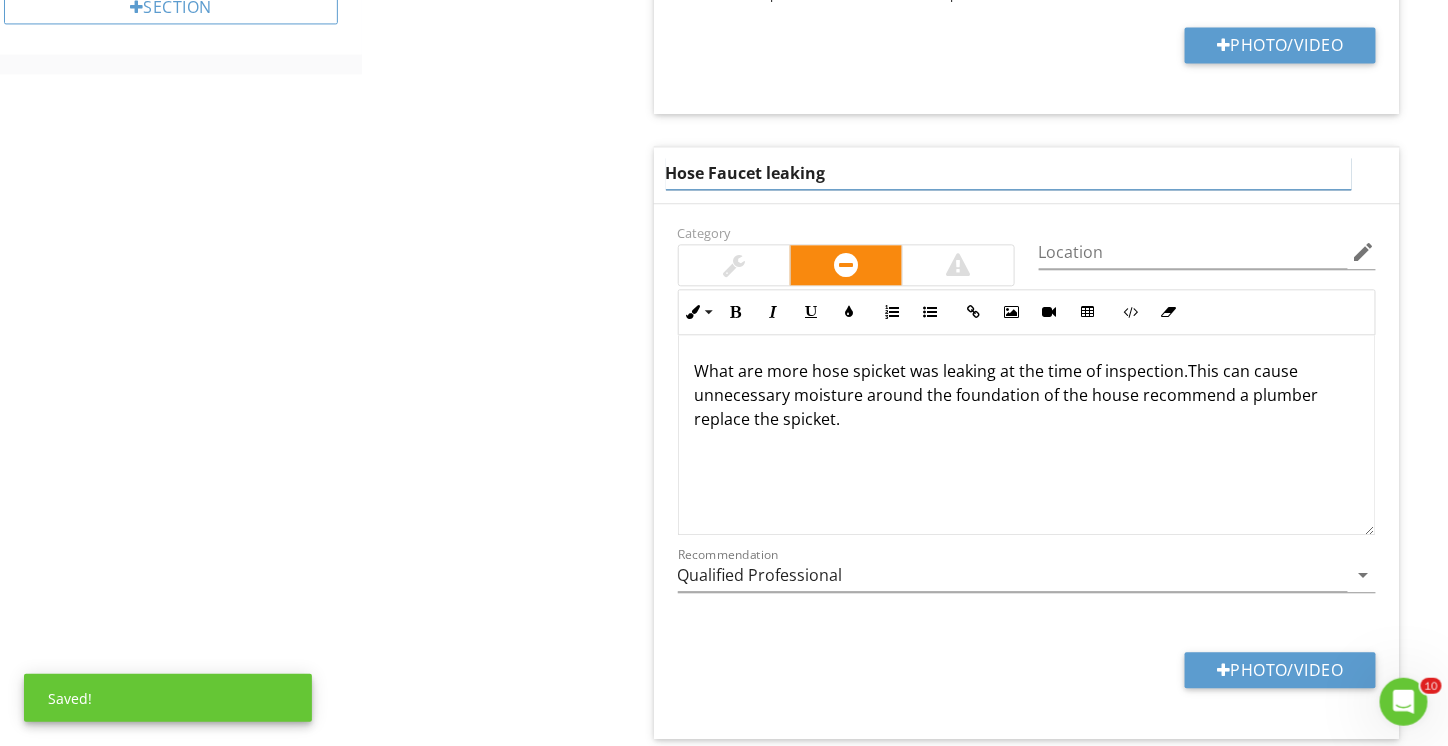 scroll, scrollTop: 1436, scrollLeft: 0, axis: vertical 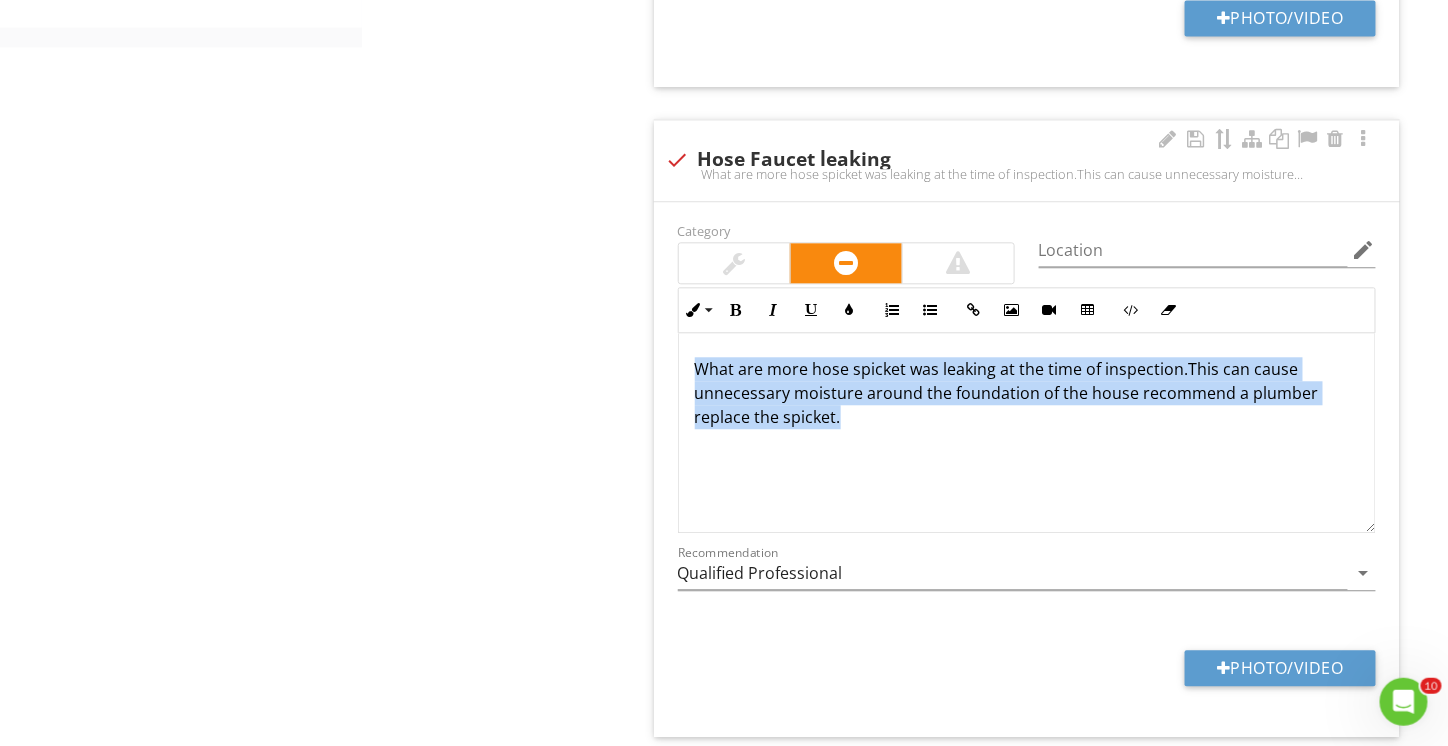 drag, startPoint x: 694, startPoint y: 336, endPoint x: 1190, endPoint y: 452, distance: 509.38394 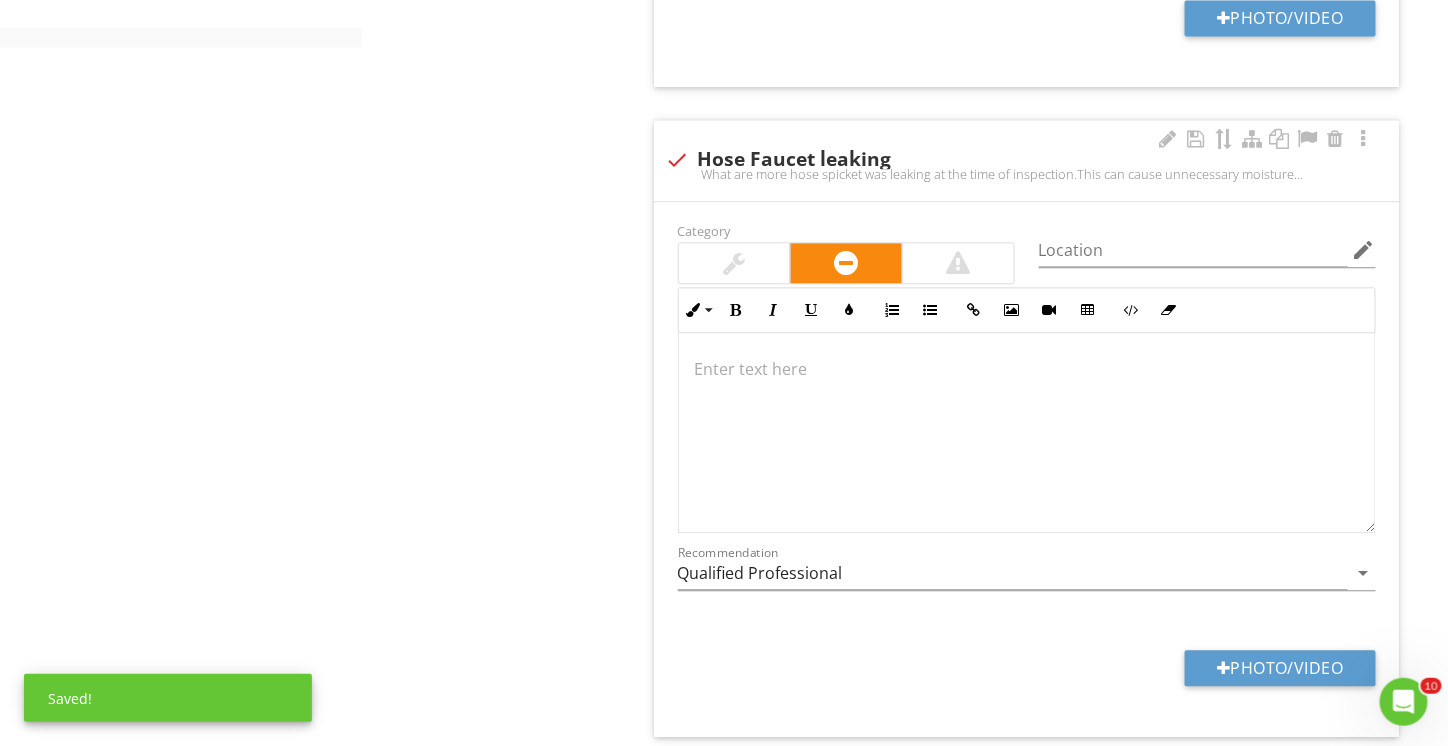 scroll, scrollTop: 1420, scrollLeft: 0, axis: vertical 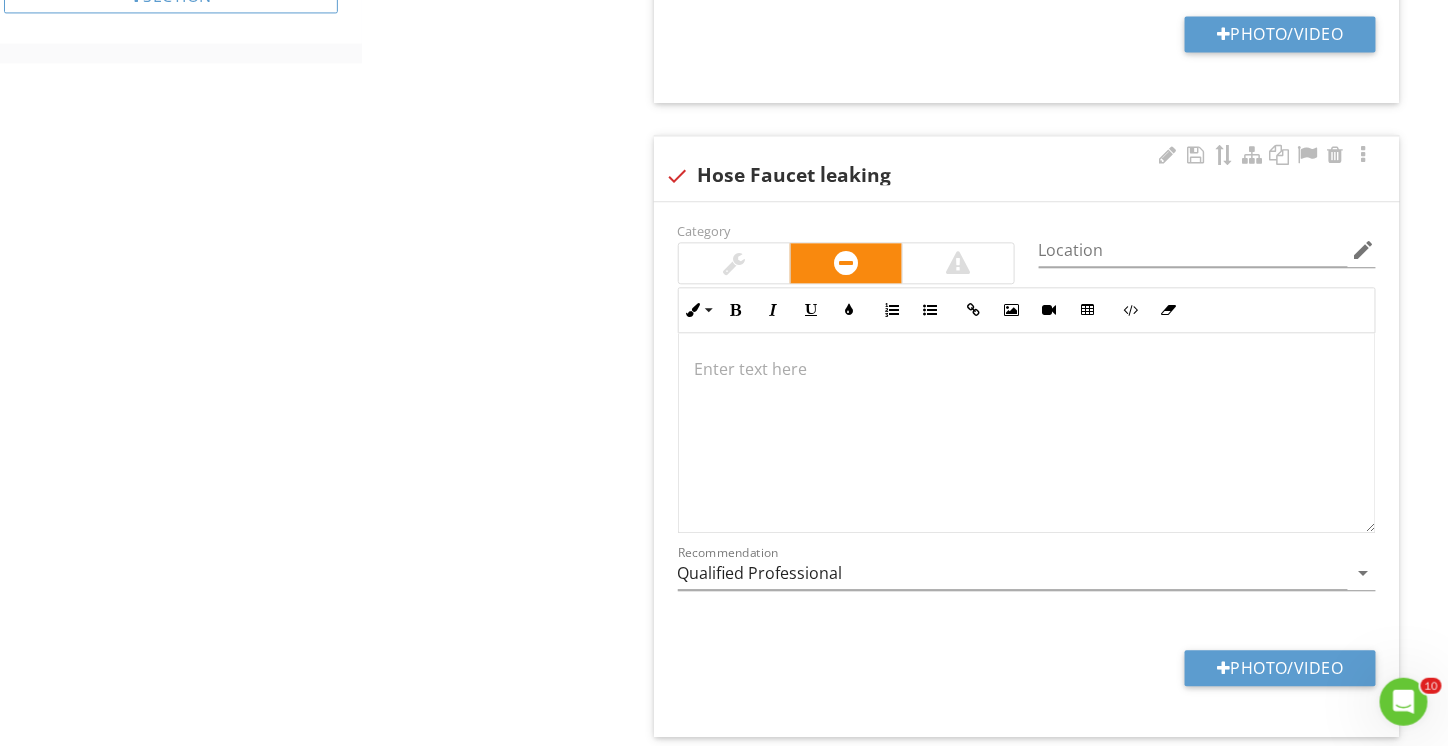 type 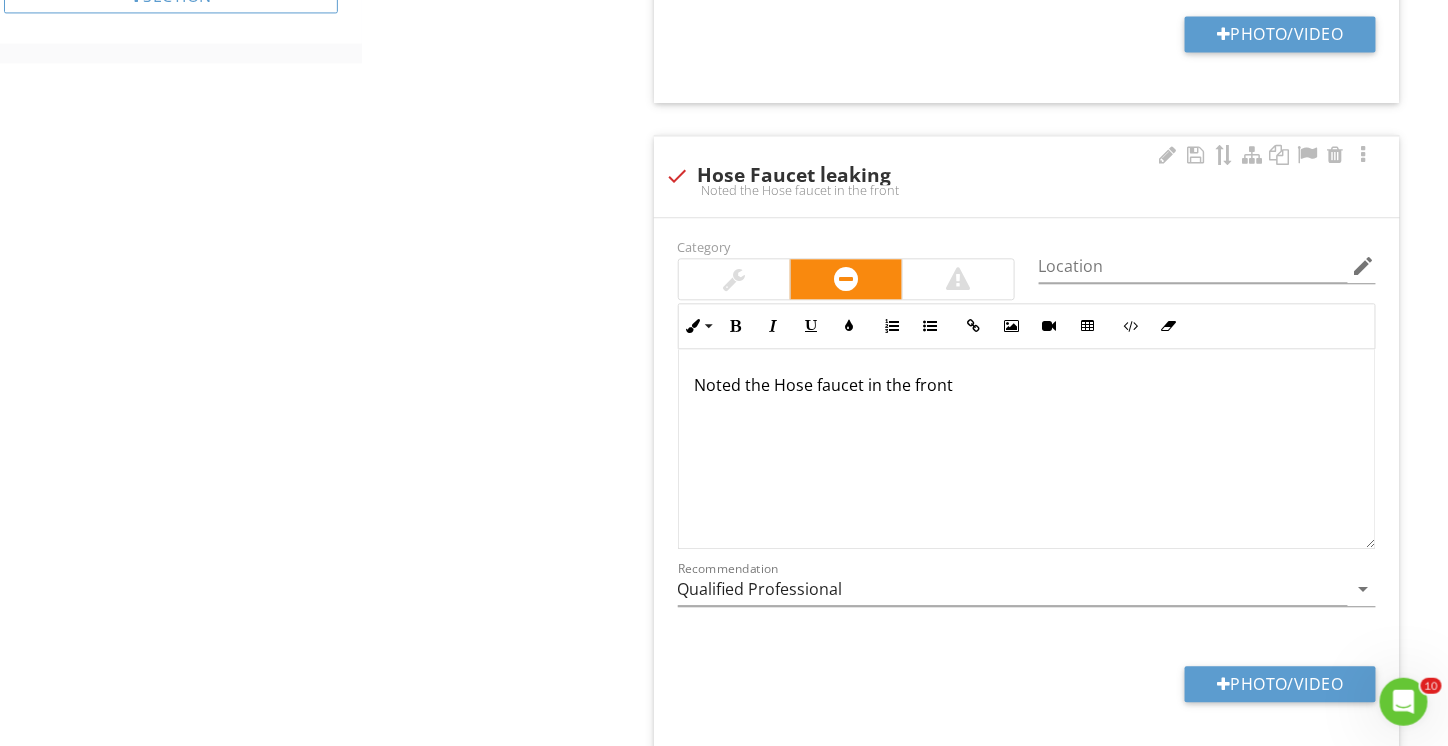 scroll, scrollTop: 1436, scrollLeft: 0, axis: vertical 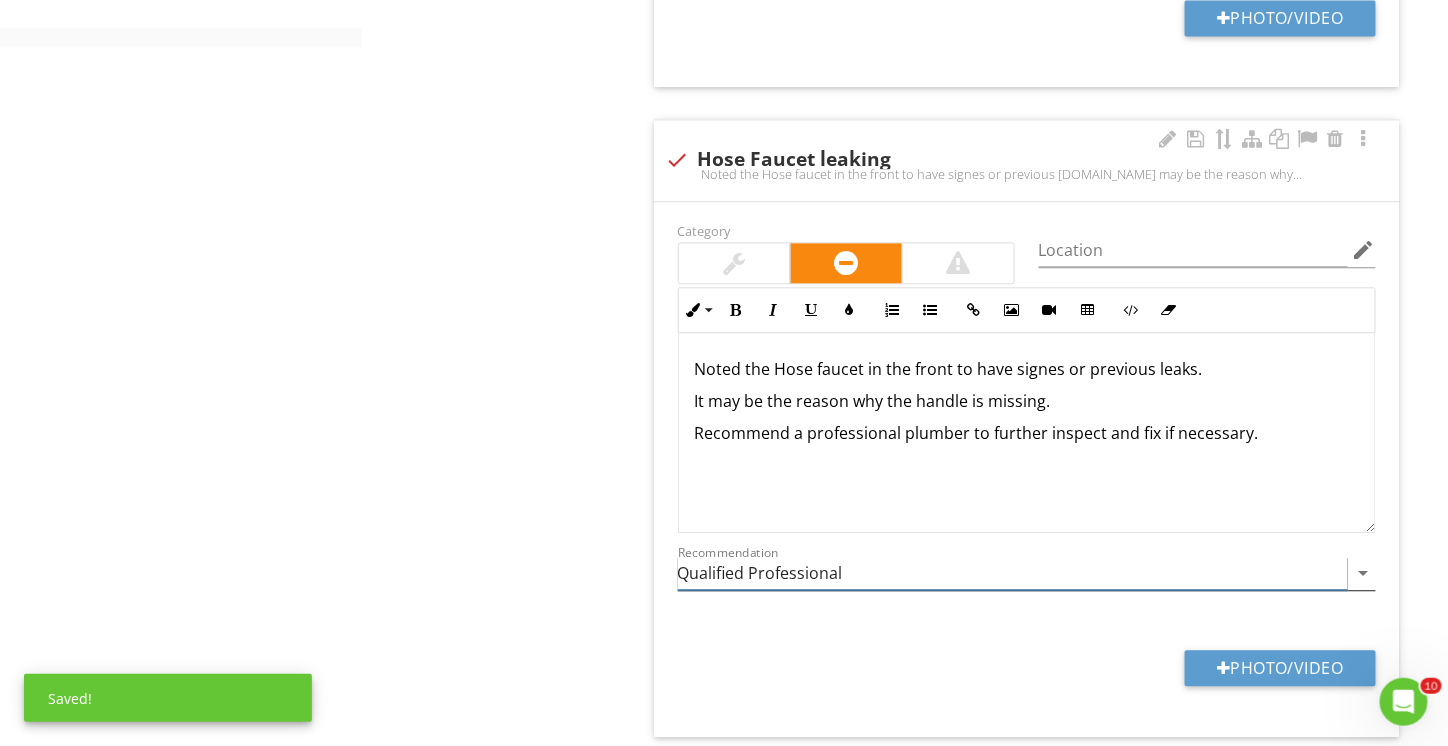 click on "Qualified Professional" at bounding box center (1013, 573) 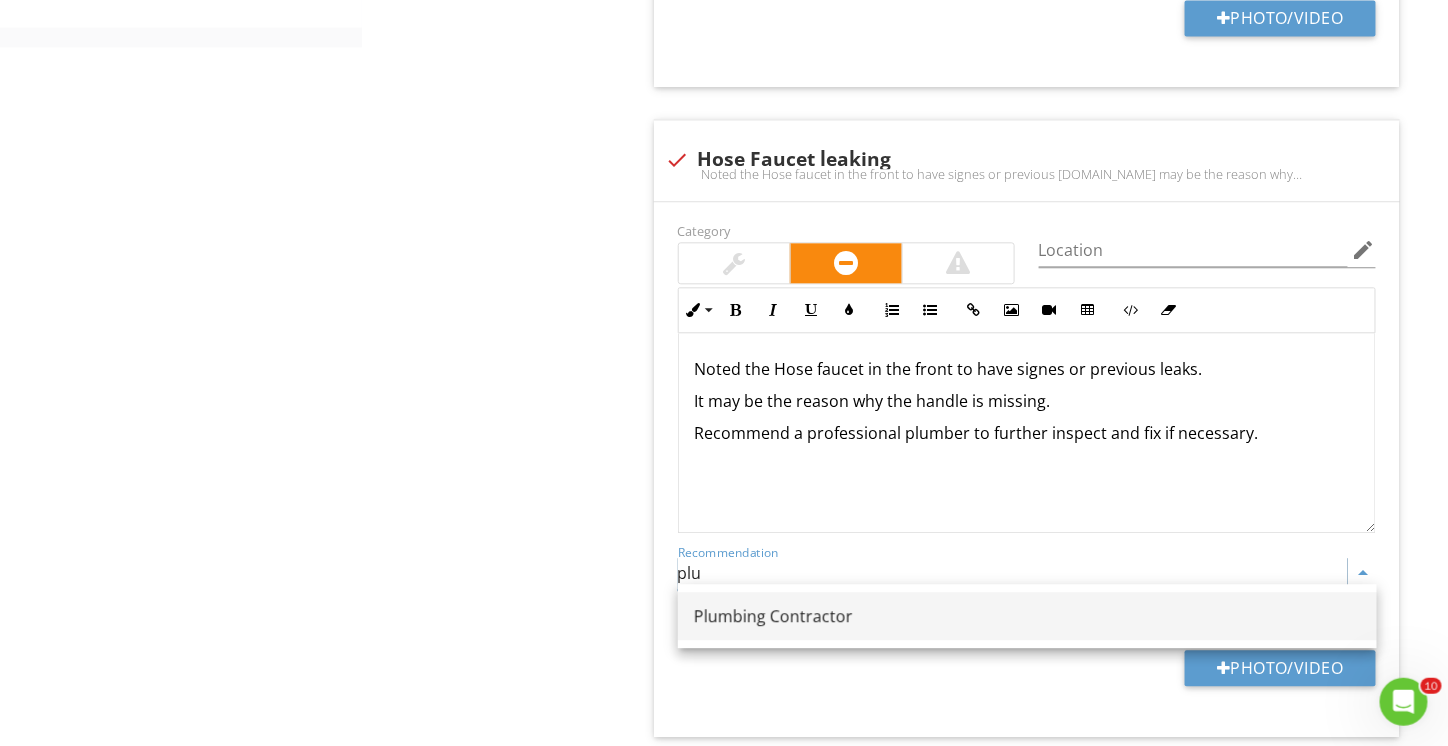 click on "Plumbing Contractor" at bounding box center (1027, 616) 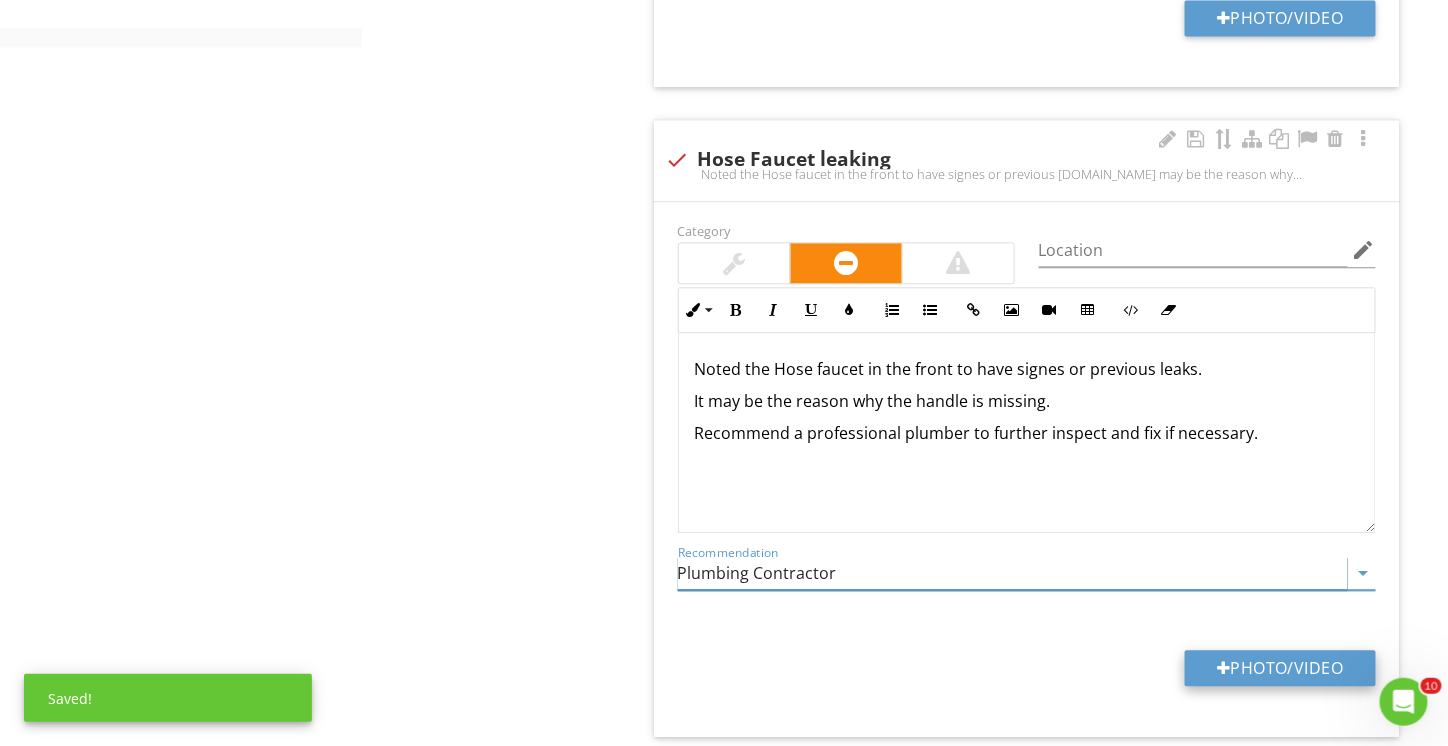 type on "Plumbing Contractor" 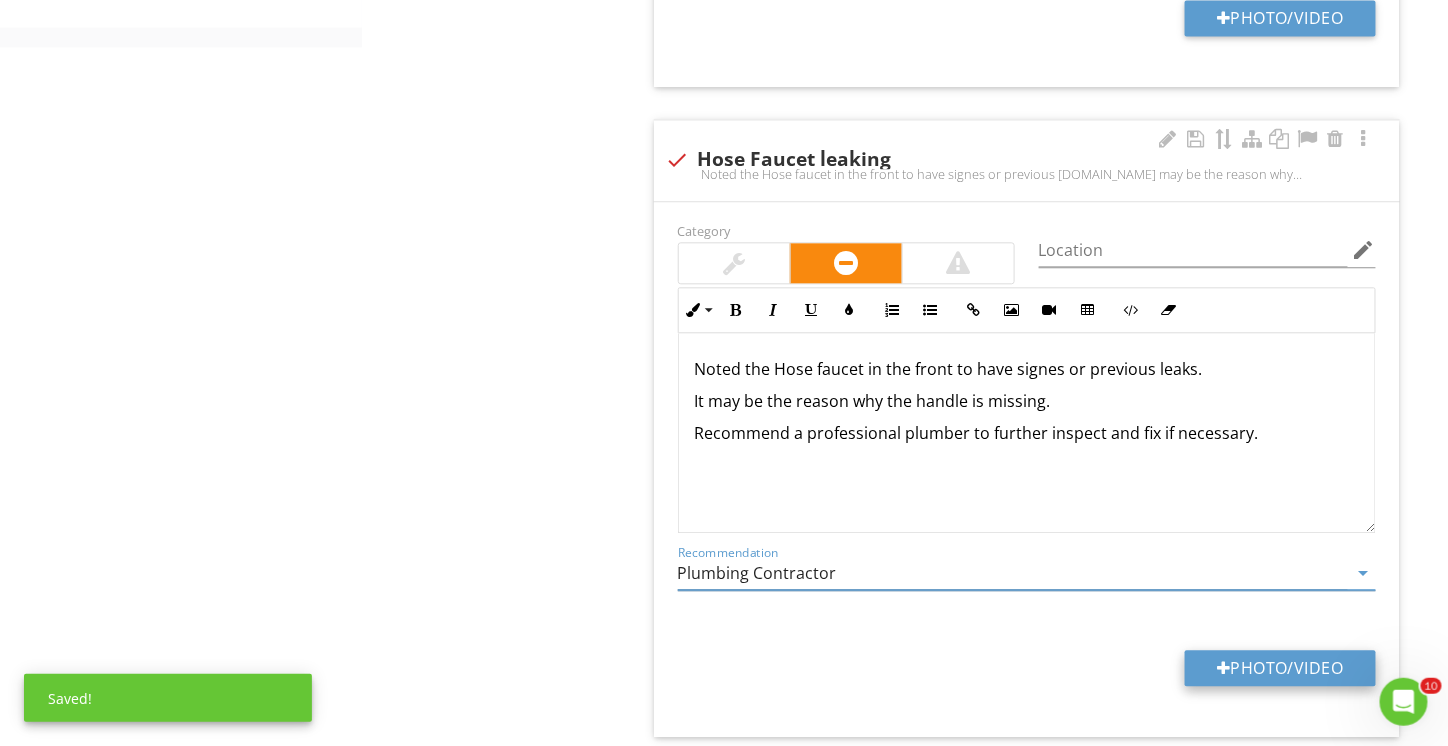 click on "Photo/Video" at bounding box center (1280, 668) 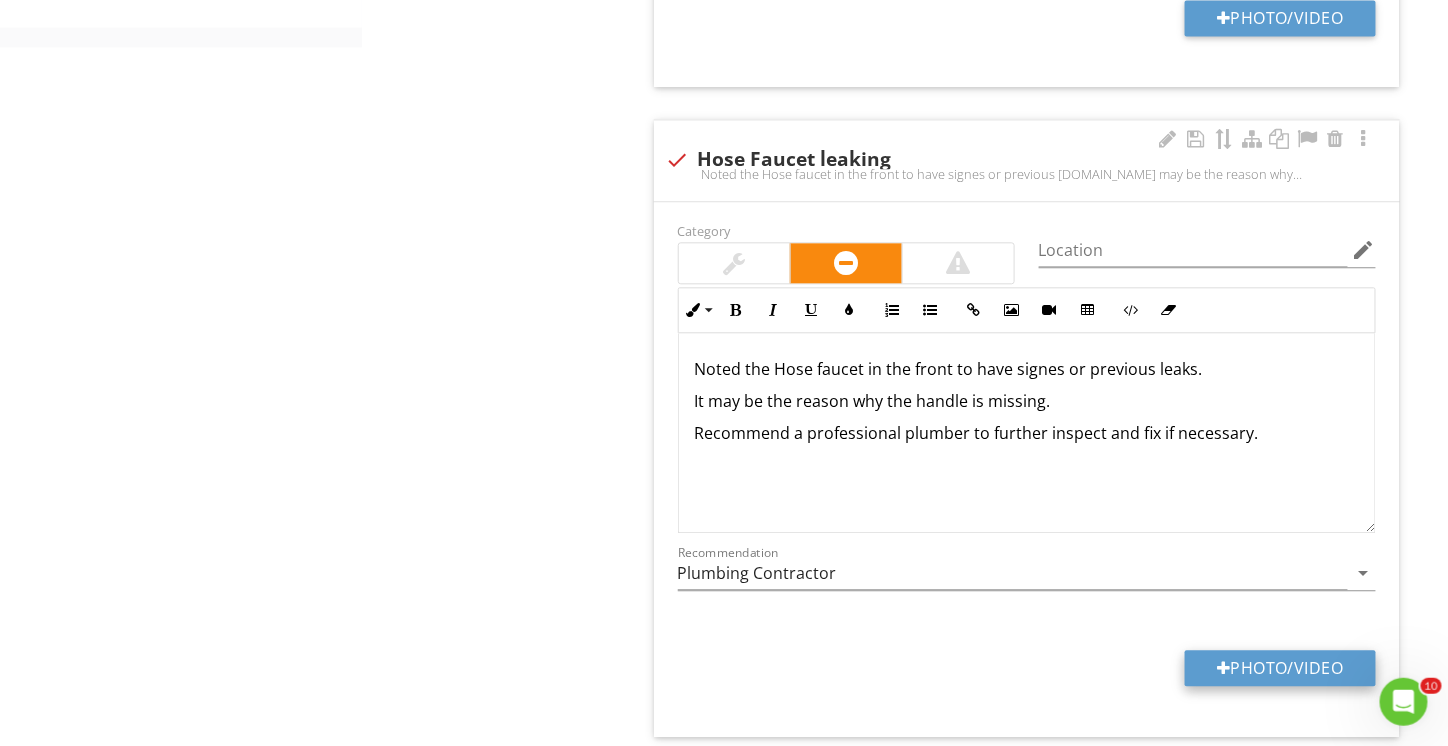 type on "C:\fakepath\P7100040.JPG" 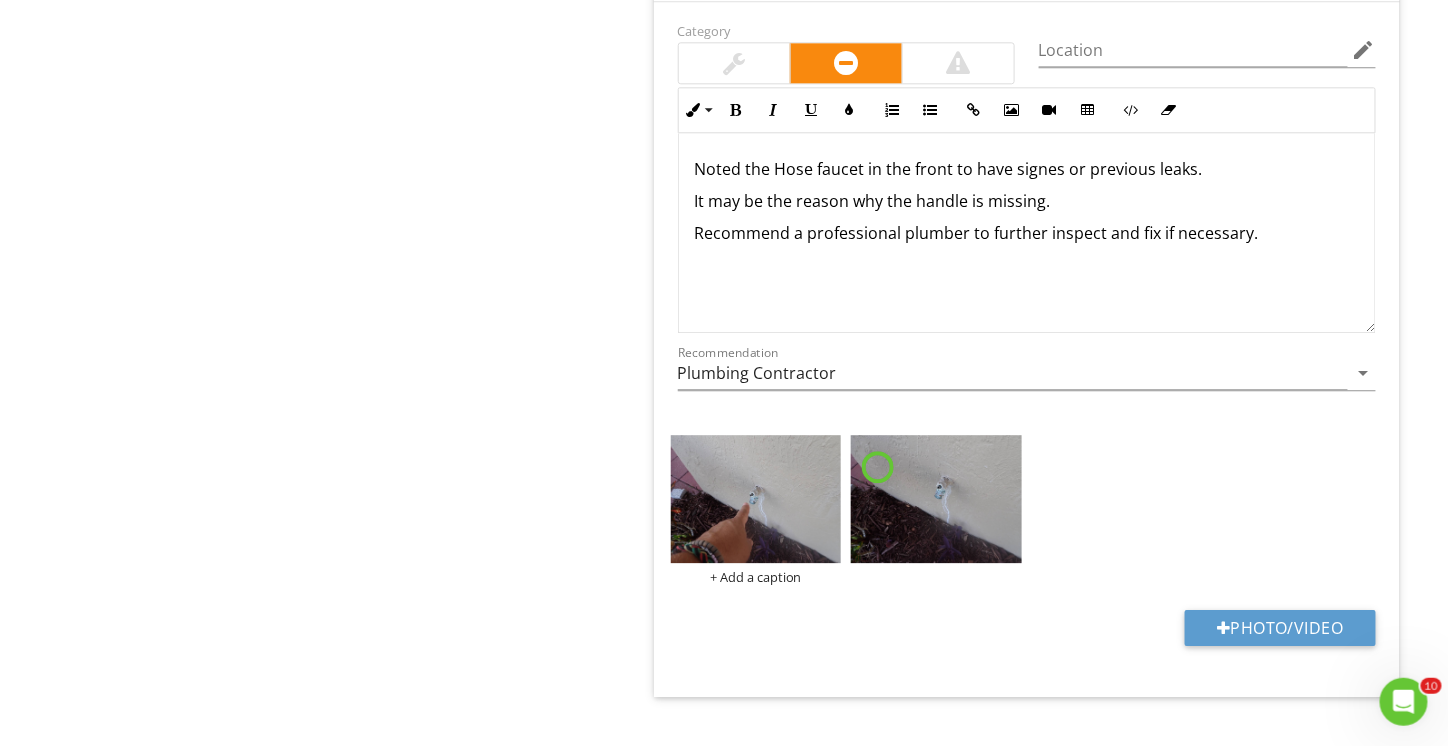 scroll, scrollTop: 1661, scrollLeft: 0, axis: vertical 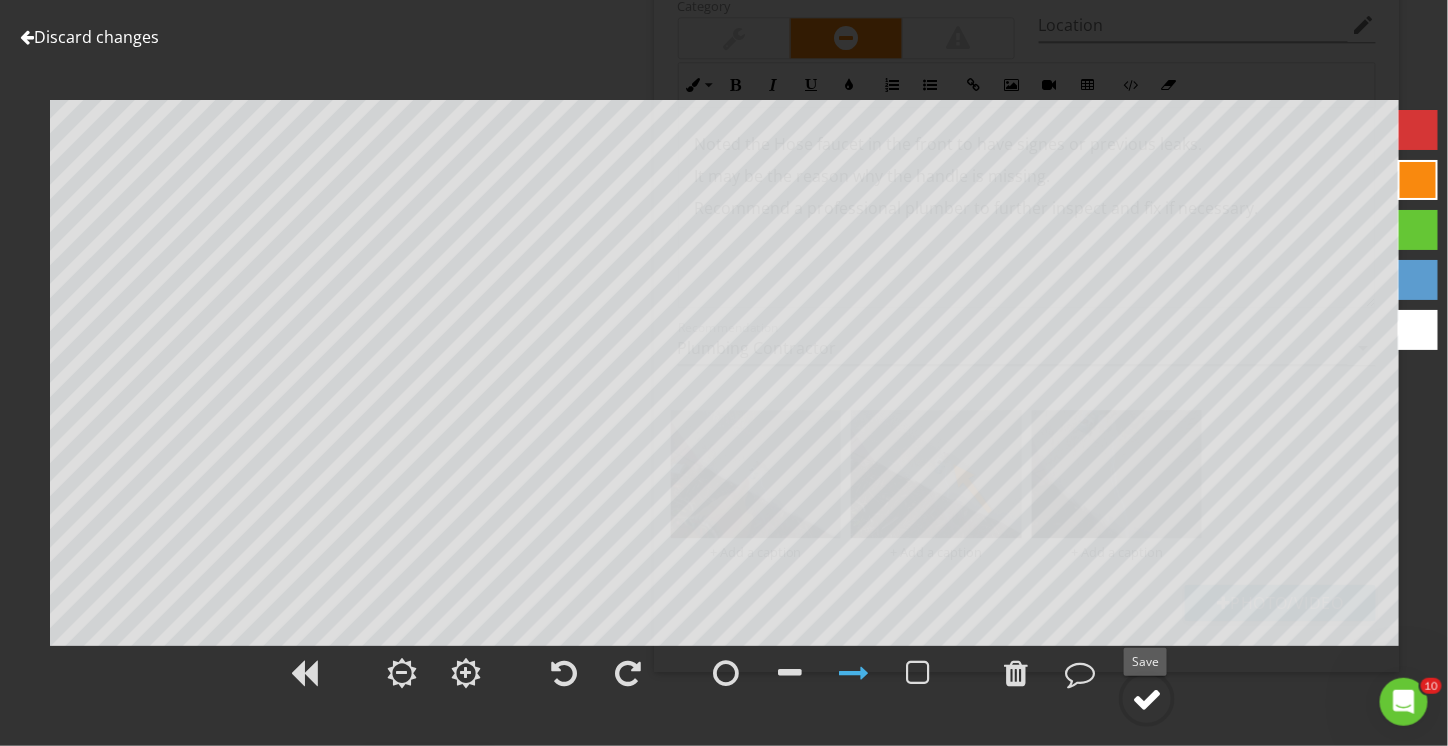 click at bounding box center (1147, 699) 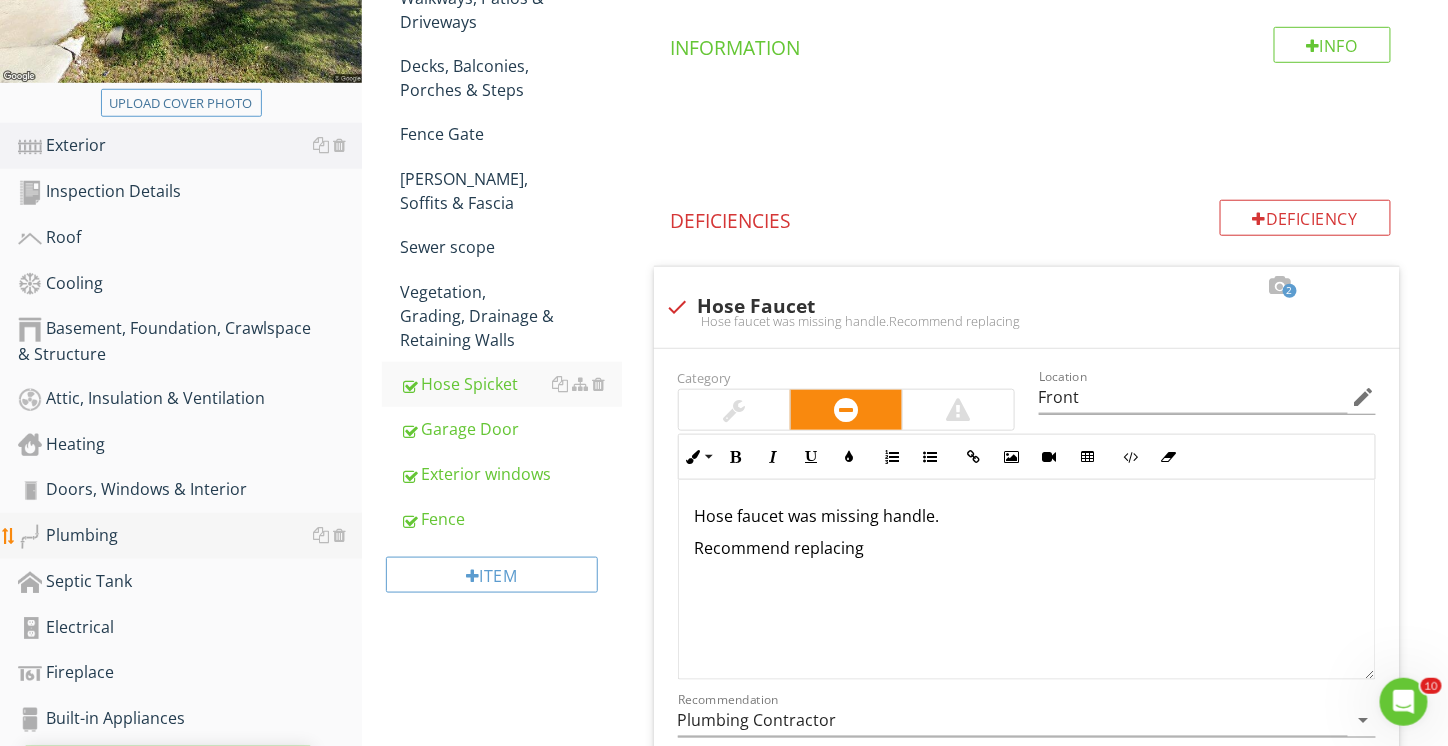 scroll, scrollTop: 461, scrollLeft: 0, axis: vertical 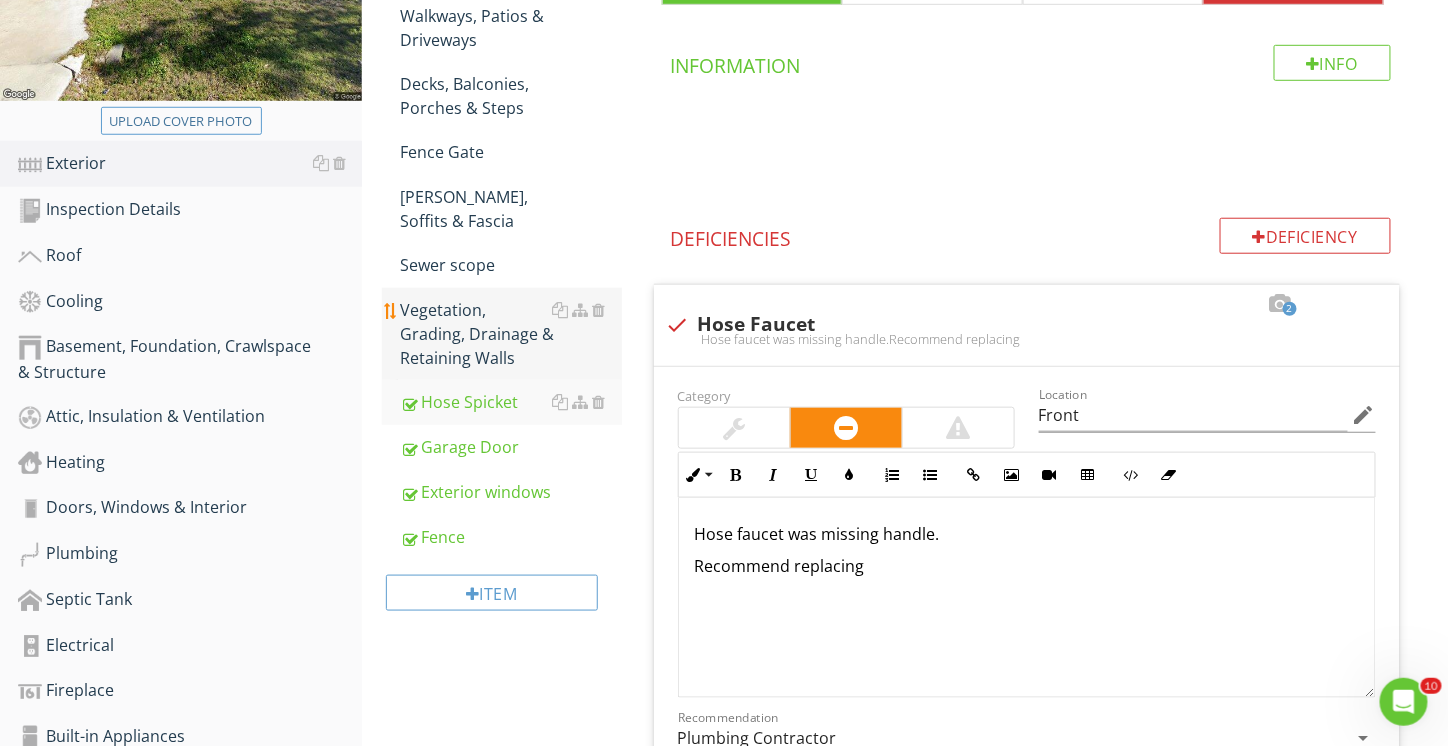 click on "Vegetation, Grading, Drainage & Retaining Walls" at bounding box center (511, 334) 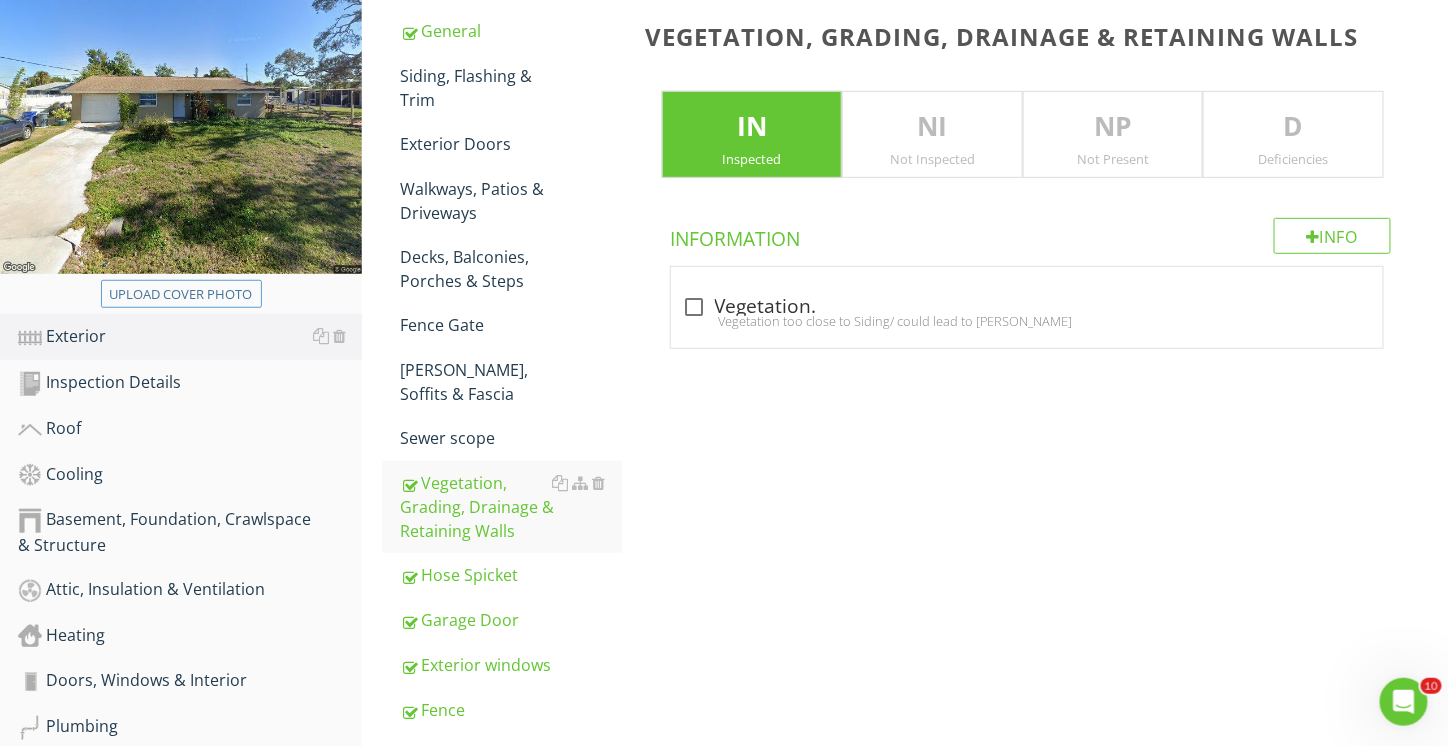 scroll, scrollTop: 261, scrollLeft: 0, axis: vertical 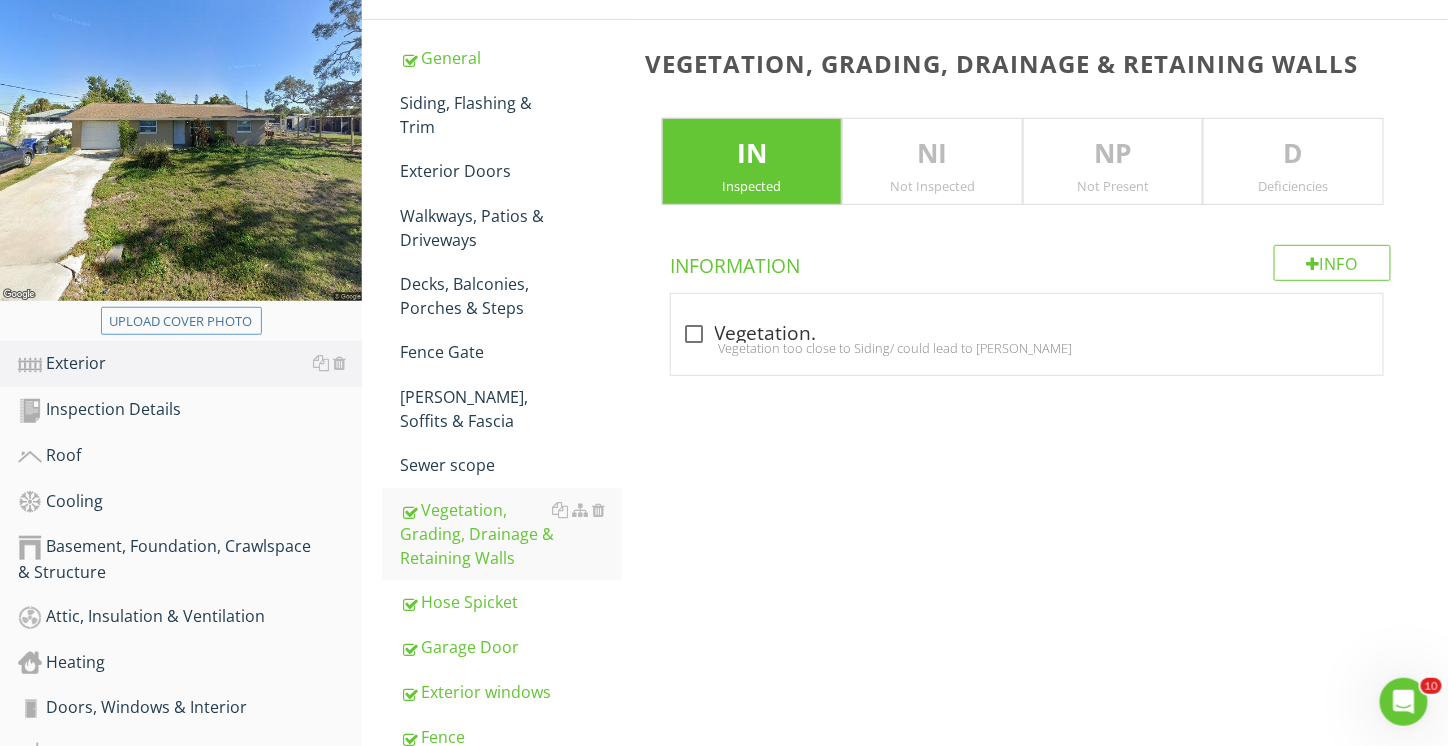 click on "Deficiencies" at bounding box center [1293, 186] 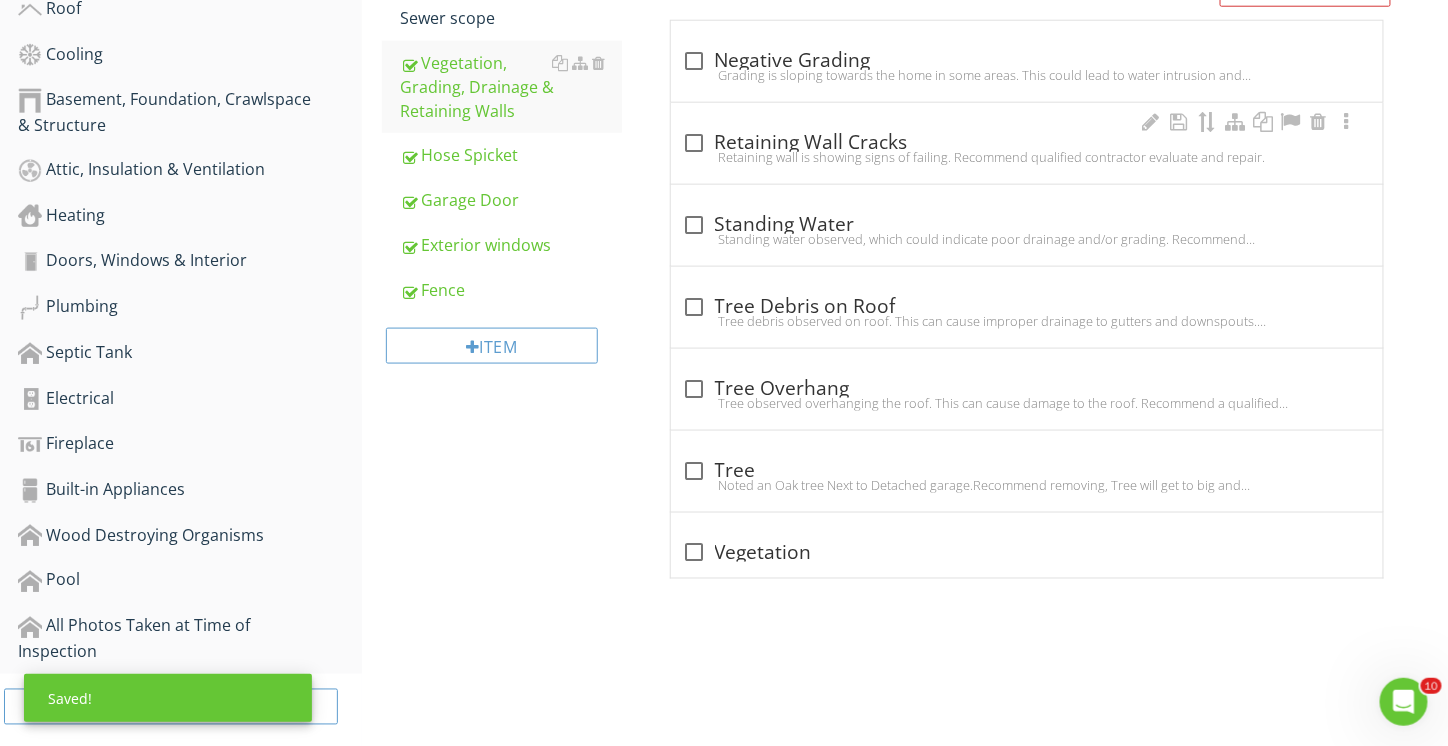 scroll, scrollTop: 740, scrollLeft: 0, axis: vertical 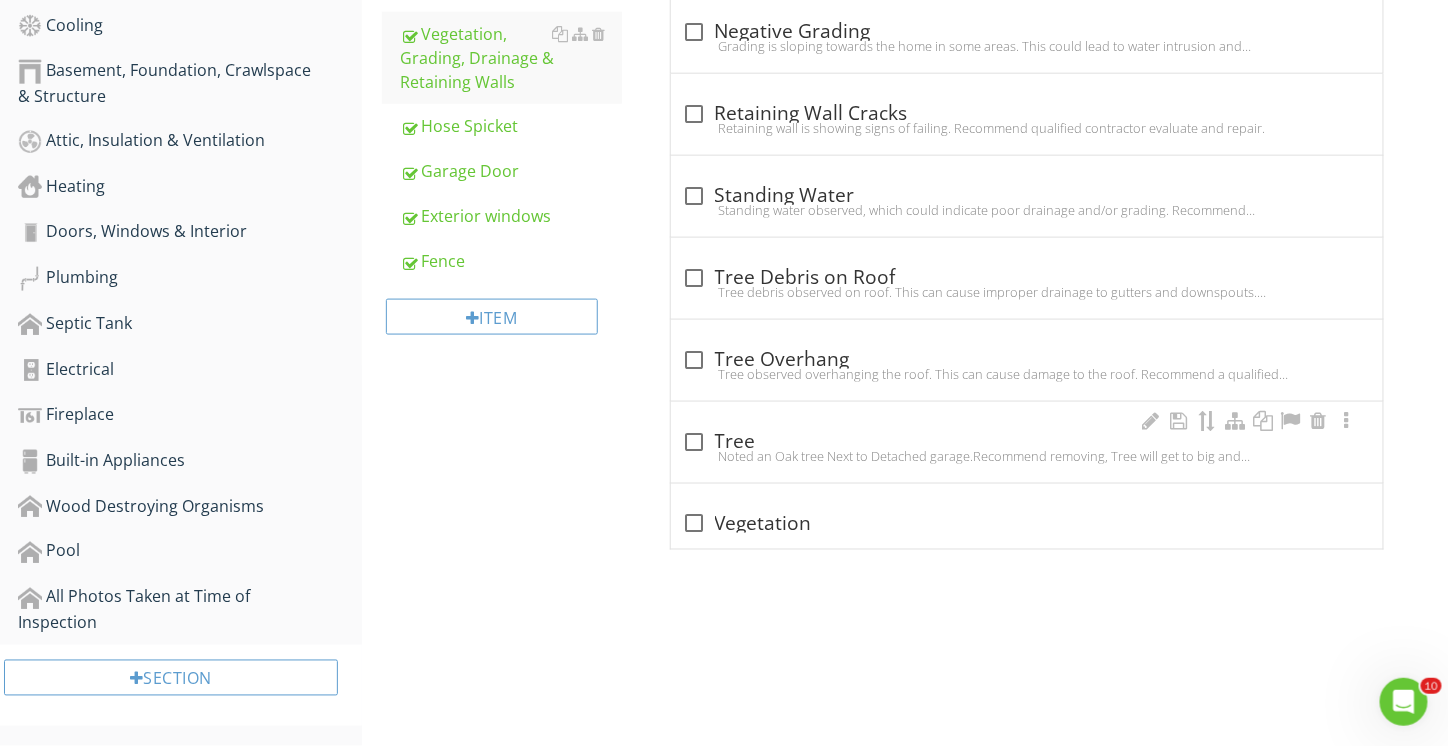 click on "Noted an Oak tree Next to Detached garage.Recommend removing, Tree will get to big and damage foundation, siding and roof." at bounding box center (1027, 456) 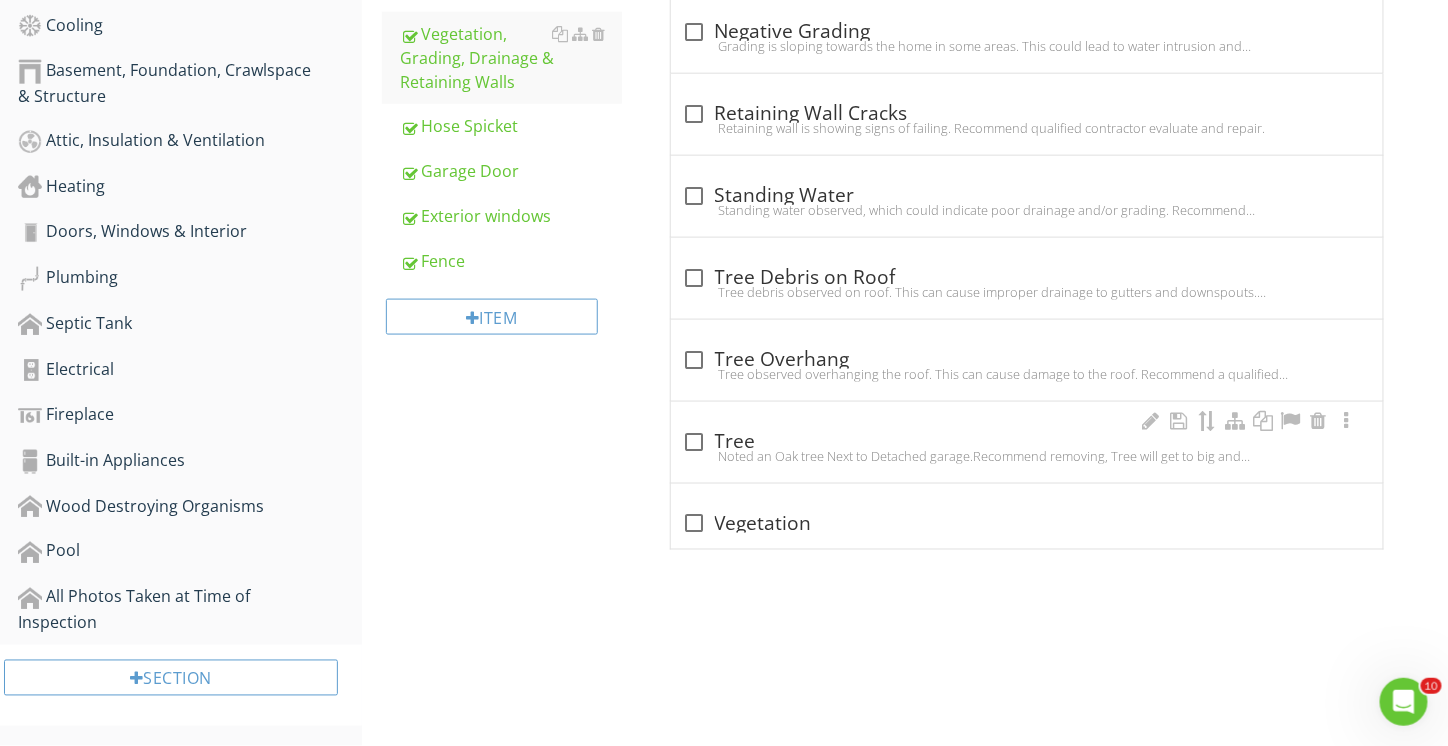 checkbox on "true" 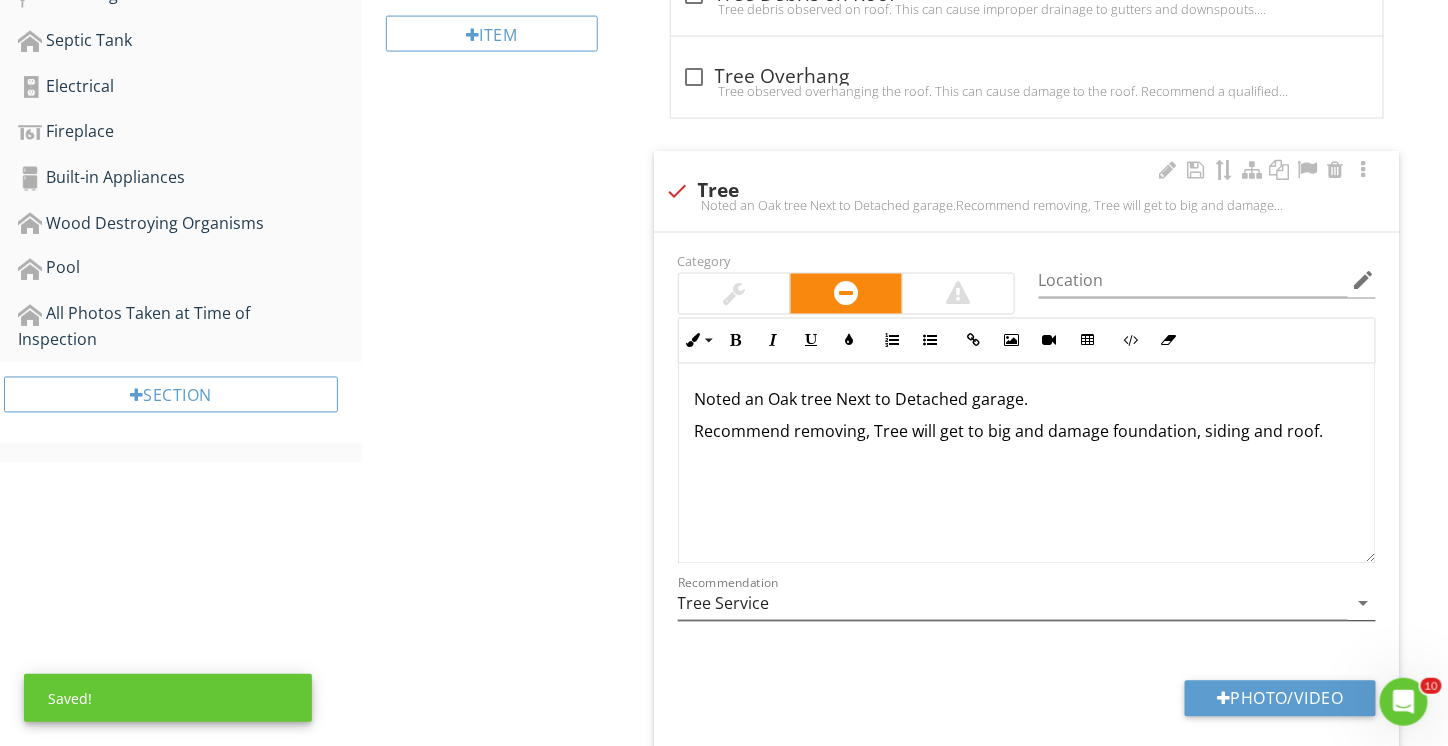 scroll, scrollTop: 1040, scrollLeft: 0, axis: vertical 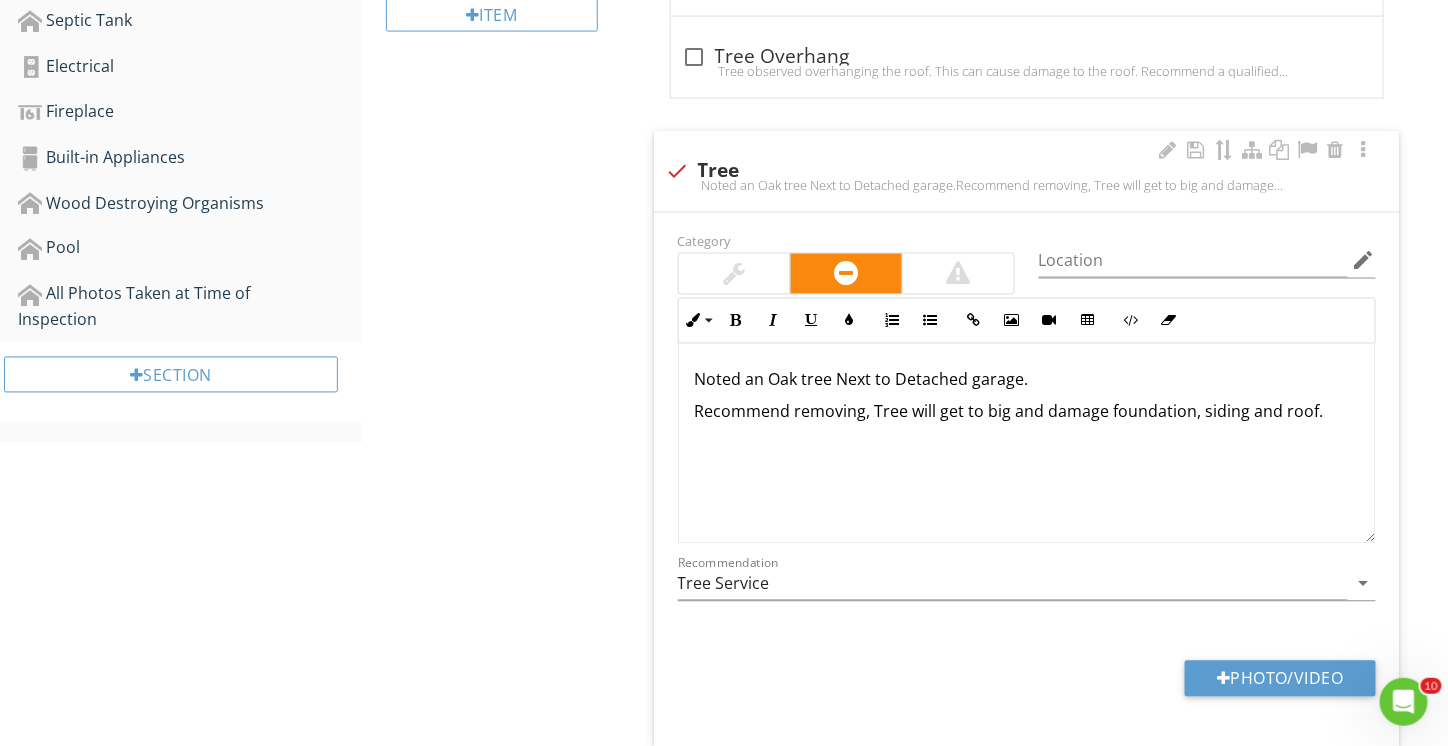 click on "Noted an Oak tree Next to Detached garage." at bounding box center (1027, 380) 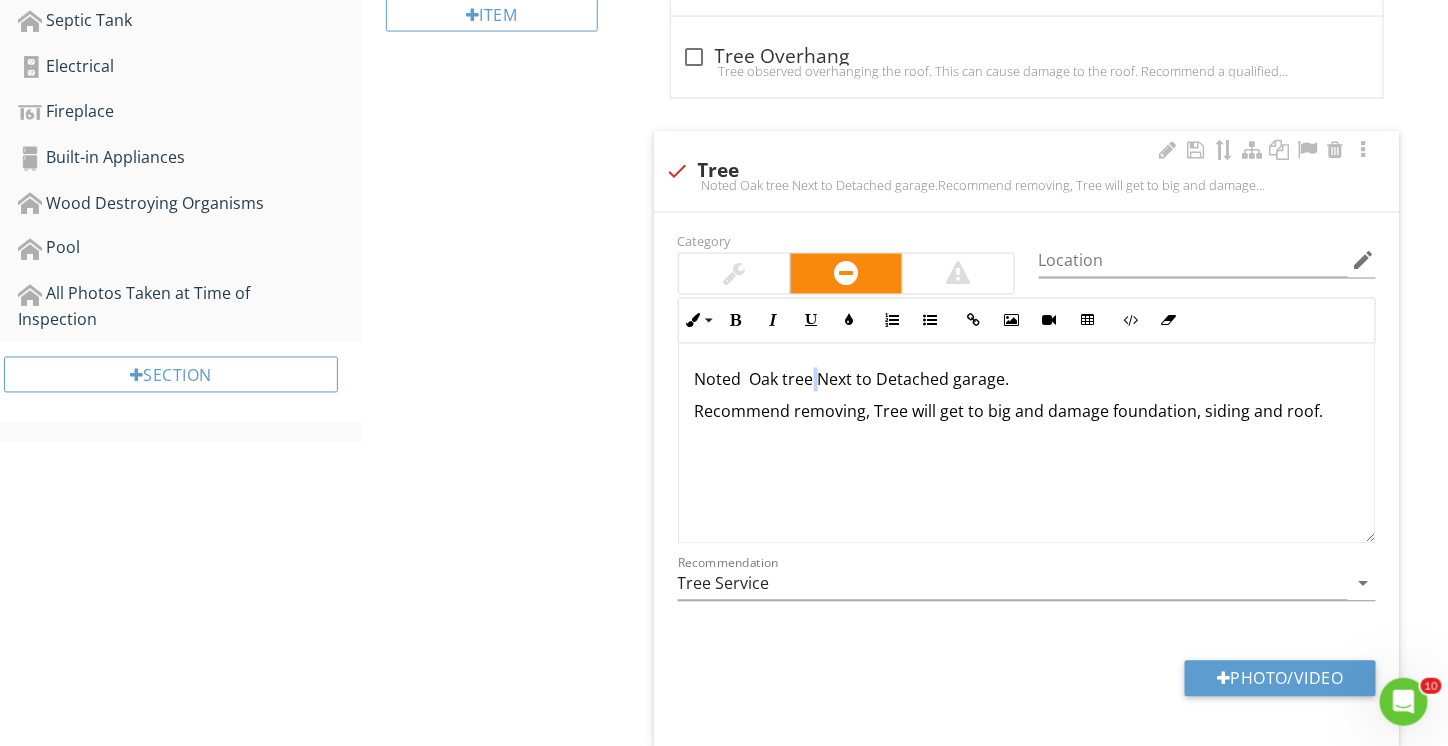 click on "Noted  Oak tree Next to Detached garage." at bounding box center [1027, 380] 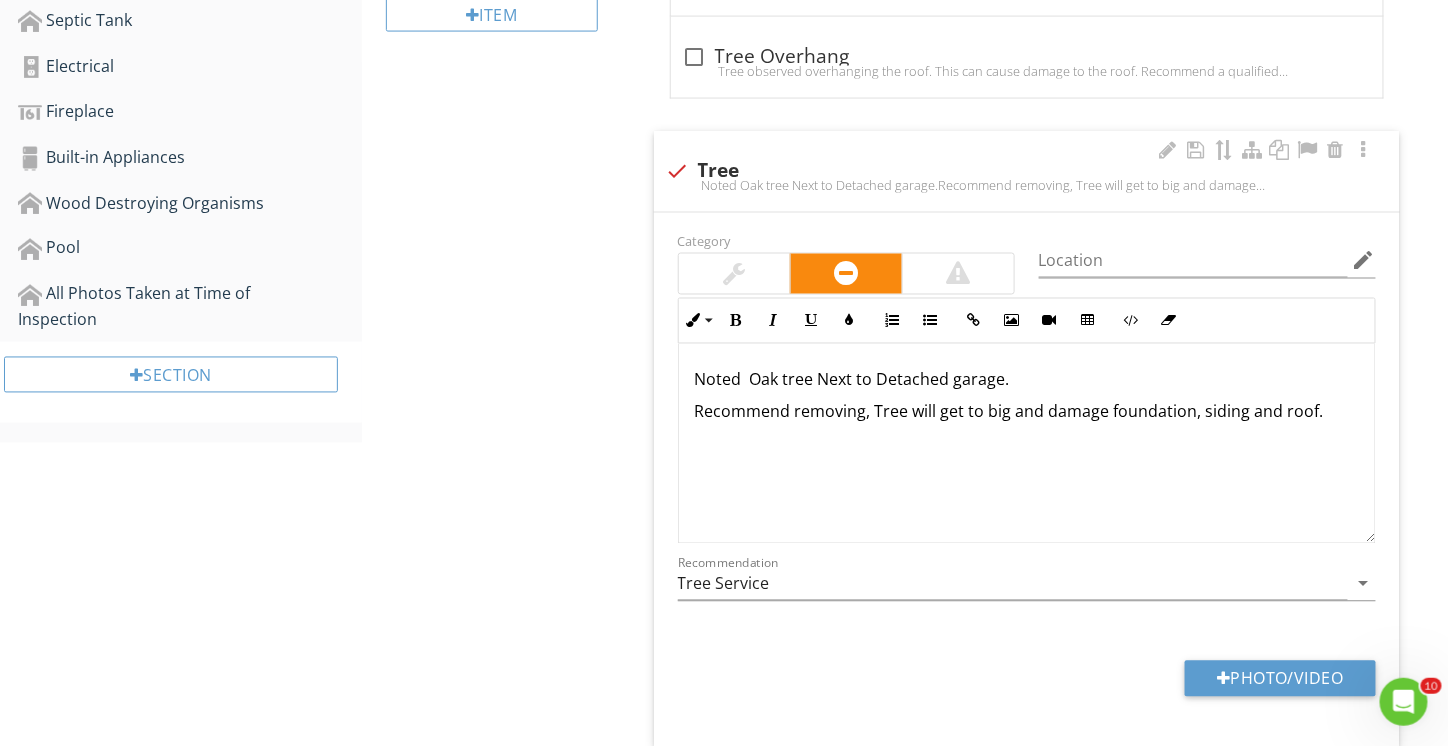 type 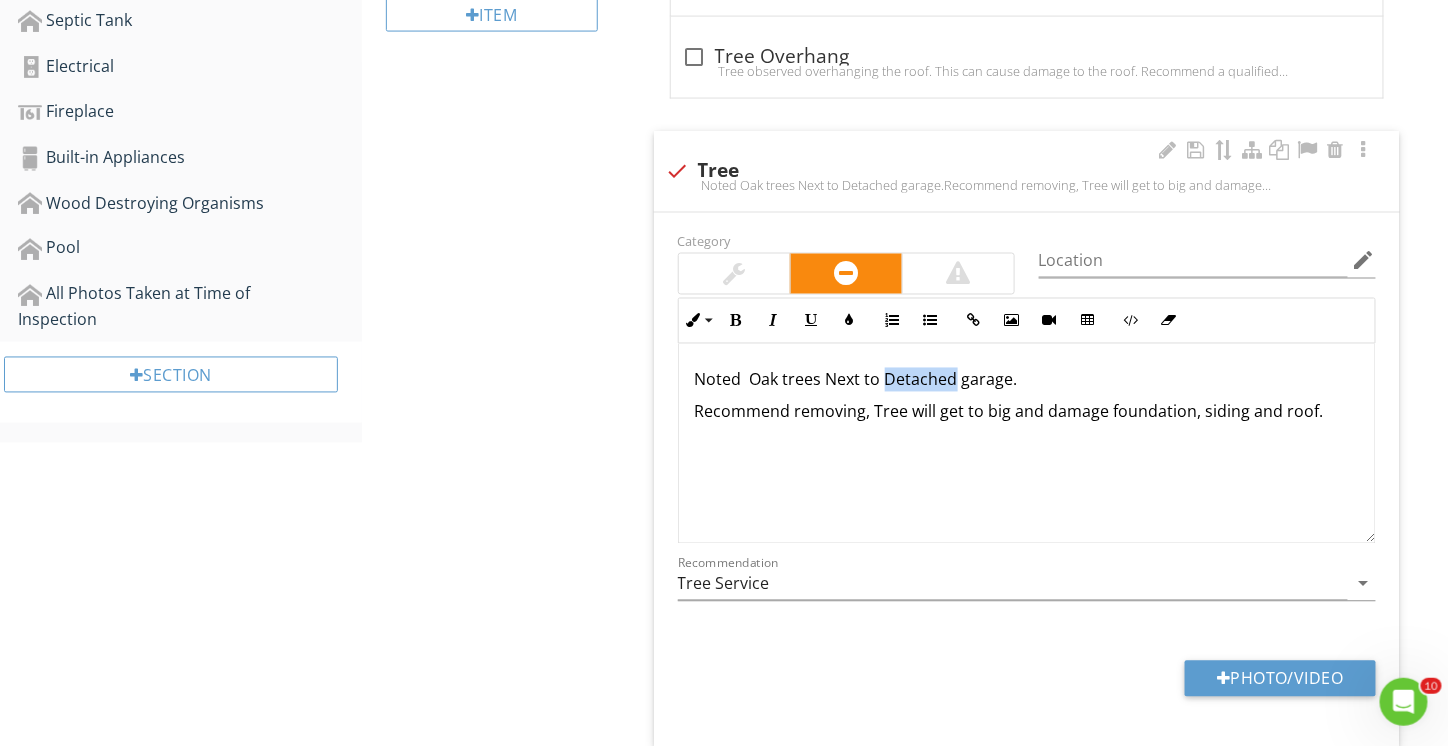 drag, startPoint x: 882, startPoint y: 375, endPoint x: 953, endPoint y: 371, distance: 71.11259 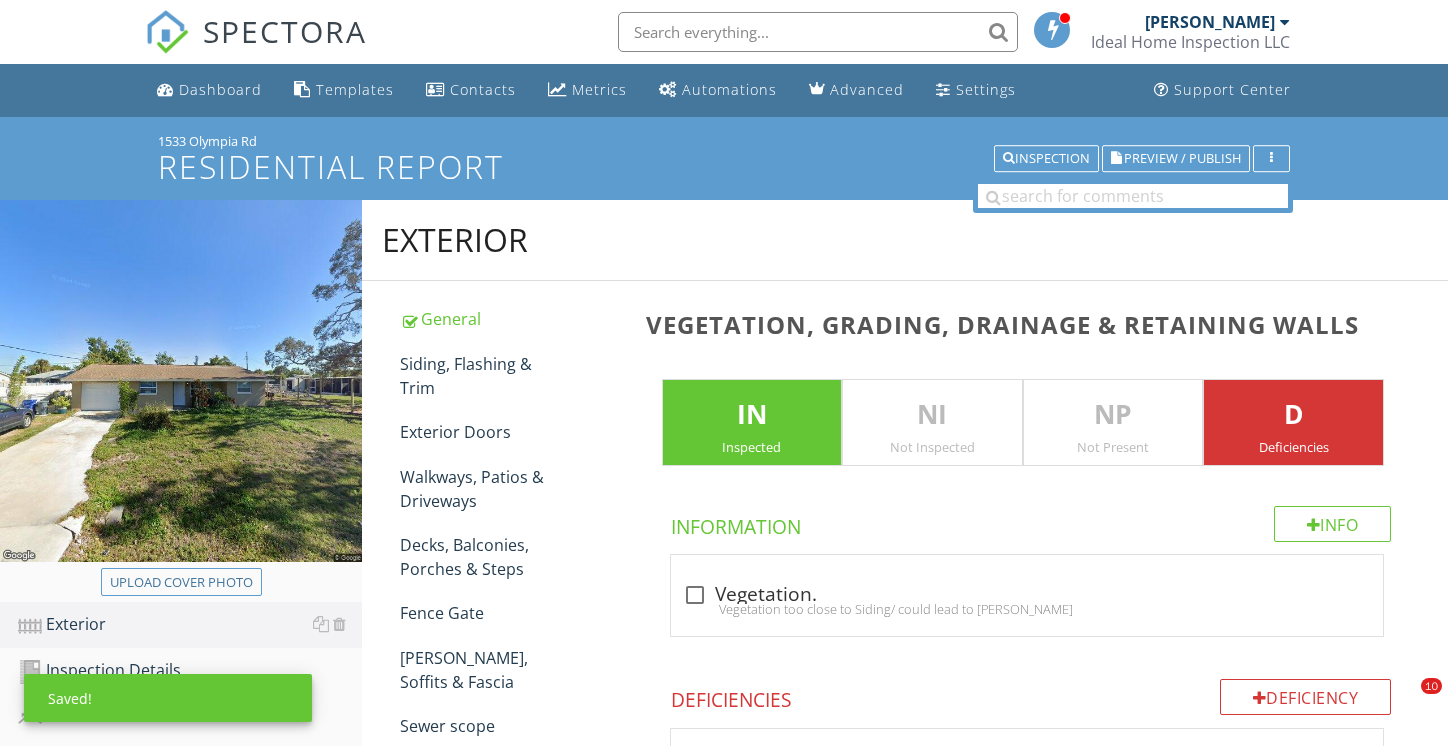 scroll, scrollTop: 1040, scrollLeft: 0, axis: vertical 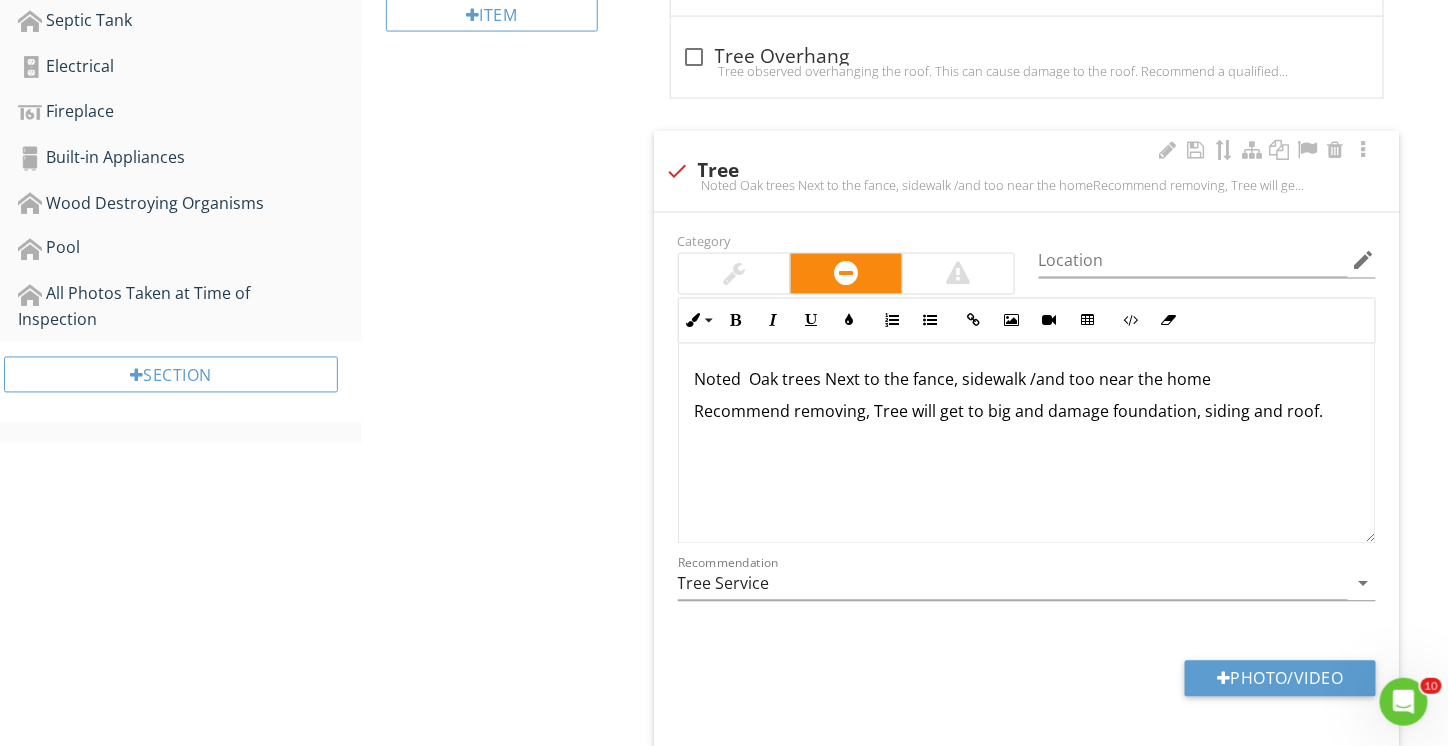 click on "Noted  Oak trees Next to the fance, sidewalk /and too near the home Recommend removing, Tree will get to big and damage foundation, siding and roof." at bounding box center (1027, 444) 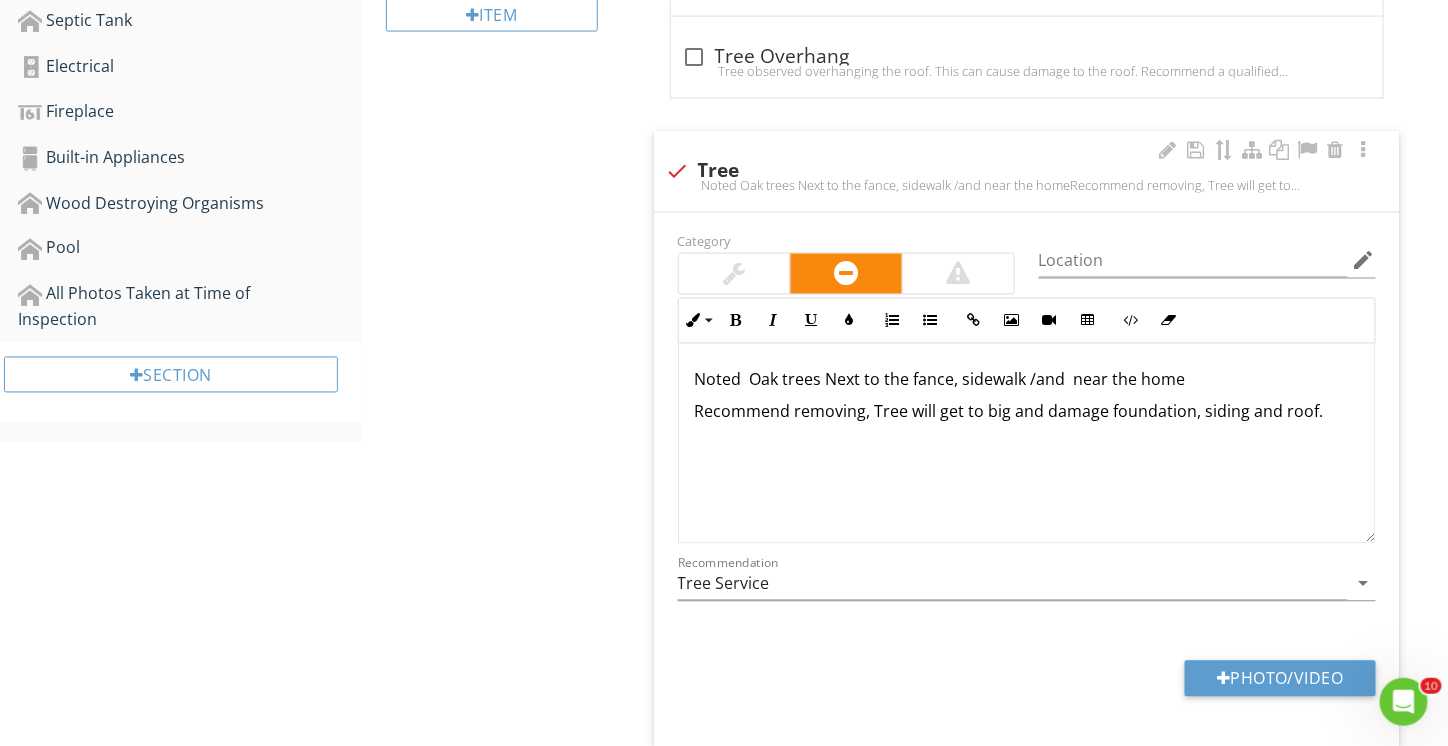 type 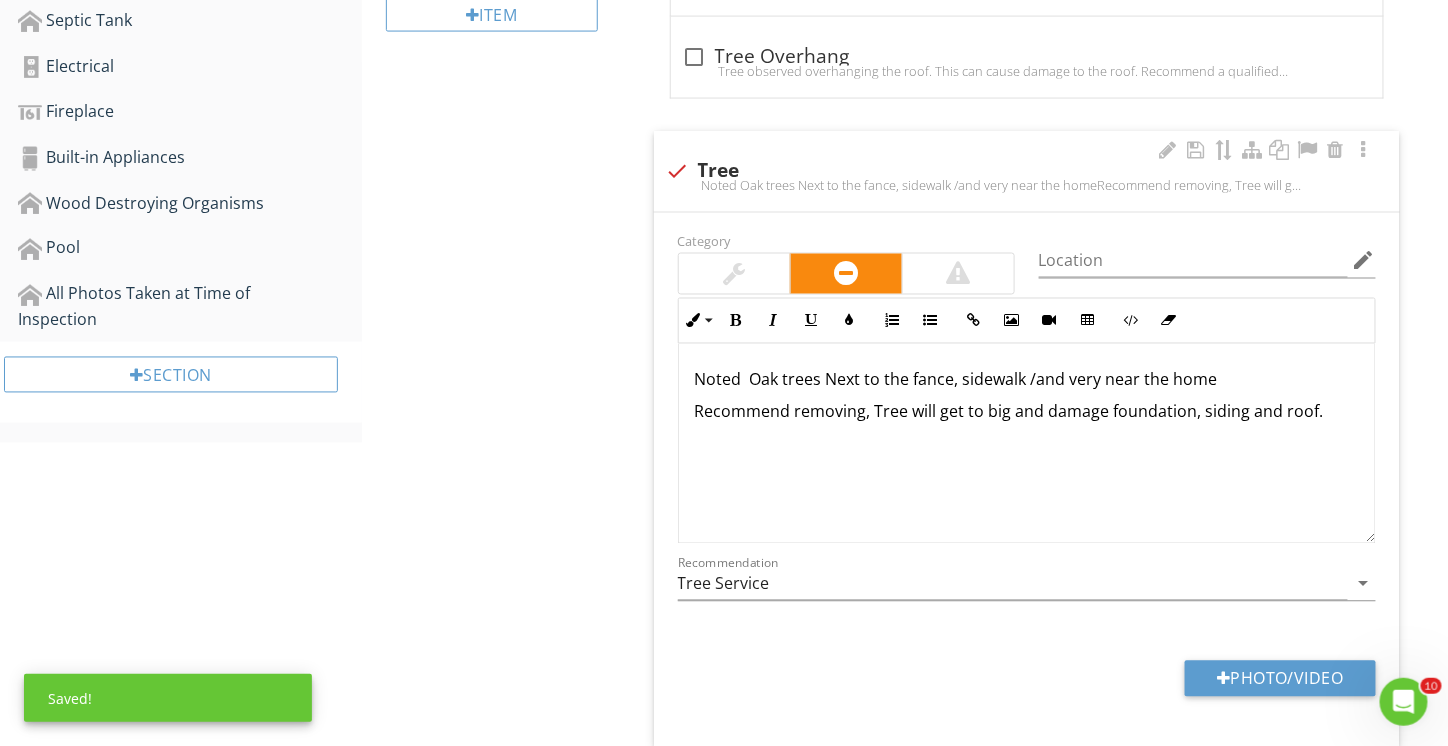 click on "Noted  Oak trees Next to the fance, sidewalk /and very near the home" at bounding box center [1027, 380] 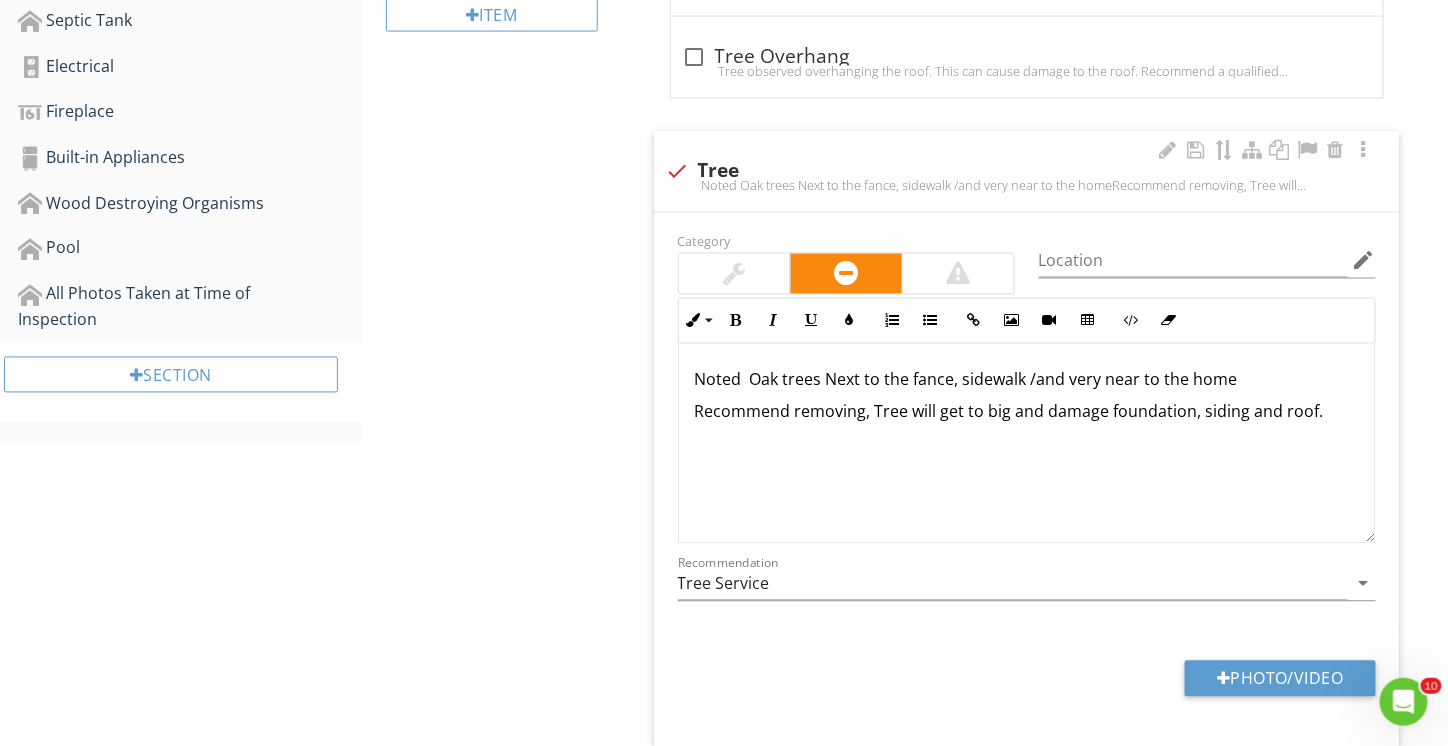 click on "Noted  Oak trees Next to the fance, sidewalk /and very near to the home" at bounding box center (1027, 380) 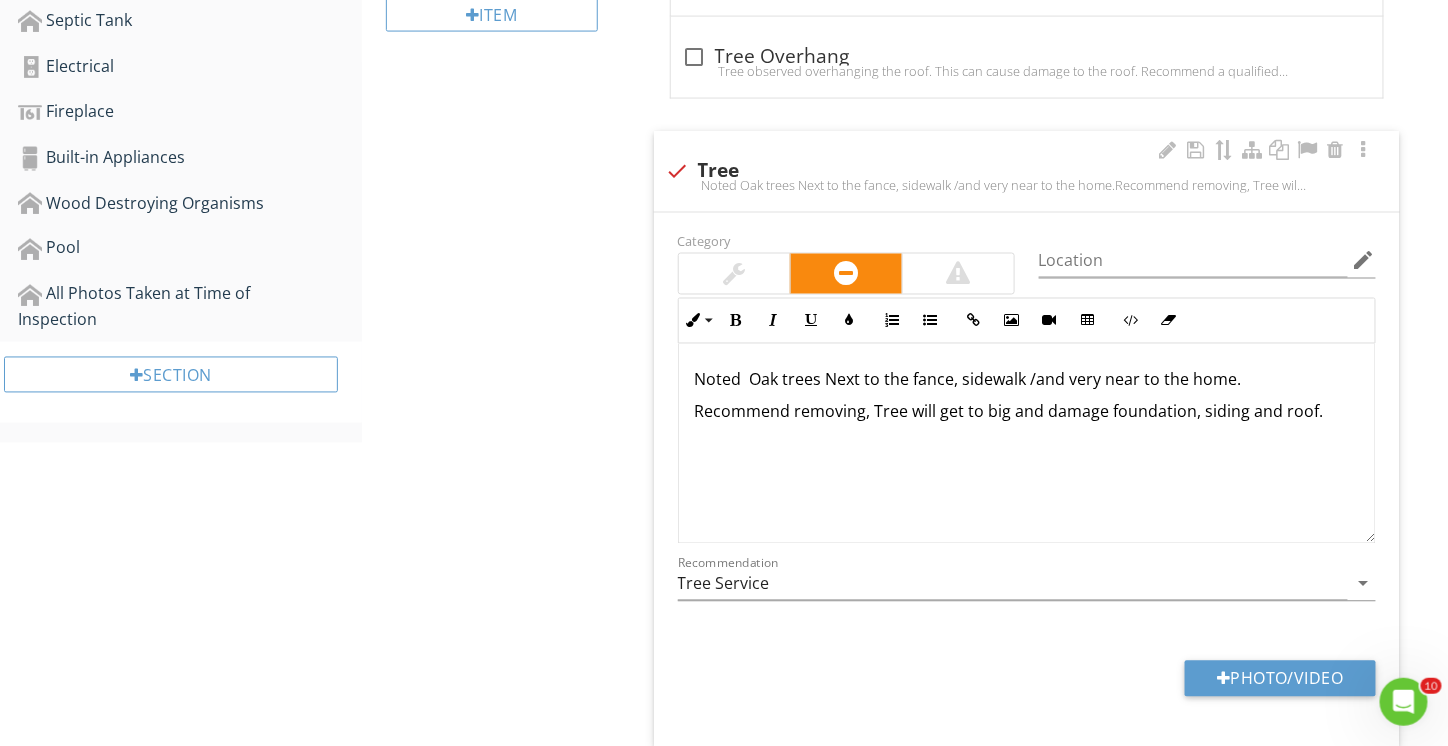 scroll, scrollTop: 0, scrollLeft: 0, axis: both 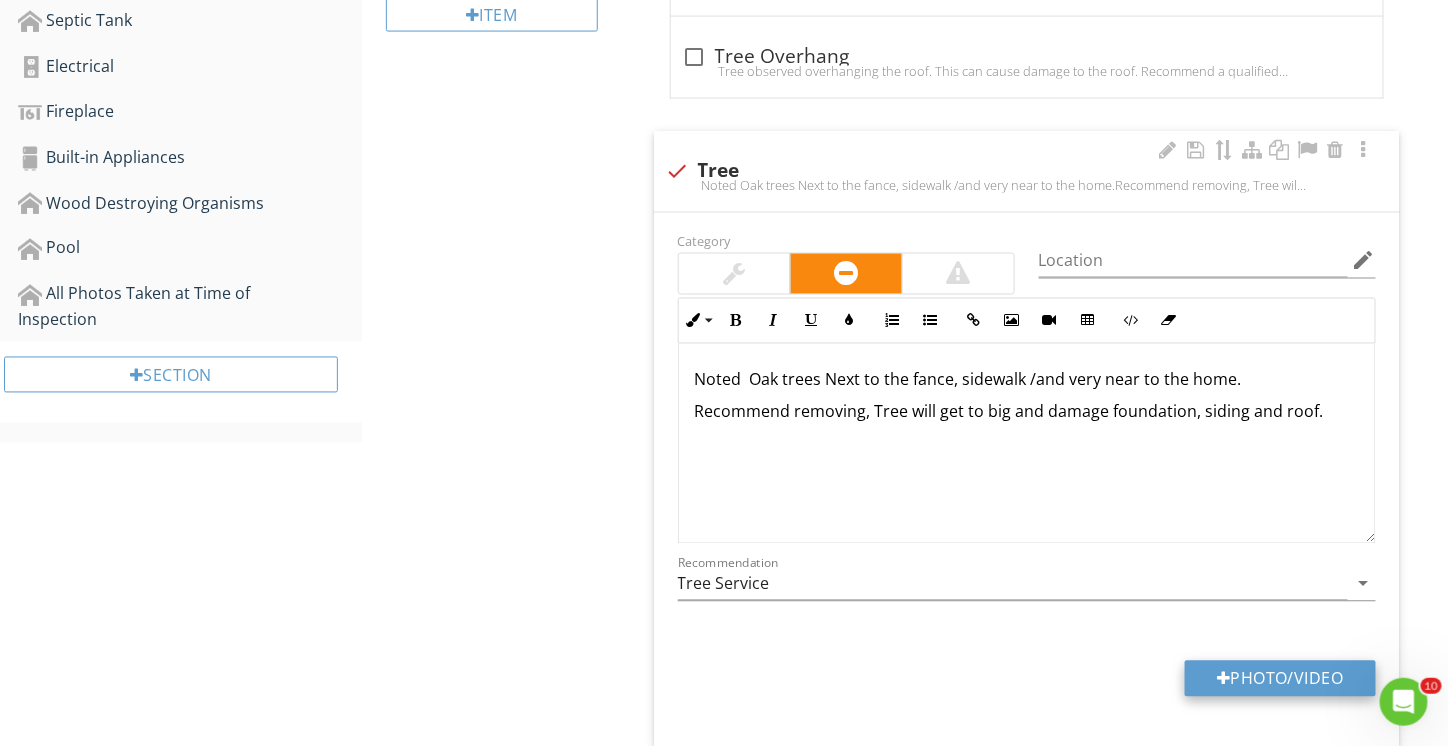 click on "Photo/Video" at bounding box center (1280, 679) 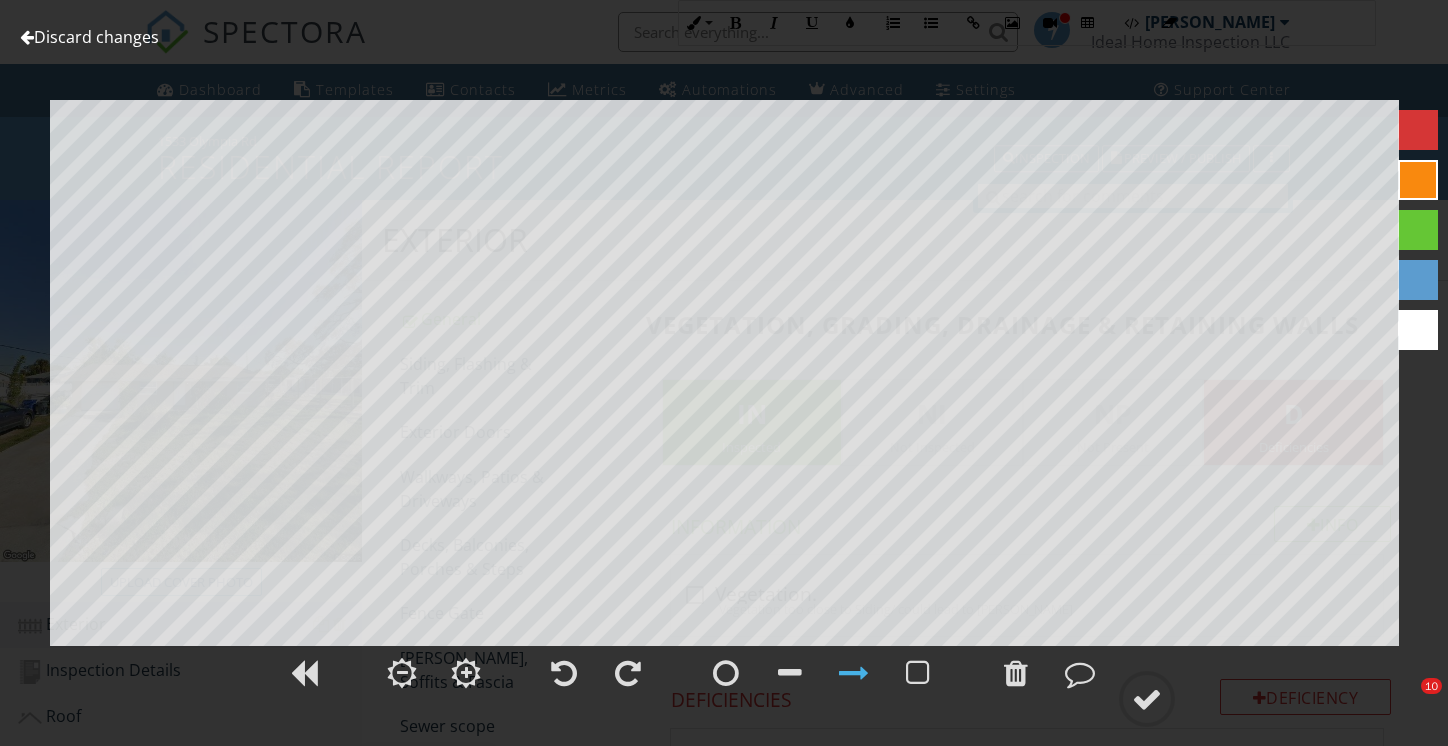 scroll, scrollTop: 1342, scrollLeft: 0, axis: vertical 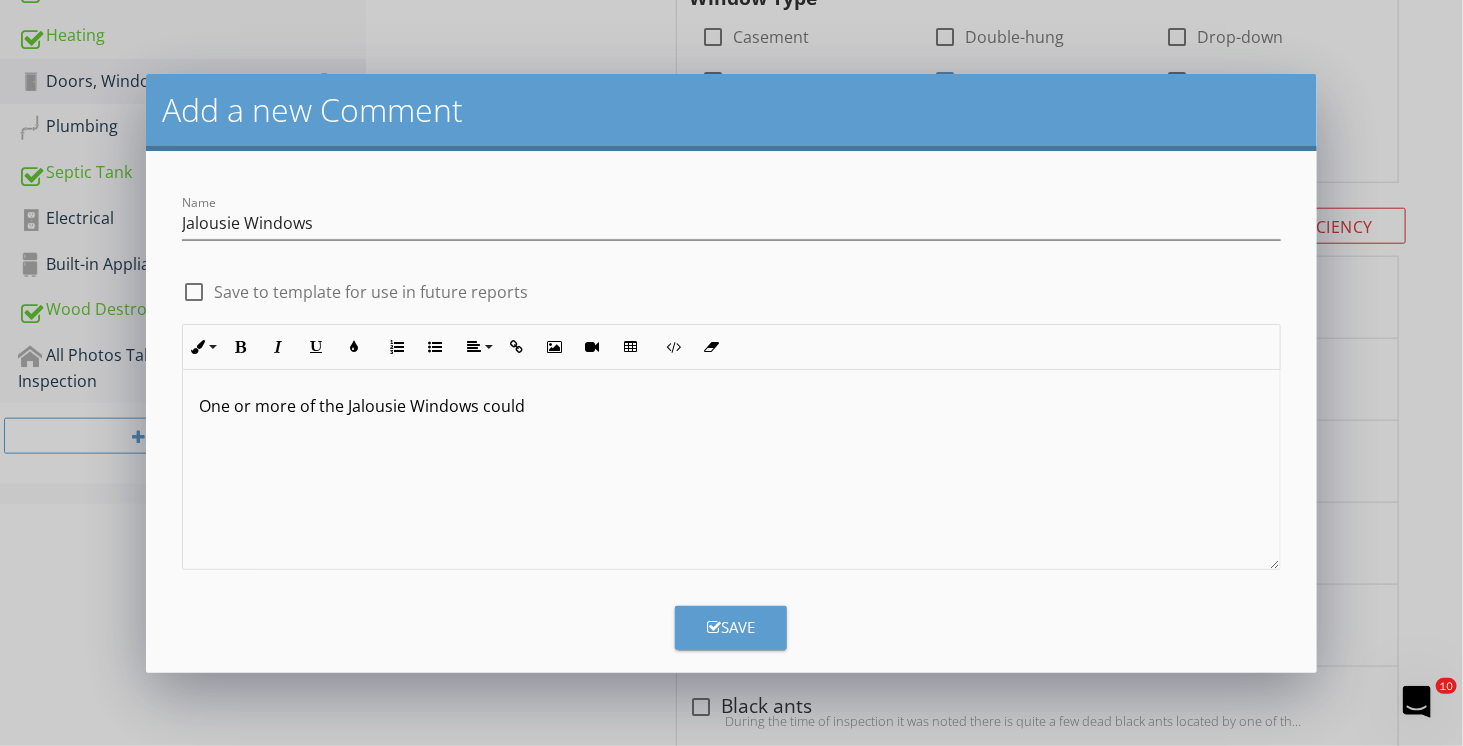 type 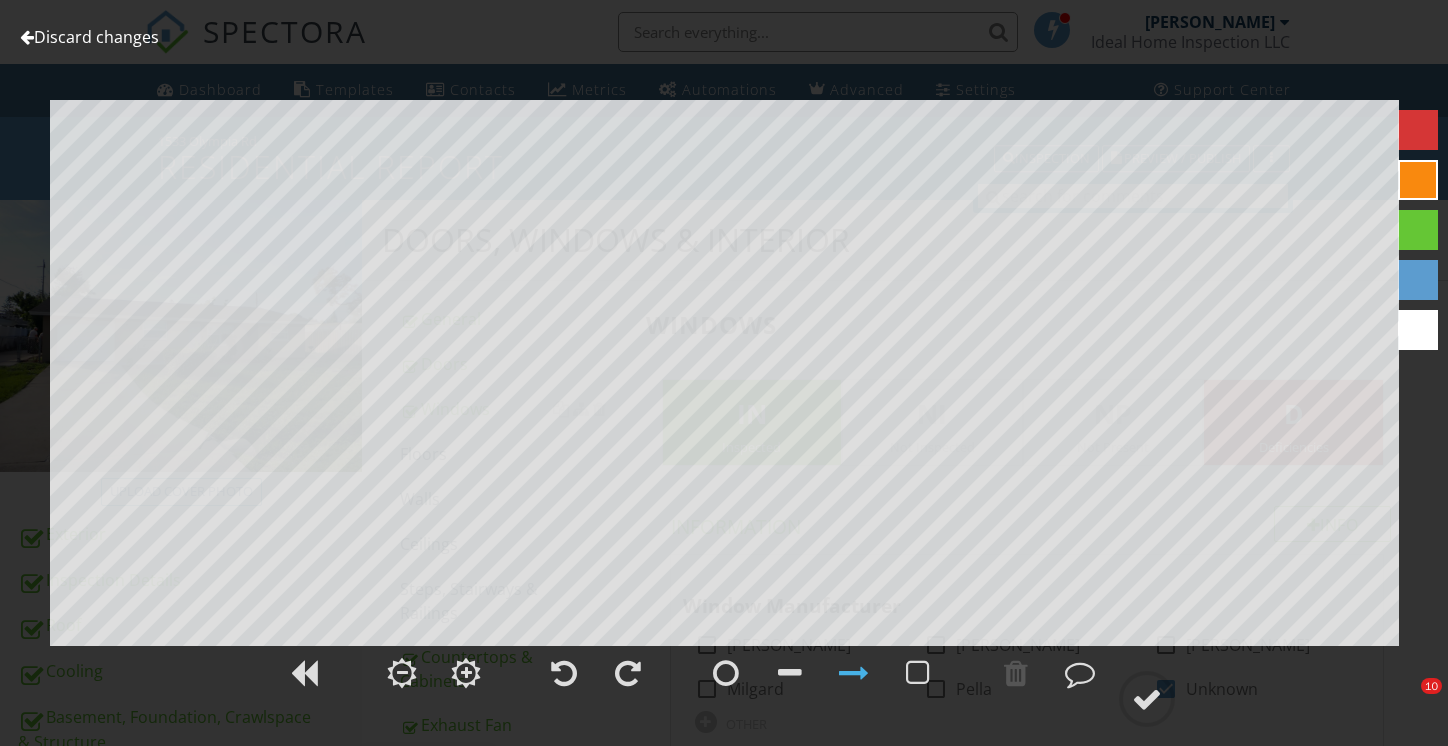 scroll, scrollTop: 4102, scrollLeft: 0, axis: vertical 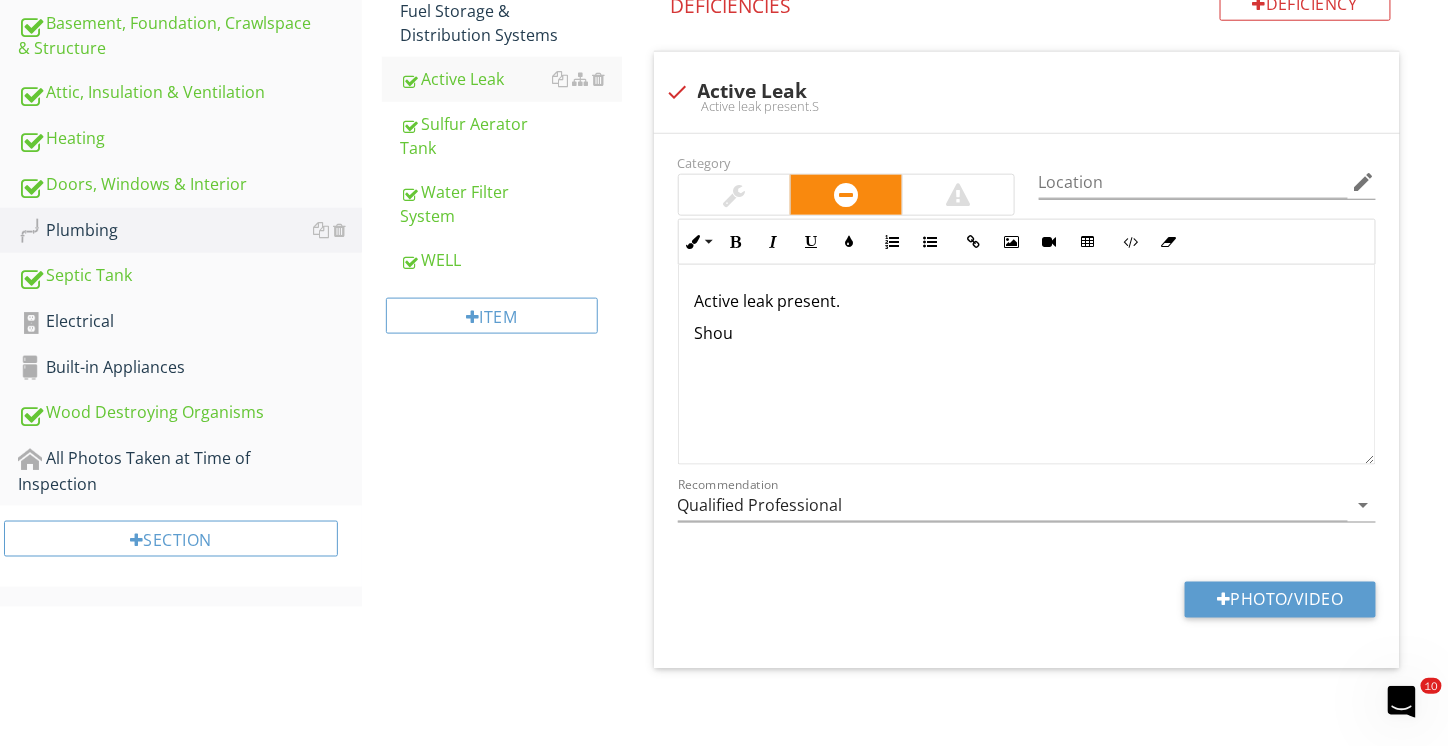 type 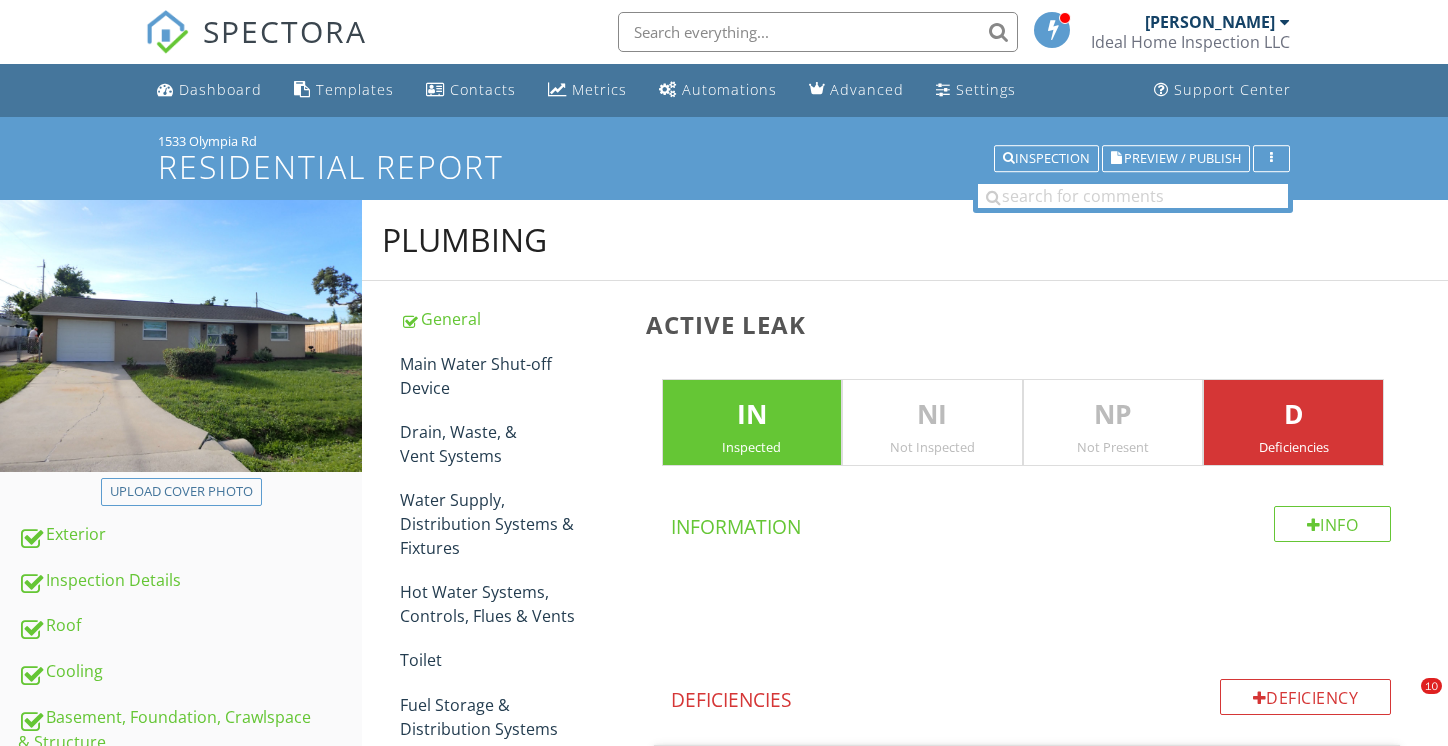 scroll, scrollTop: 694, scrollLeft: 0, axis: vertical 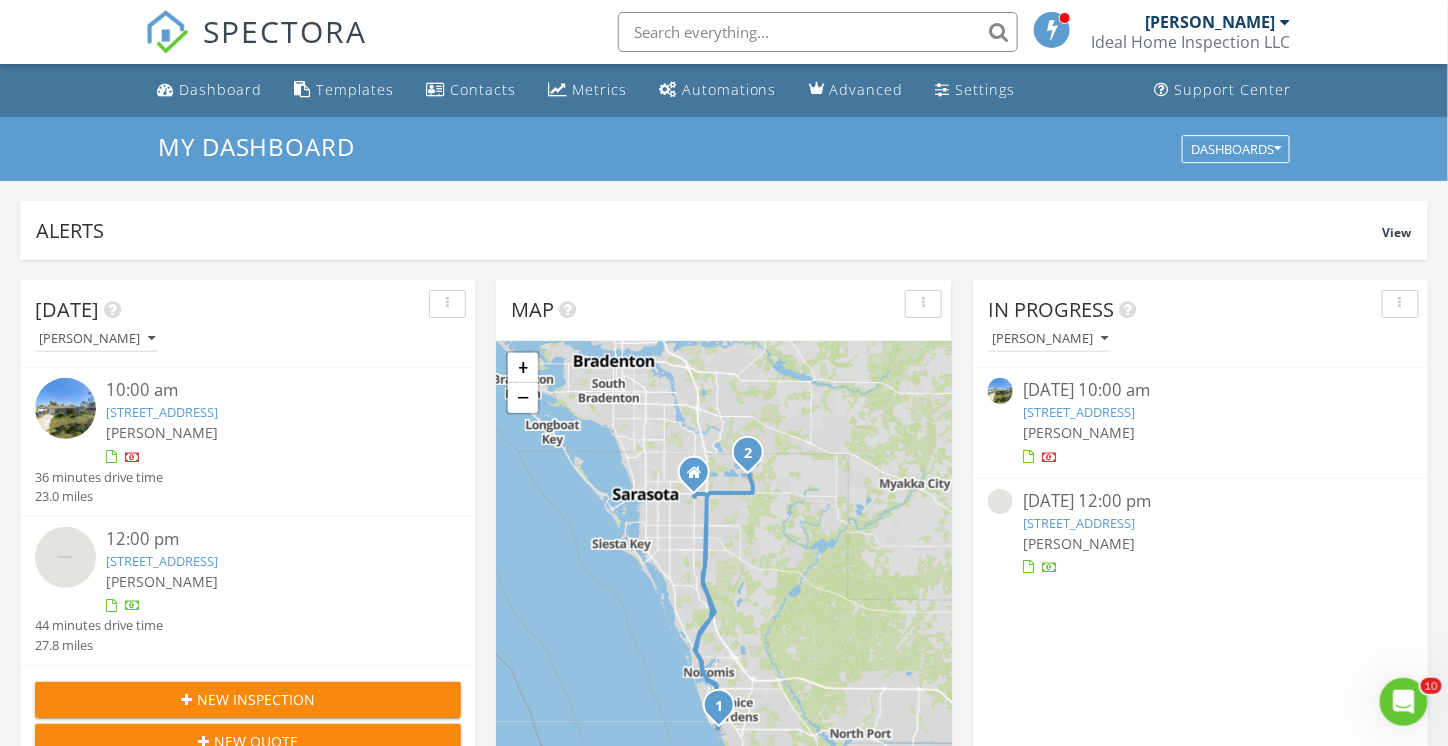 click on "[STREET_ADDRESS]" at bounding box center [1079, 412] 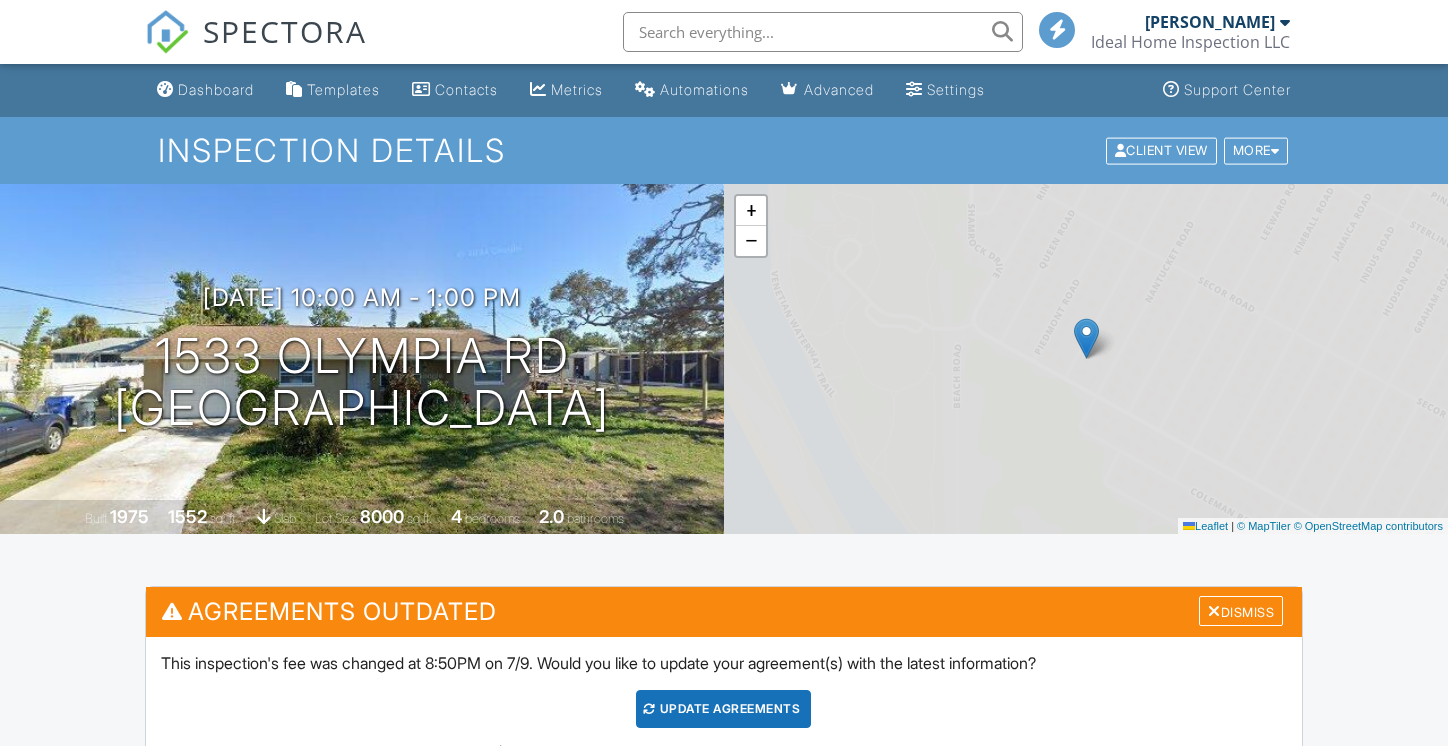 scroll, scrollTop: 0, scrollLeft: 0, axis: both 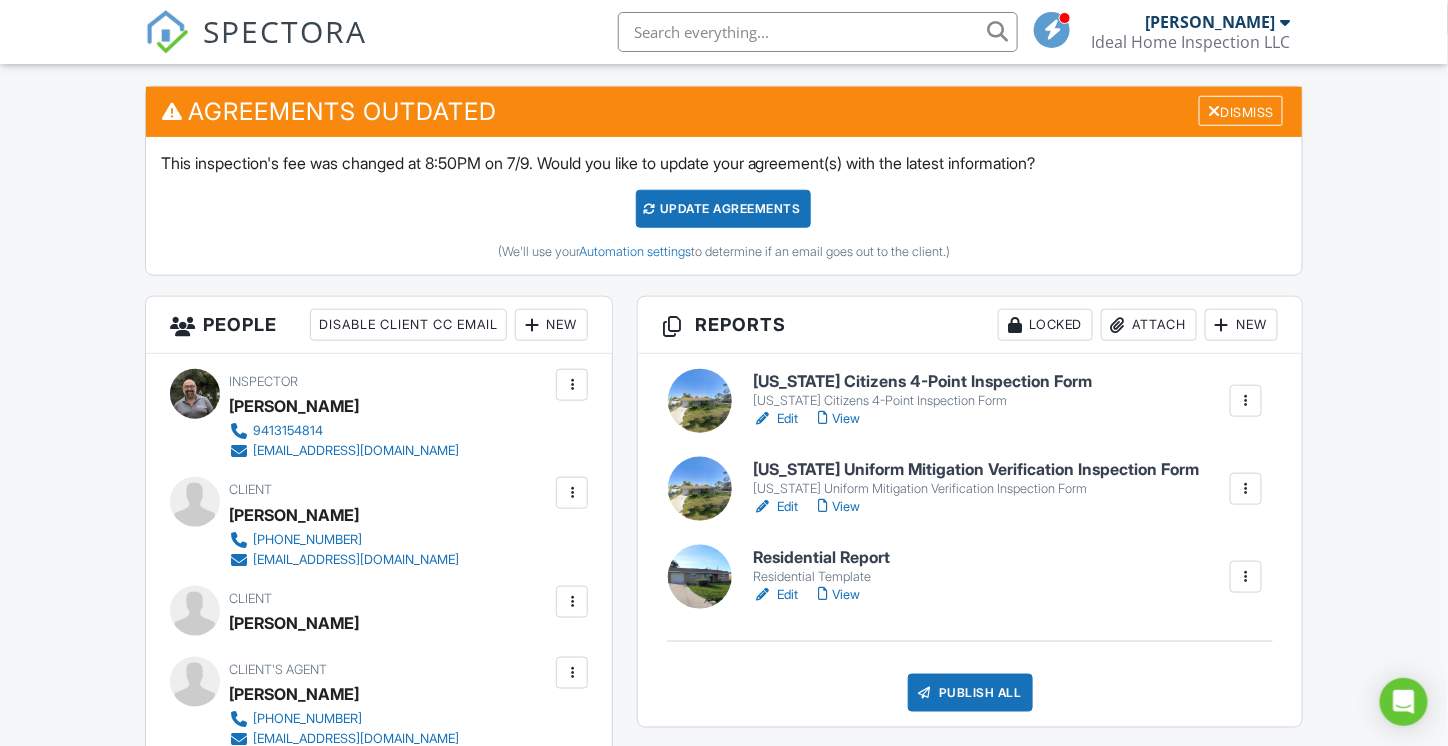 click on "[US_STATE] Citizens 4-Point Inspection Form" at bounding box center (922, 401) 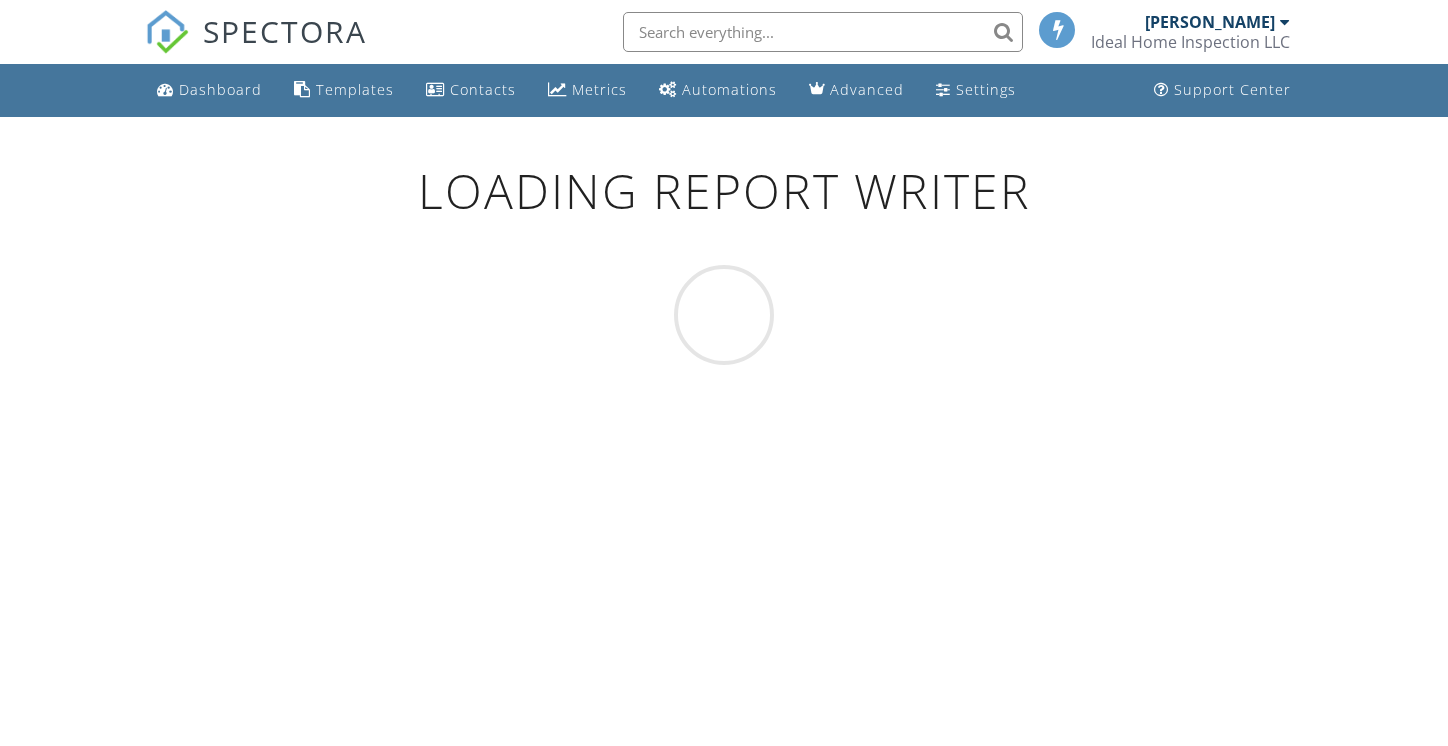 scroll, scrollTop: 0, scrollLeft: 0, axis: both 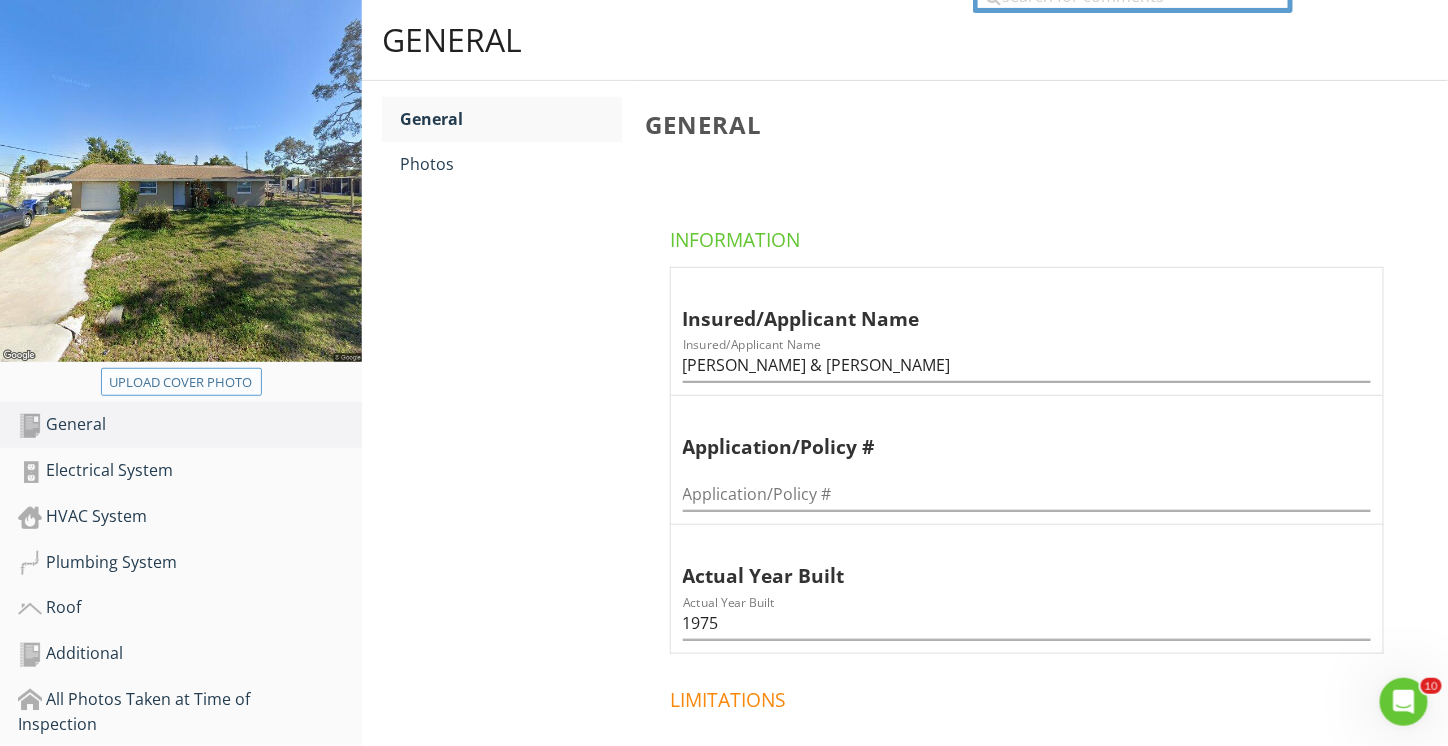 click on "Upload cover photo" at bounding box center [181, 383] 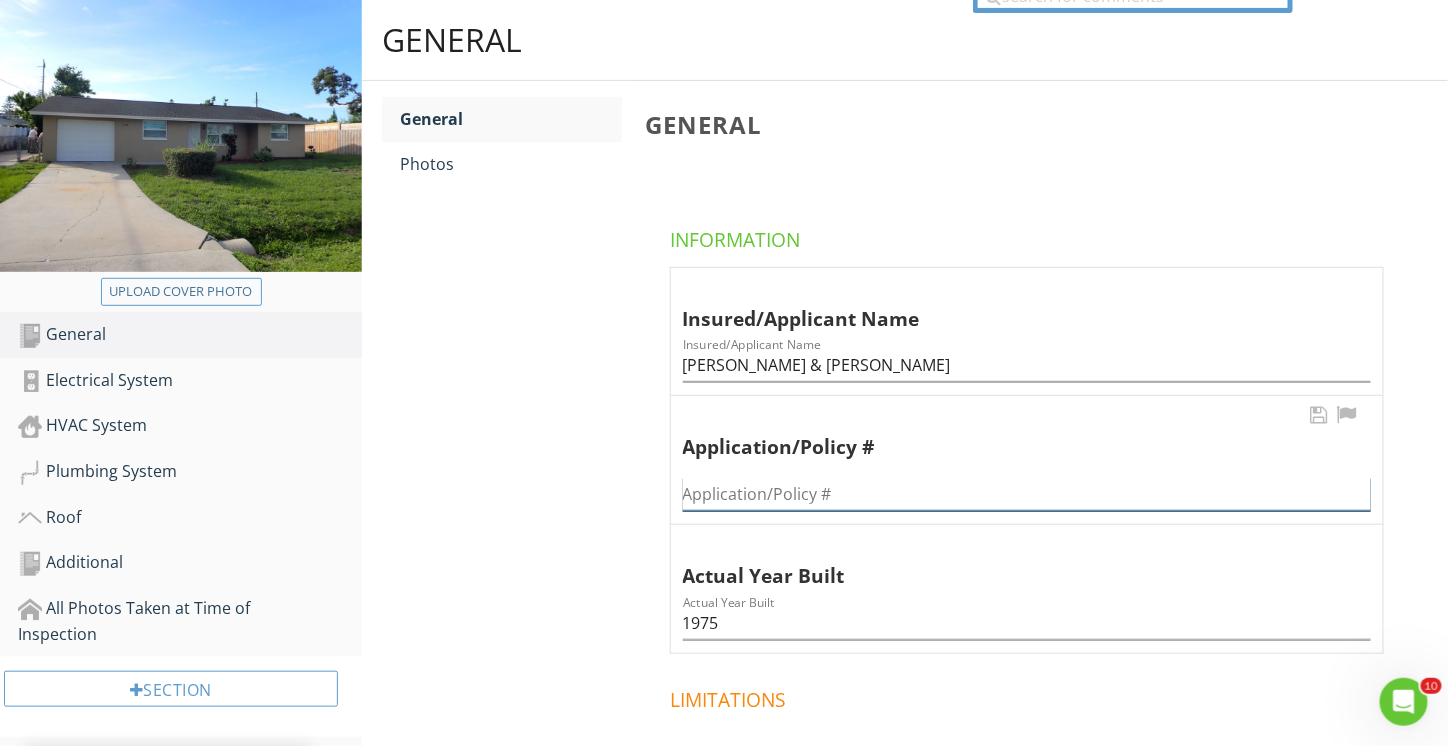 click at bounding box center [1027, 494] 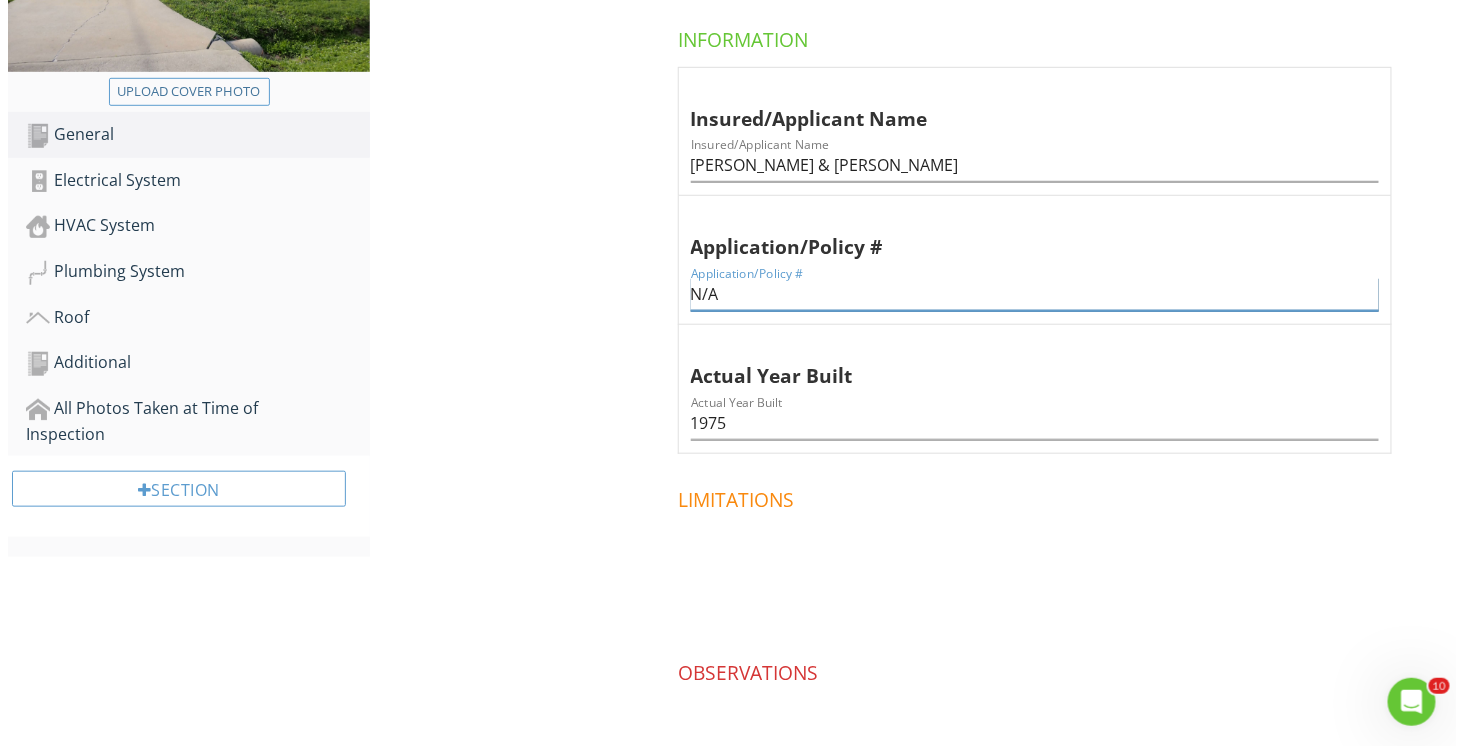 scroll, scrollTop: 500, scrollLeft: 0, axis: vertical 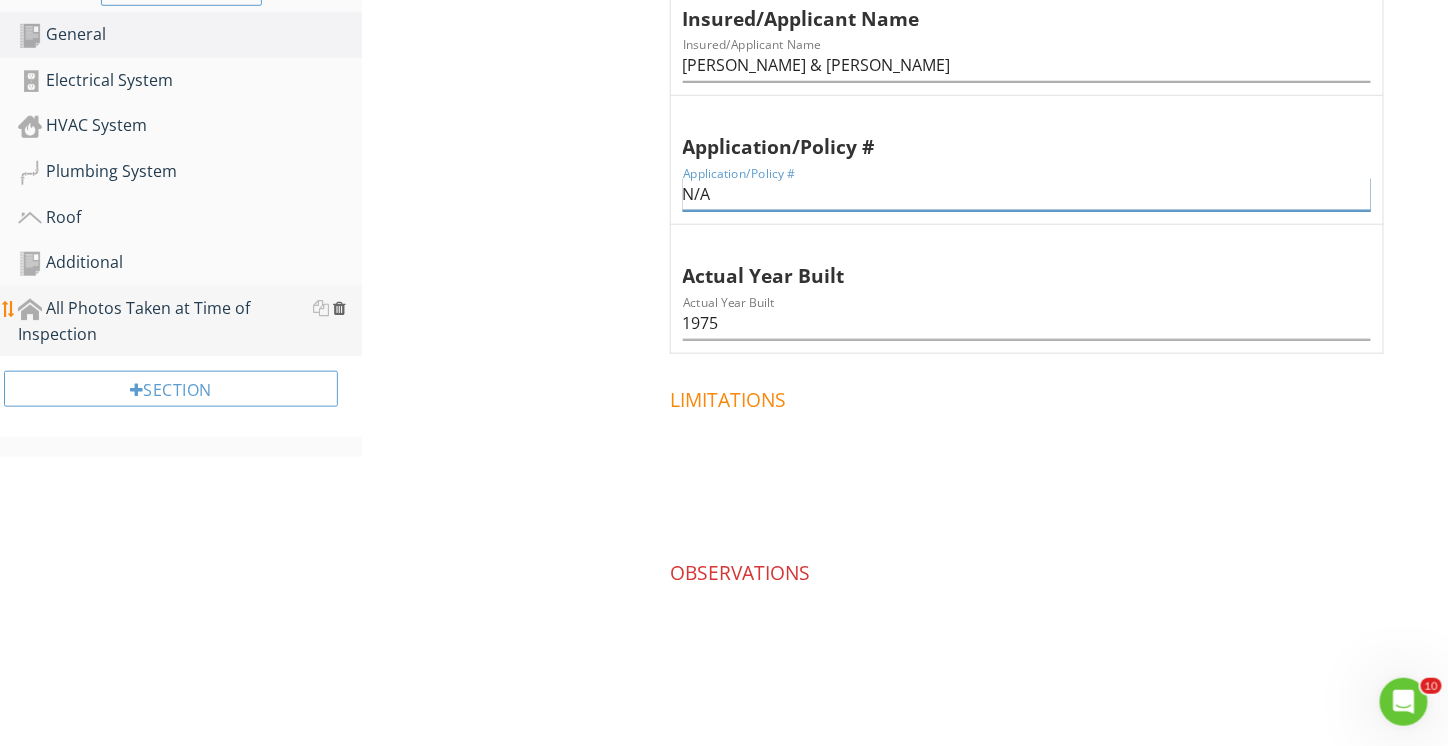 type on "N/A" 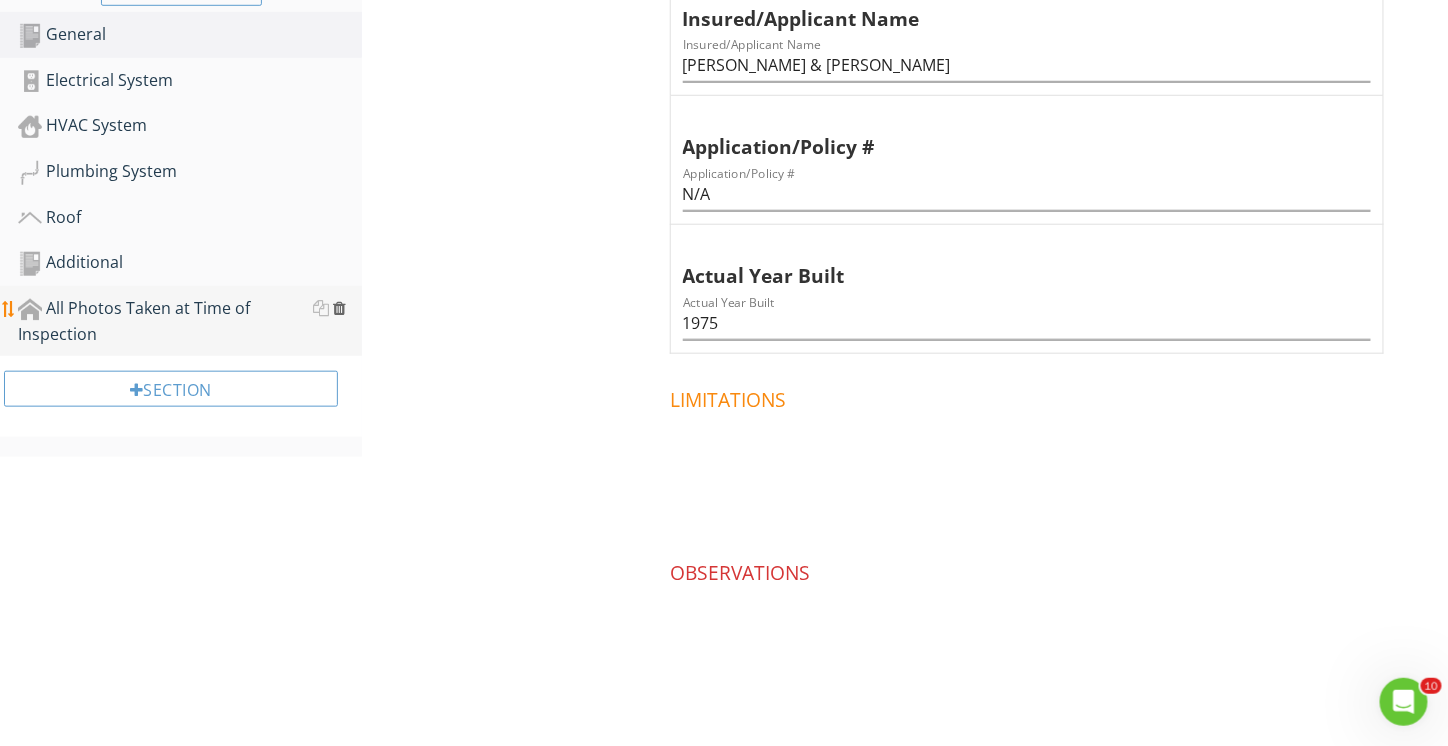 click at bounding box center (339, 308) 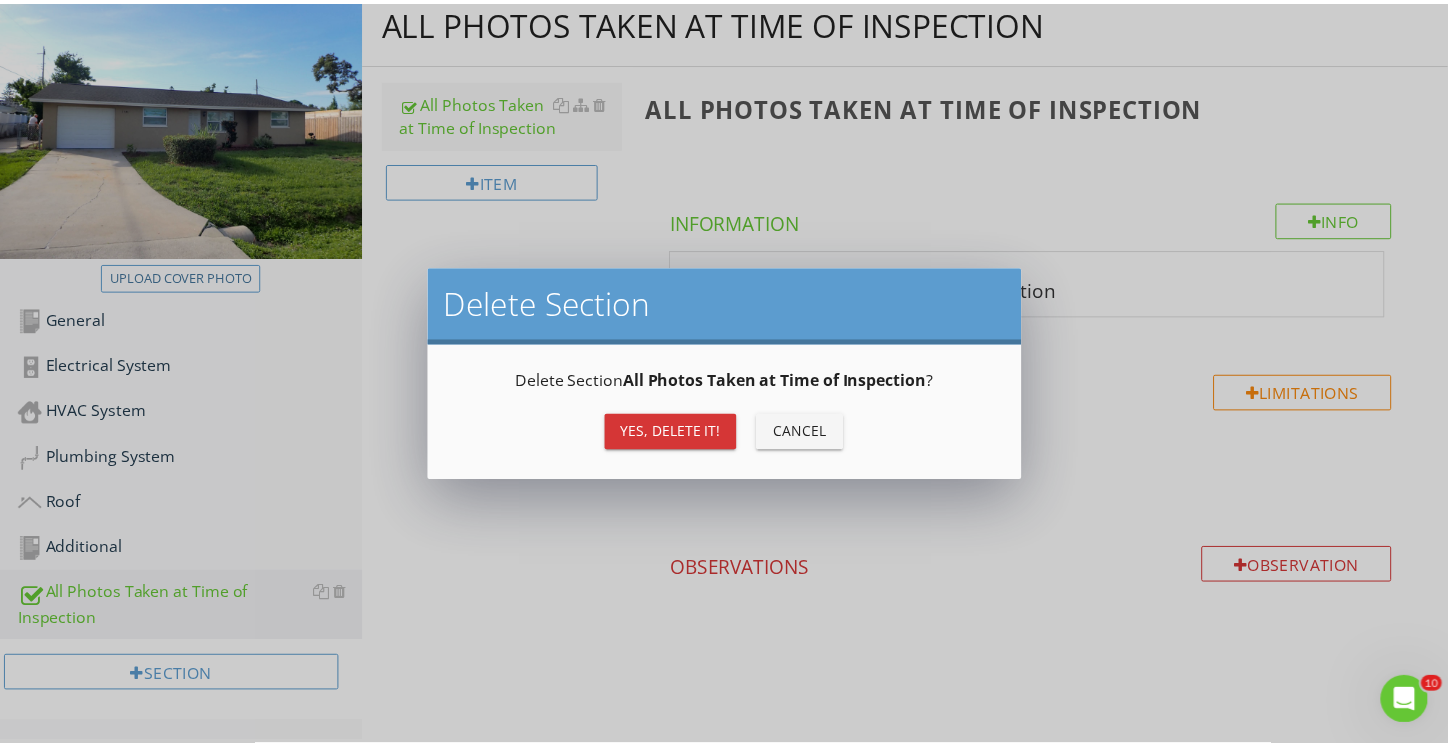 scroll, scrollTop: 216, scrollLeft: 0, axis: vertical 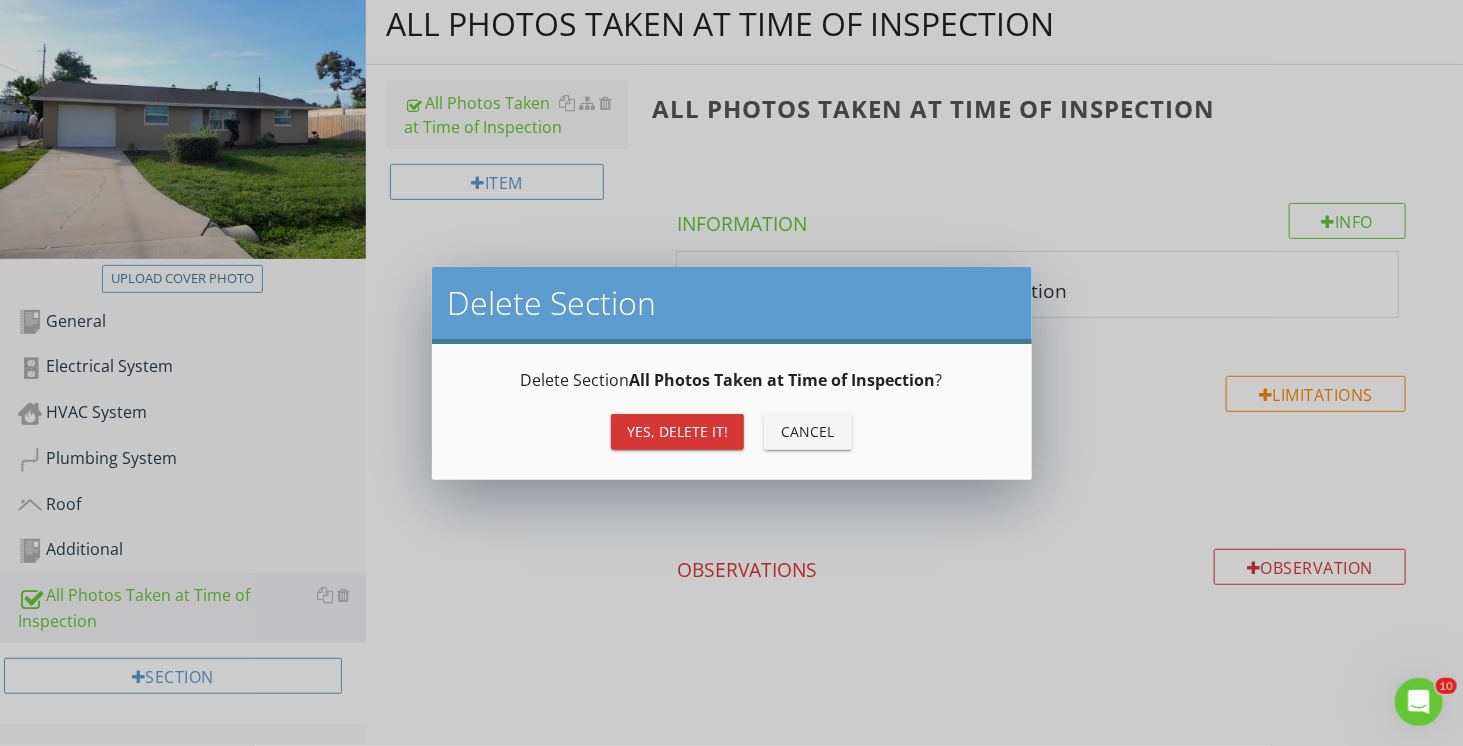 click on "Yes, Delete it!" at bounding box center [677, 431] 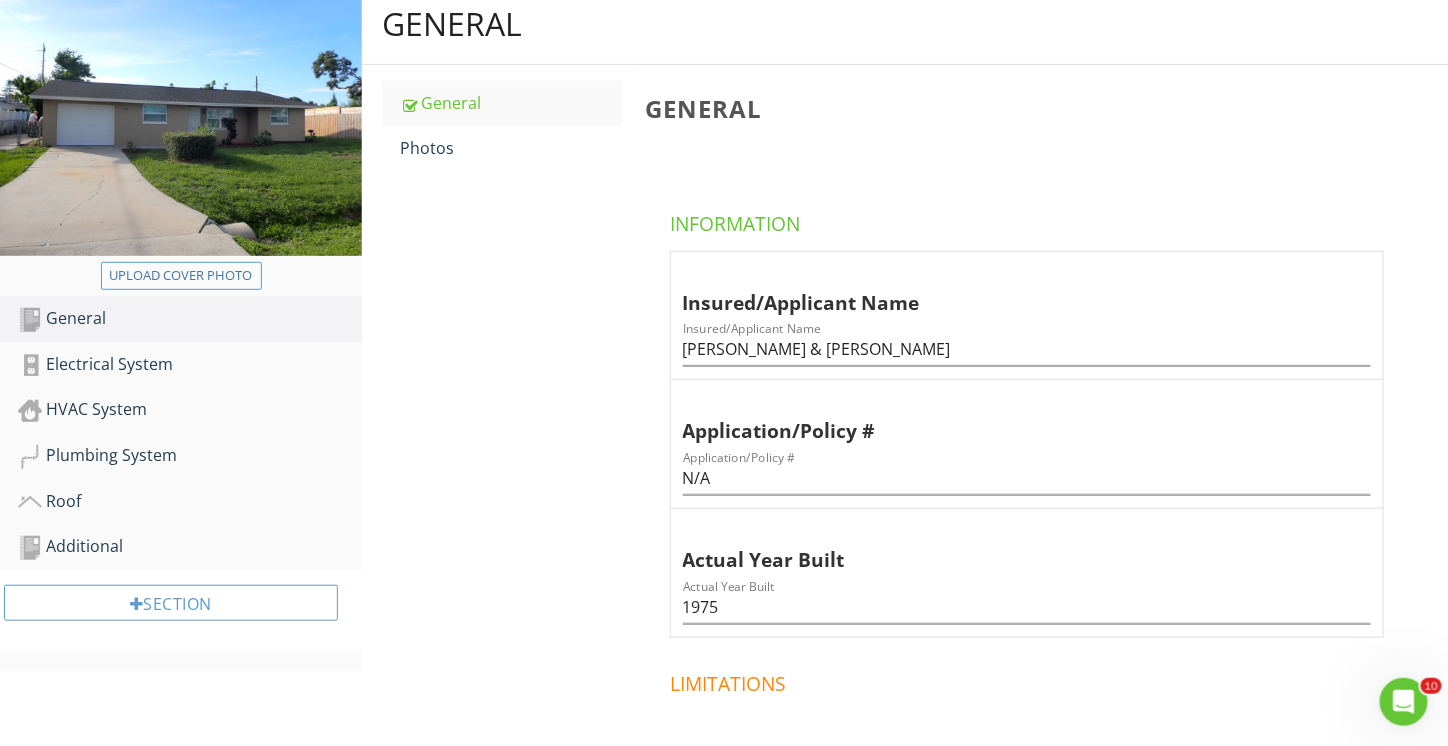 scroll, scrollTop: 116, scrollLeft: 0, axis: vertical 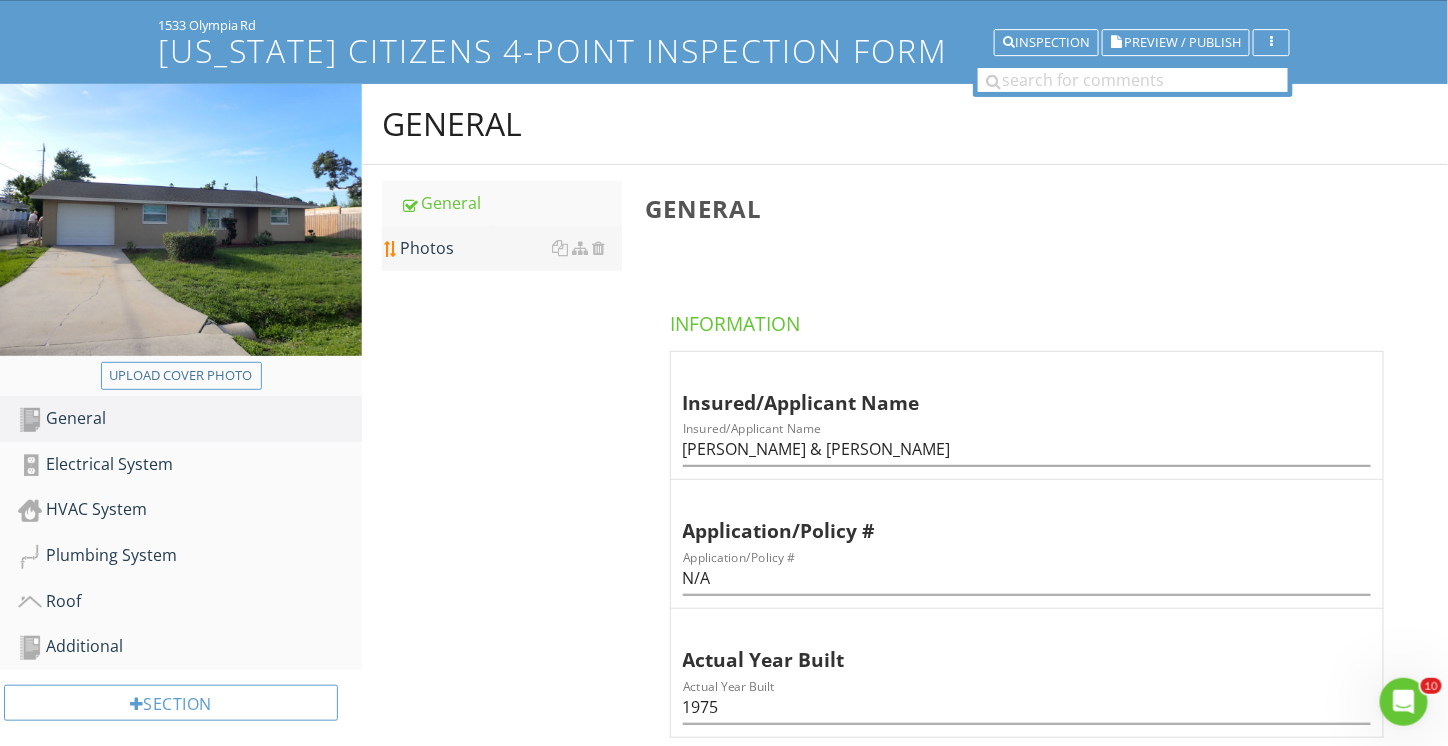 click on "Photos" at bounding box center [511, 248] 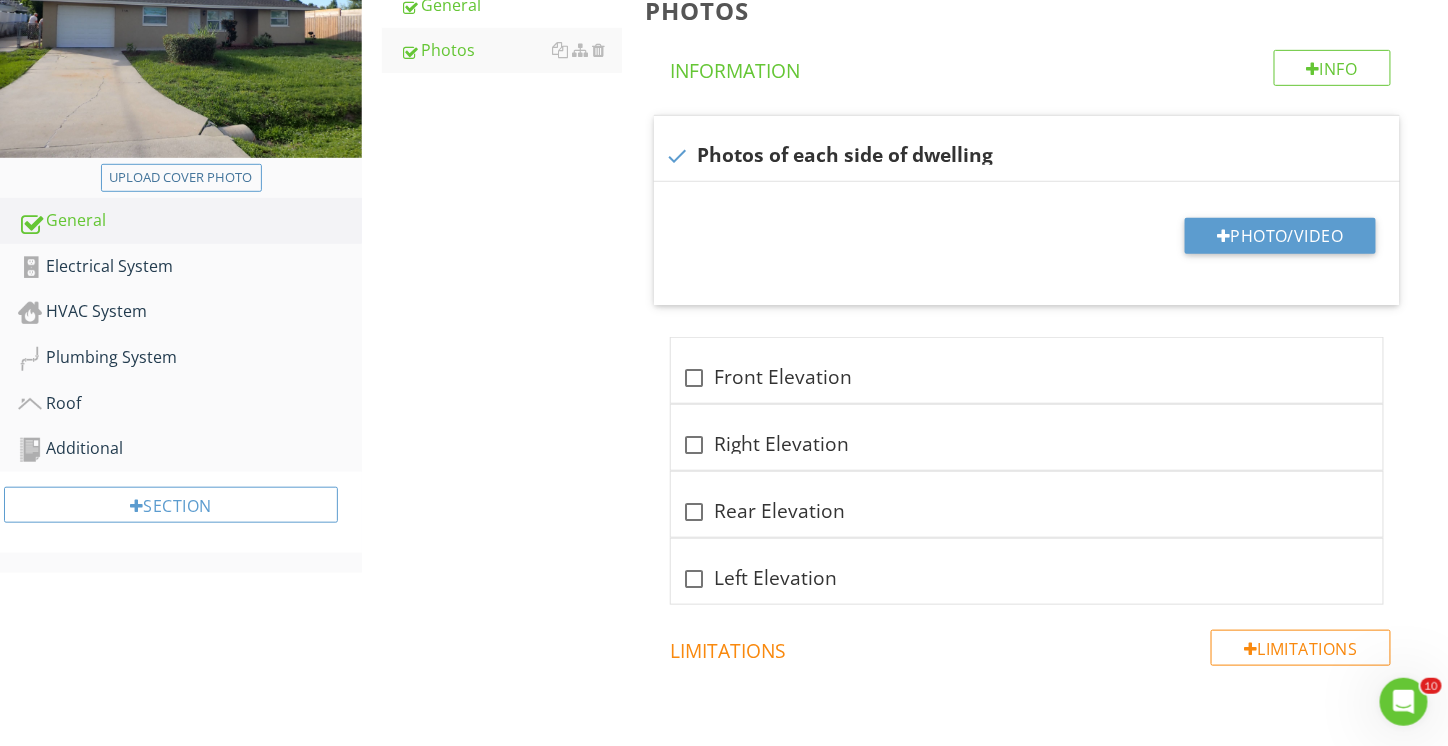 scroll, scrollTop: 316, scrollLeft: 0, axis: vertical 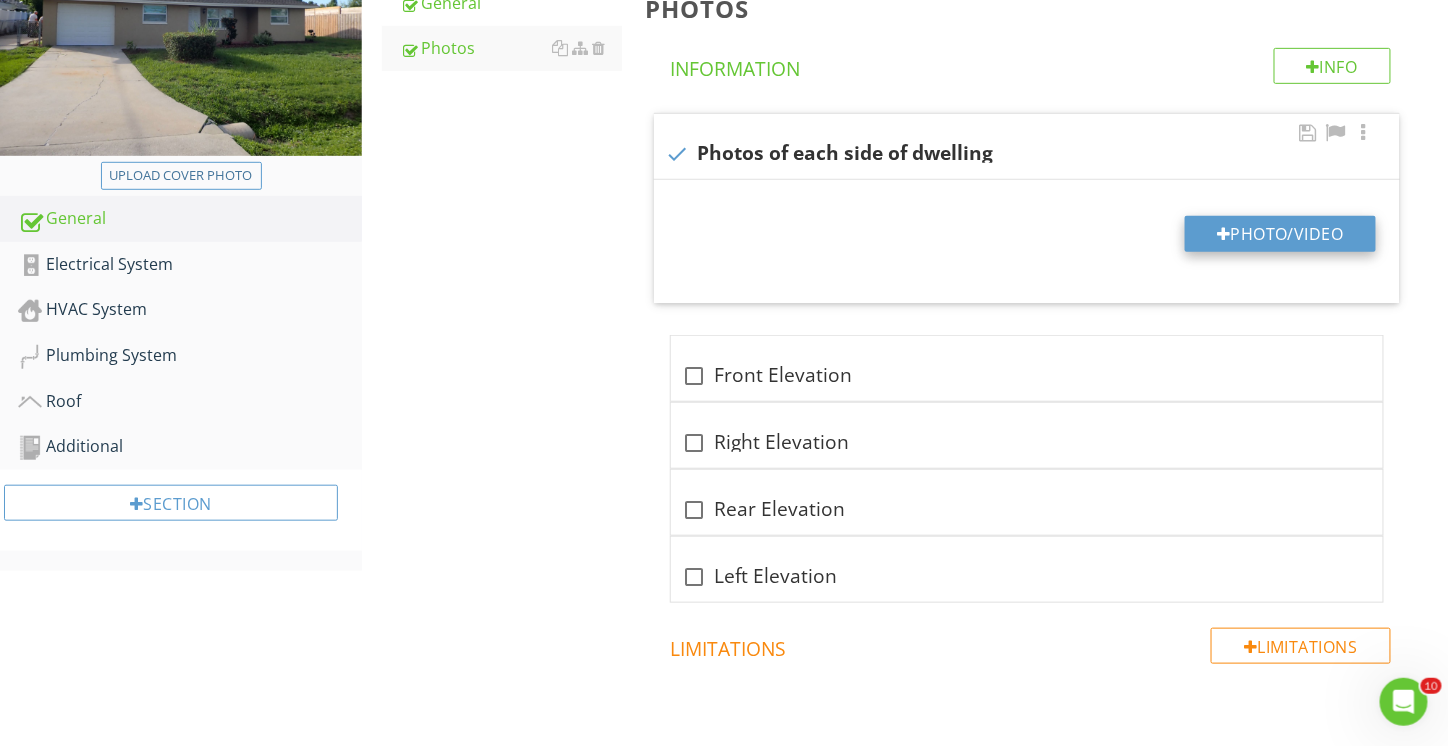 click on "Photo/Video" at bounding box center [1280, 234] 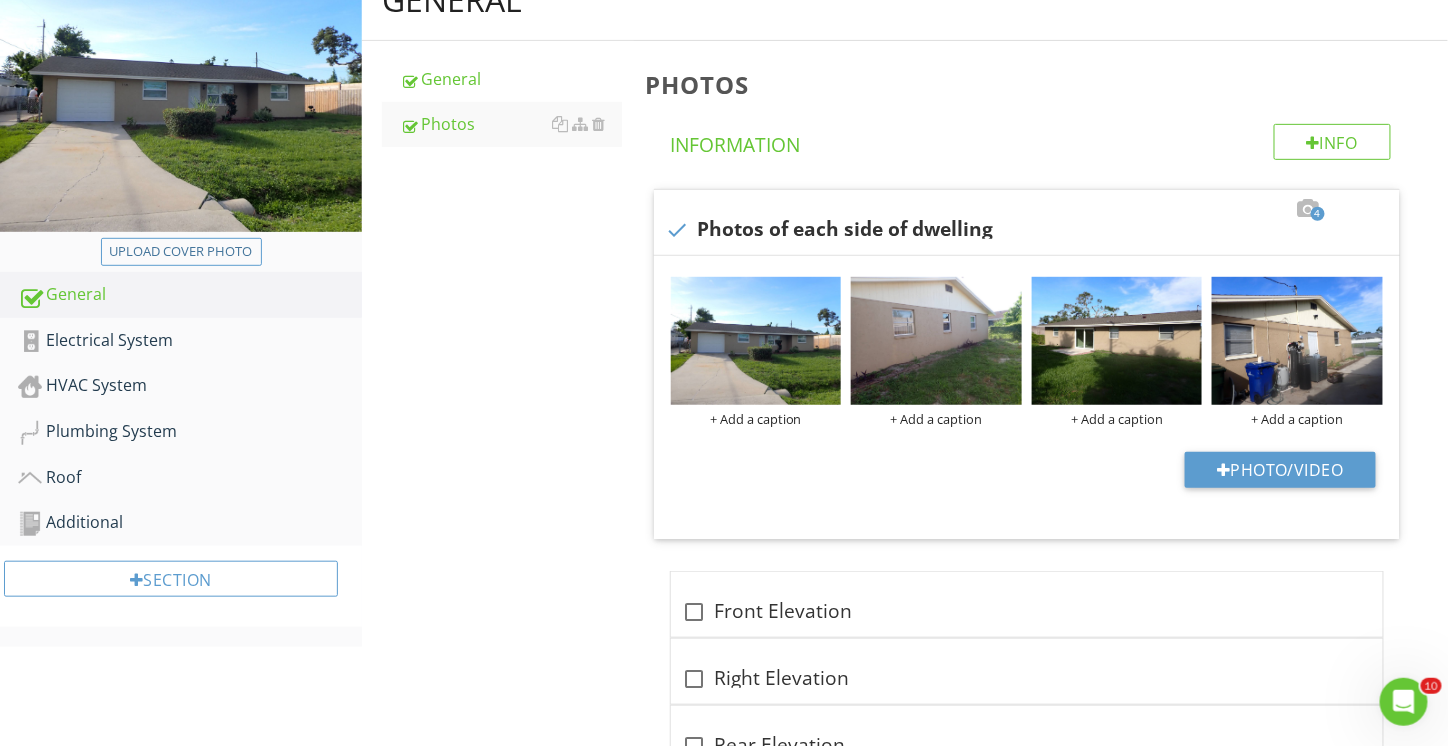 scroll, scrollTop: 316, scrollLeft: 0, axis: vertical 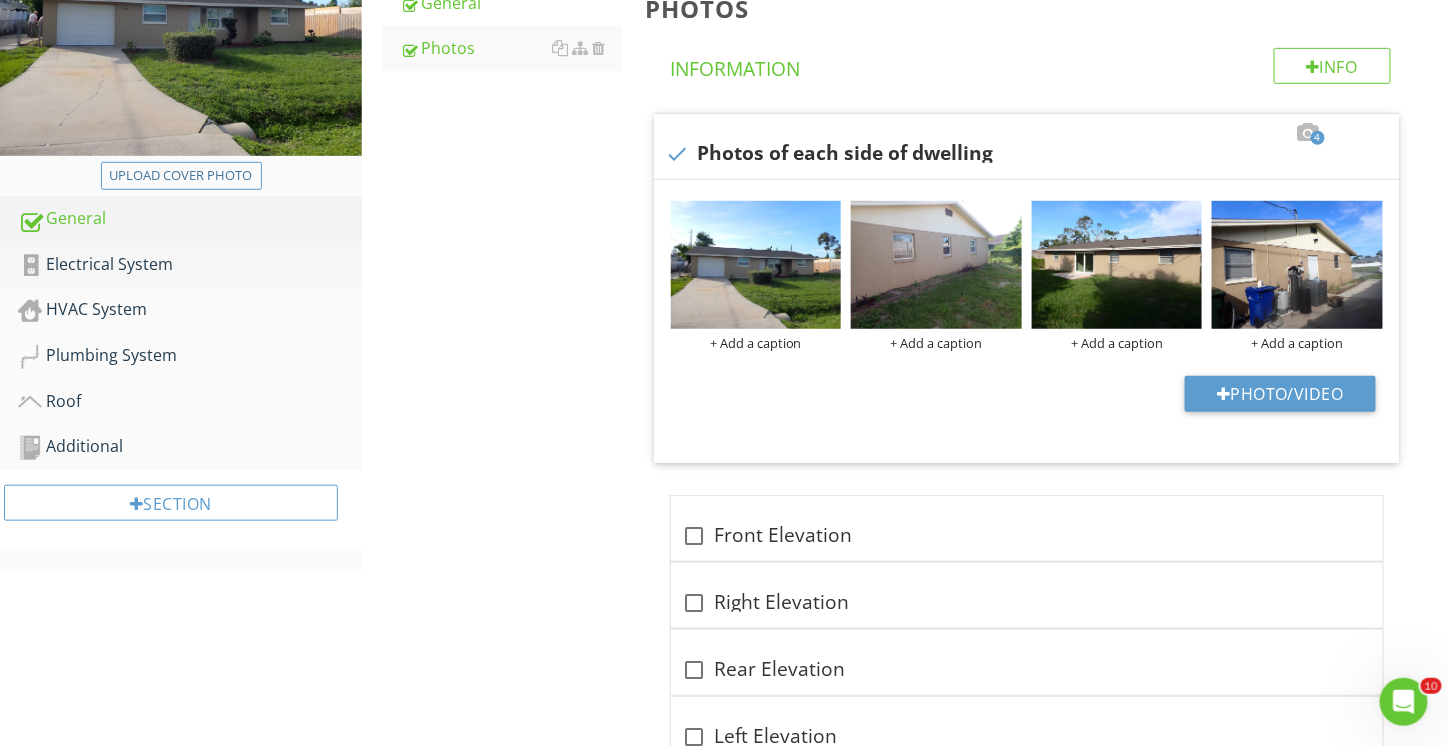 click on "Electrical System" at bounding box center (190, 265) 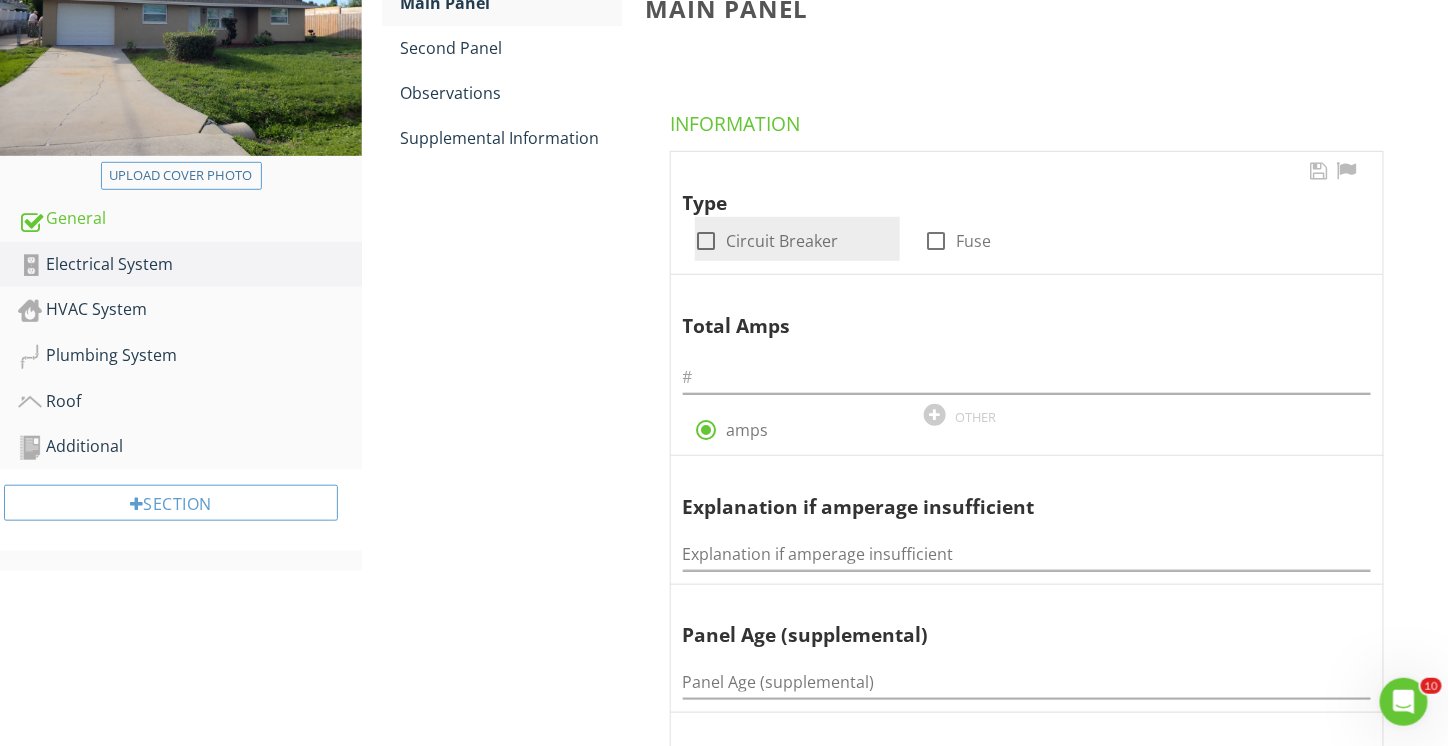 click at bounding box center (707, 241) 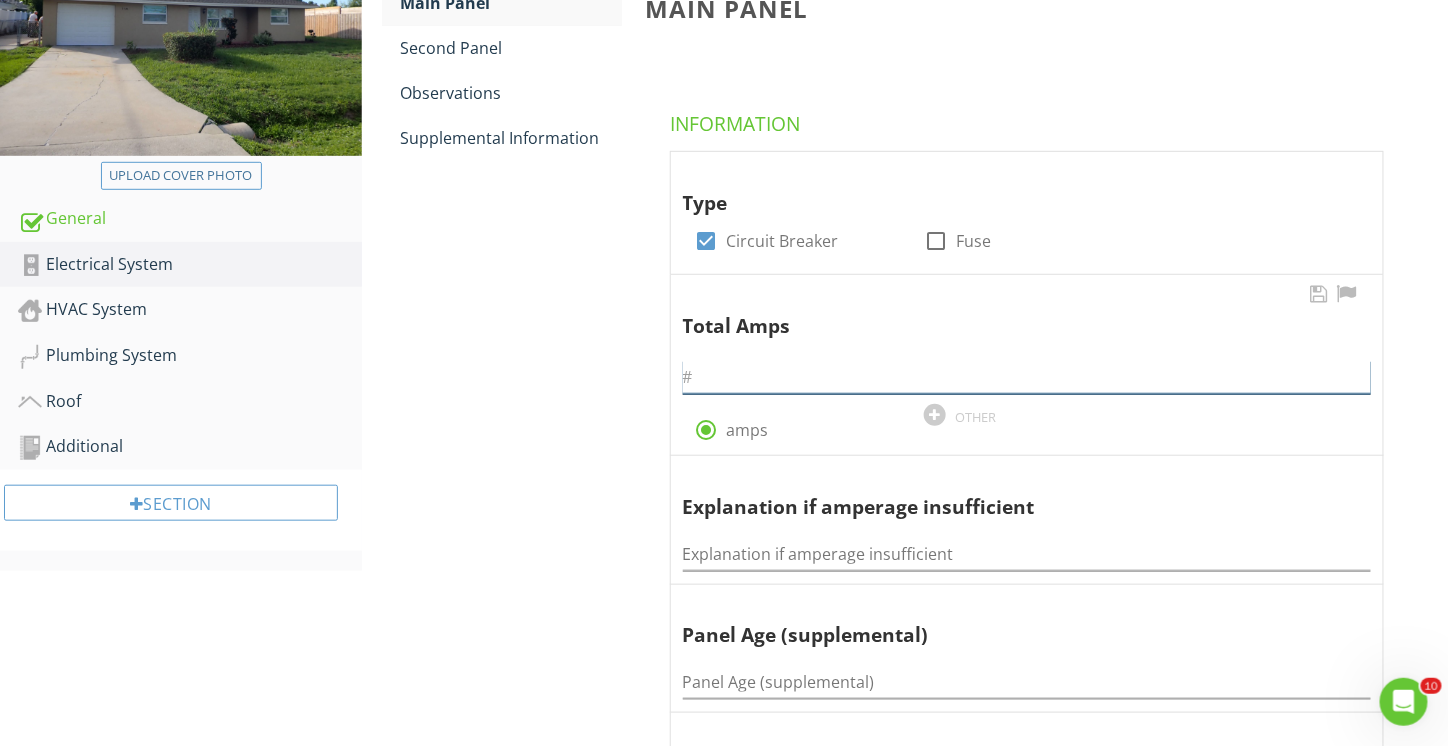 click at bounding box center (1027, 377) 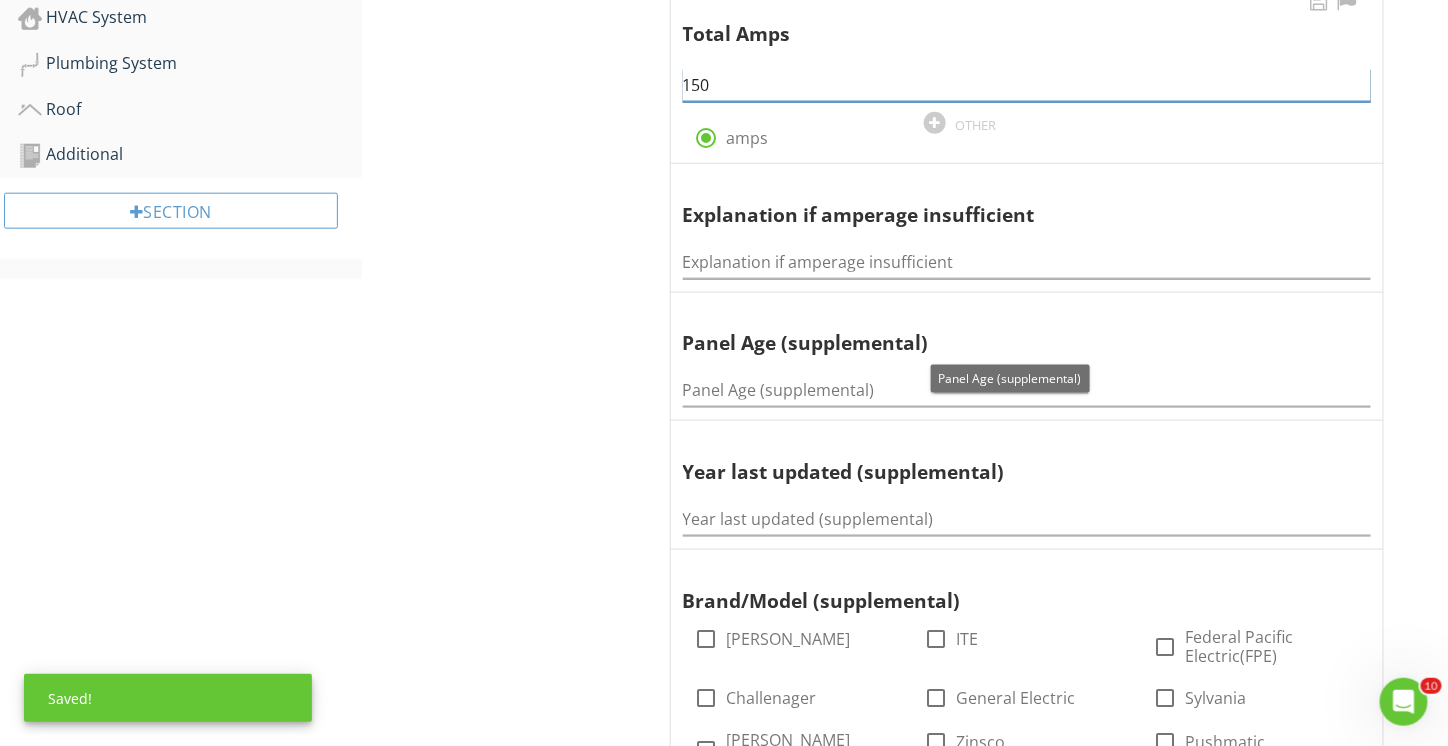 scroll, scrollTop: 716, scrollLeft: 0, axis: vertical 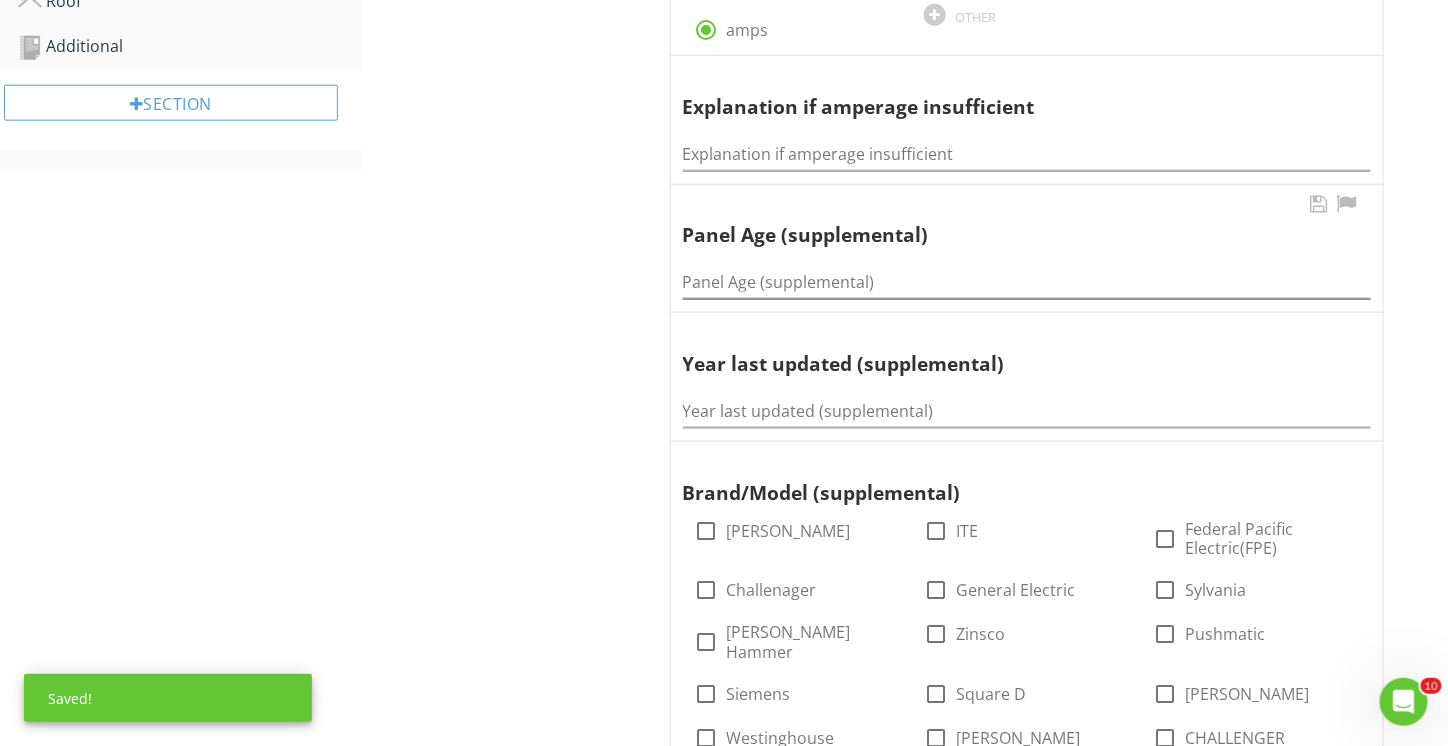 type on "150" 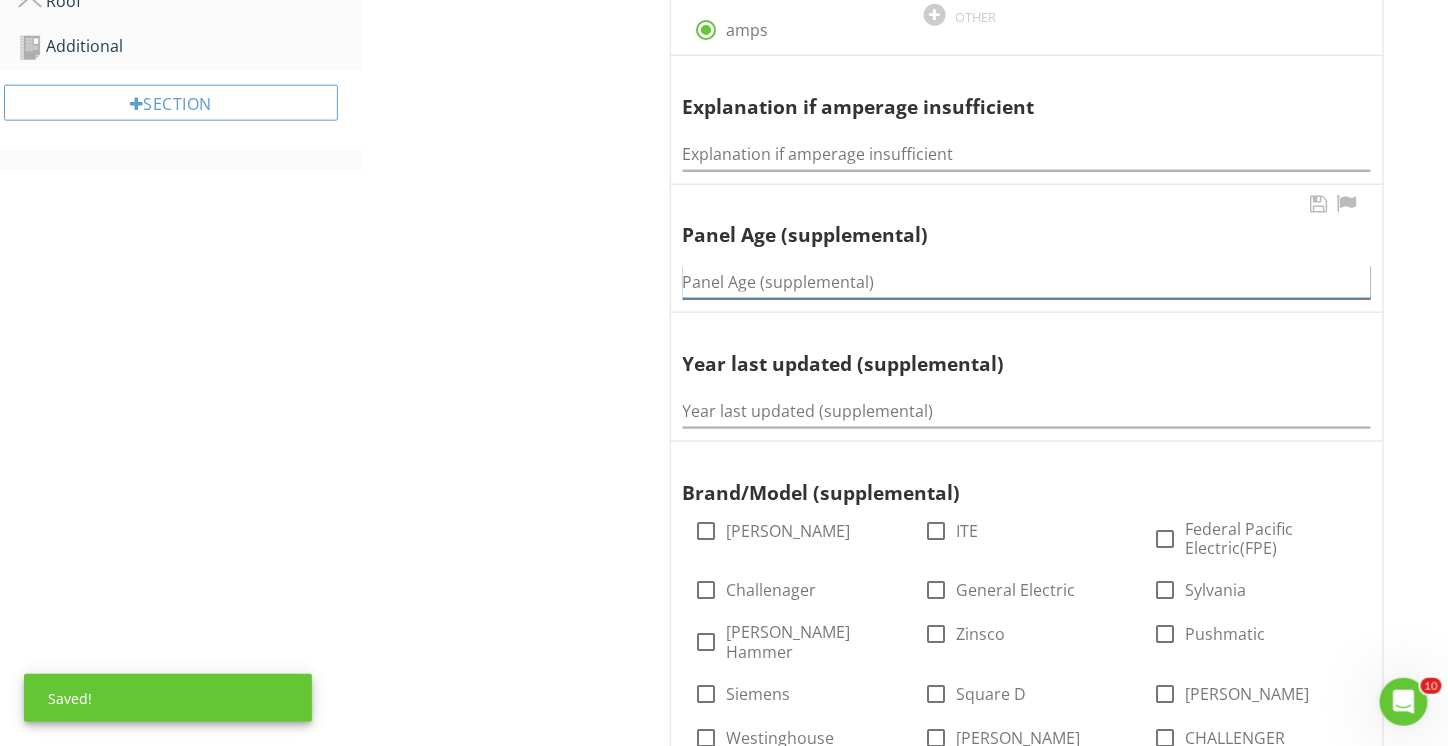 click at bounding box center [1027, 282] 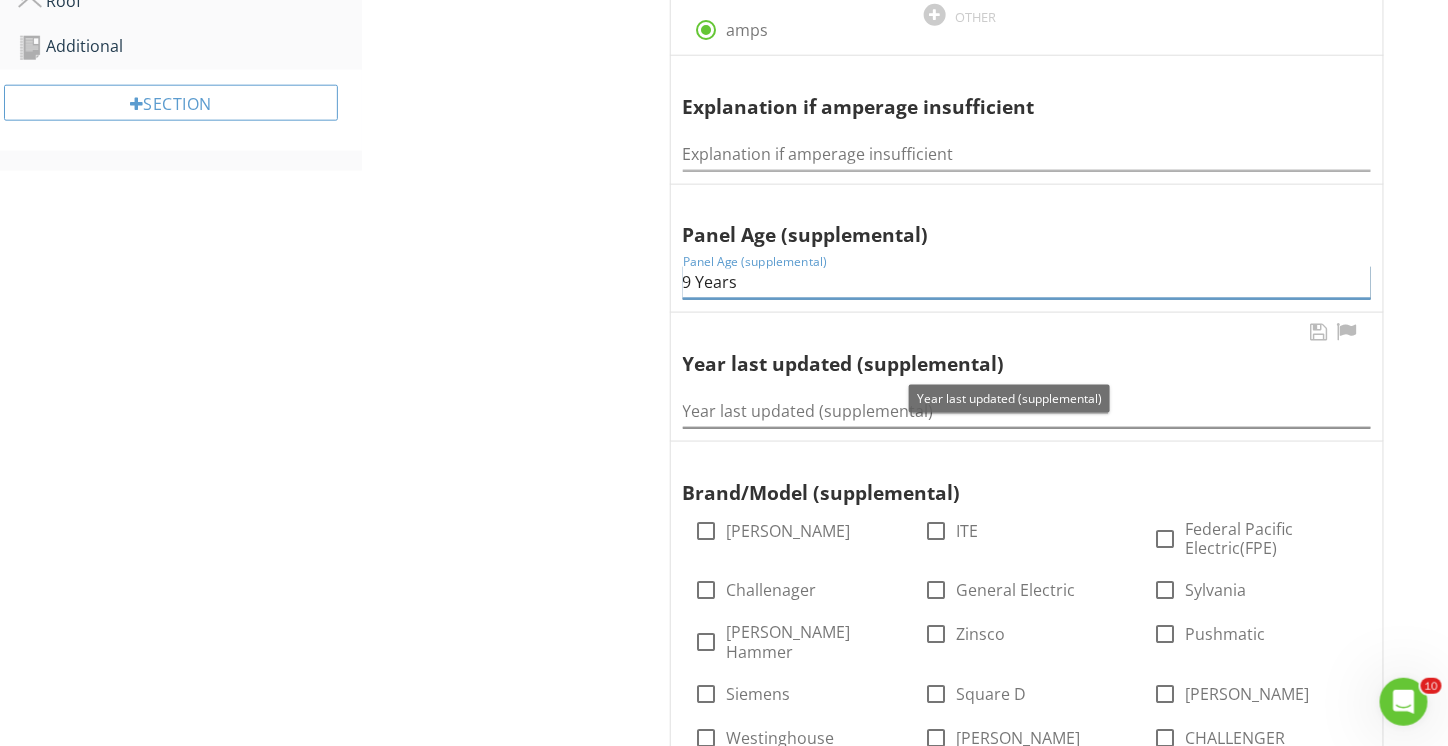 type on "9 Years" 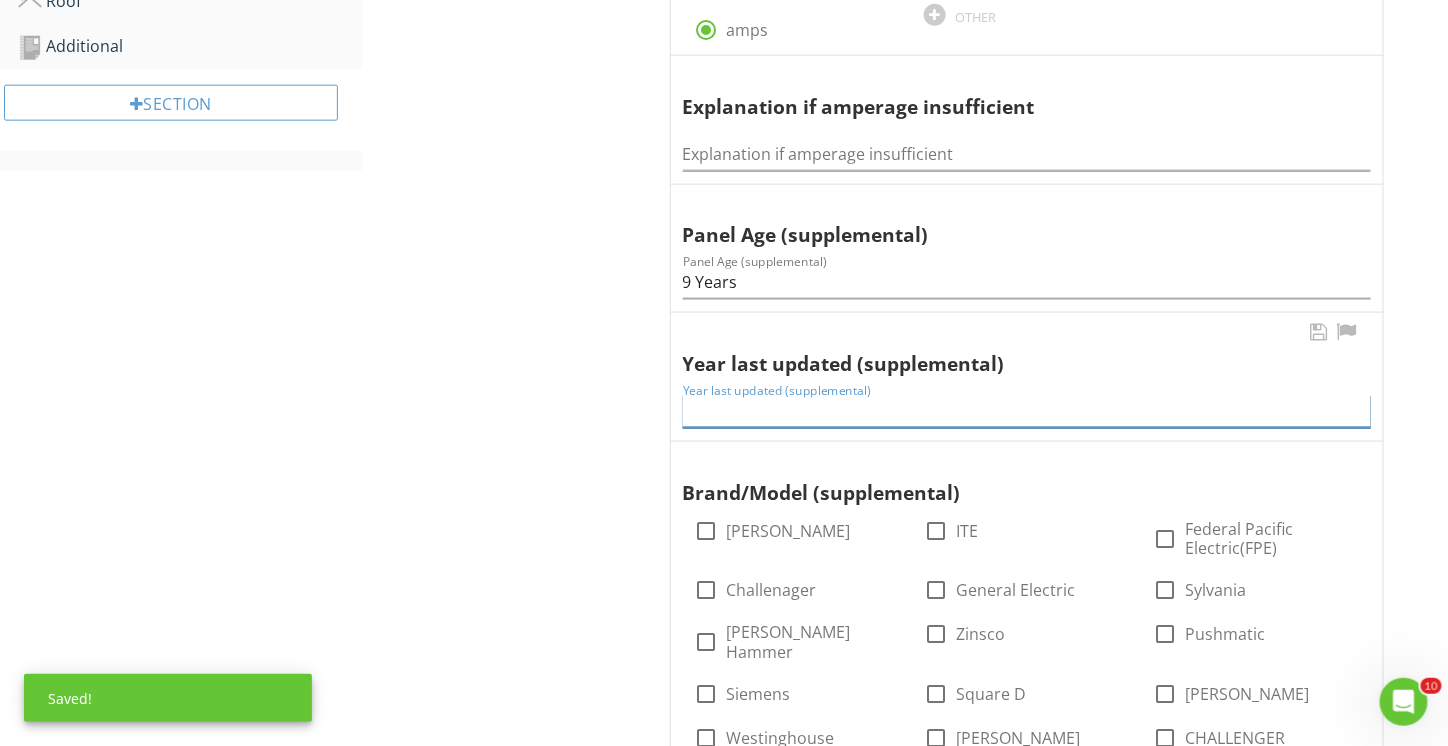 click at bounding box center [1027, 411] 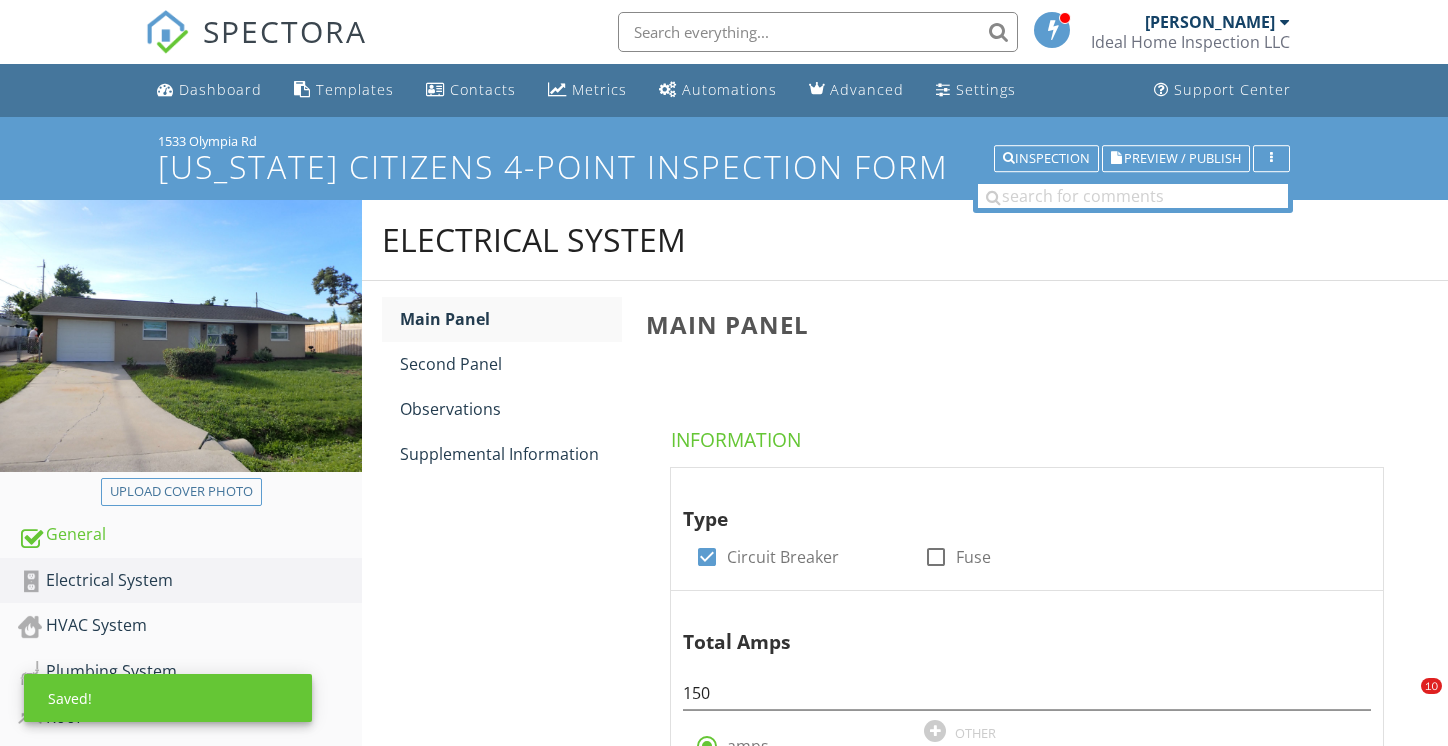 scroll, scrollTop: 716, scrollLeft: 0, axis: vertical 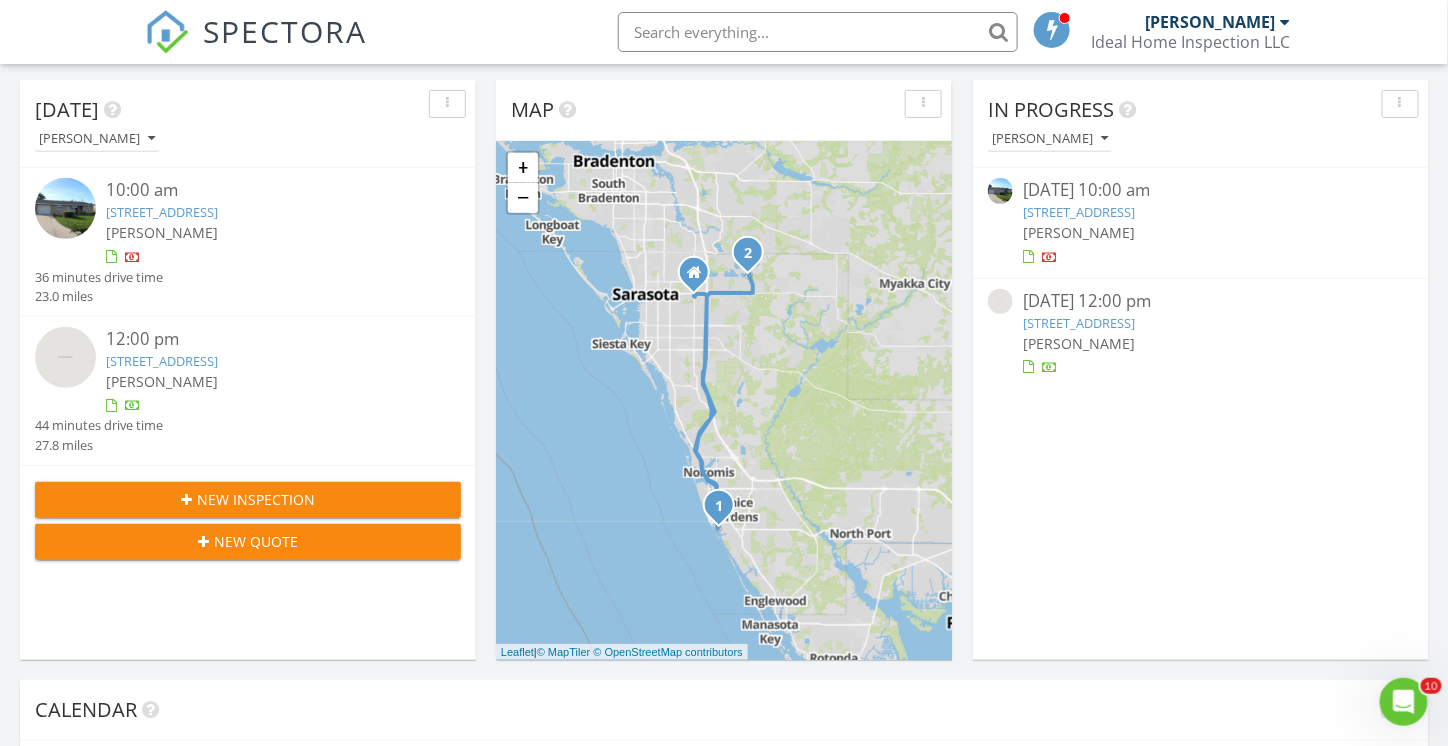 click on "1533 Olympia Rd, Venice, FL 34293" at bounding box center (1079, 212) 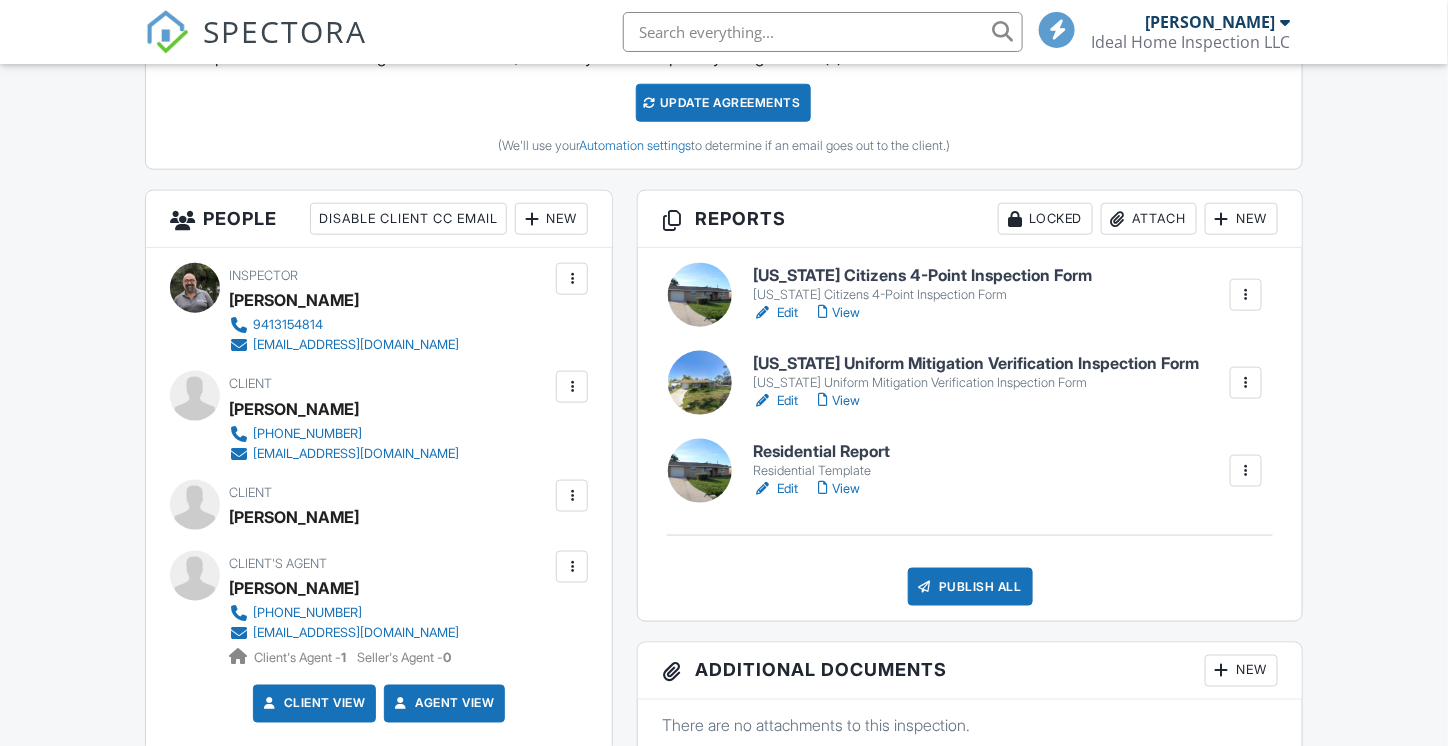 scroll, scrollTop: 800, scrollLeft: 0, axis: vertical 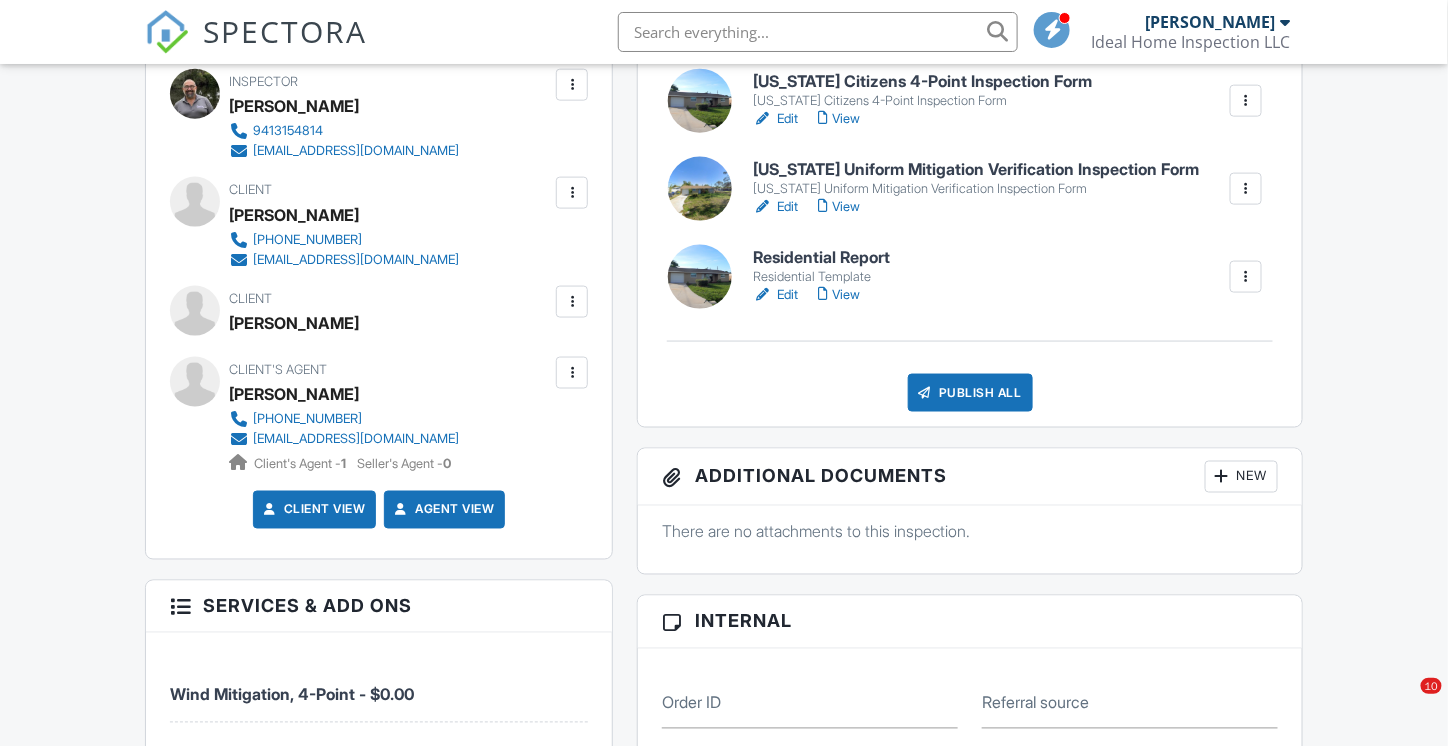 click on "[US_STATE] Uniform Mitigation Verification Inspection Form" at bounding box center [976, 170] 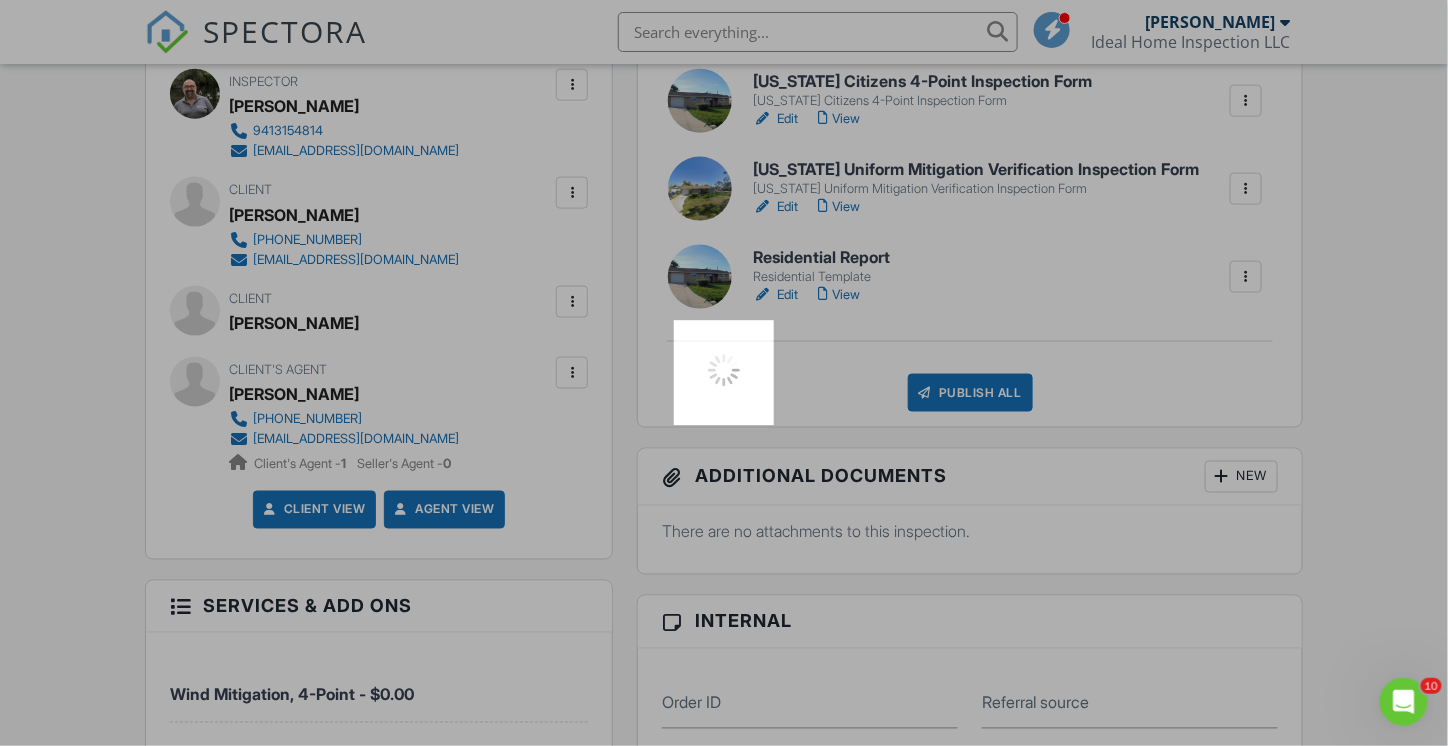 scroll, scrollTop: 0, scrollLeft: 0, axis: both 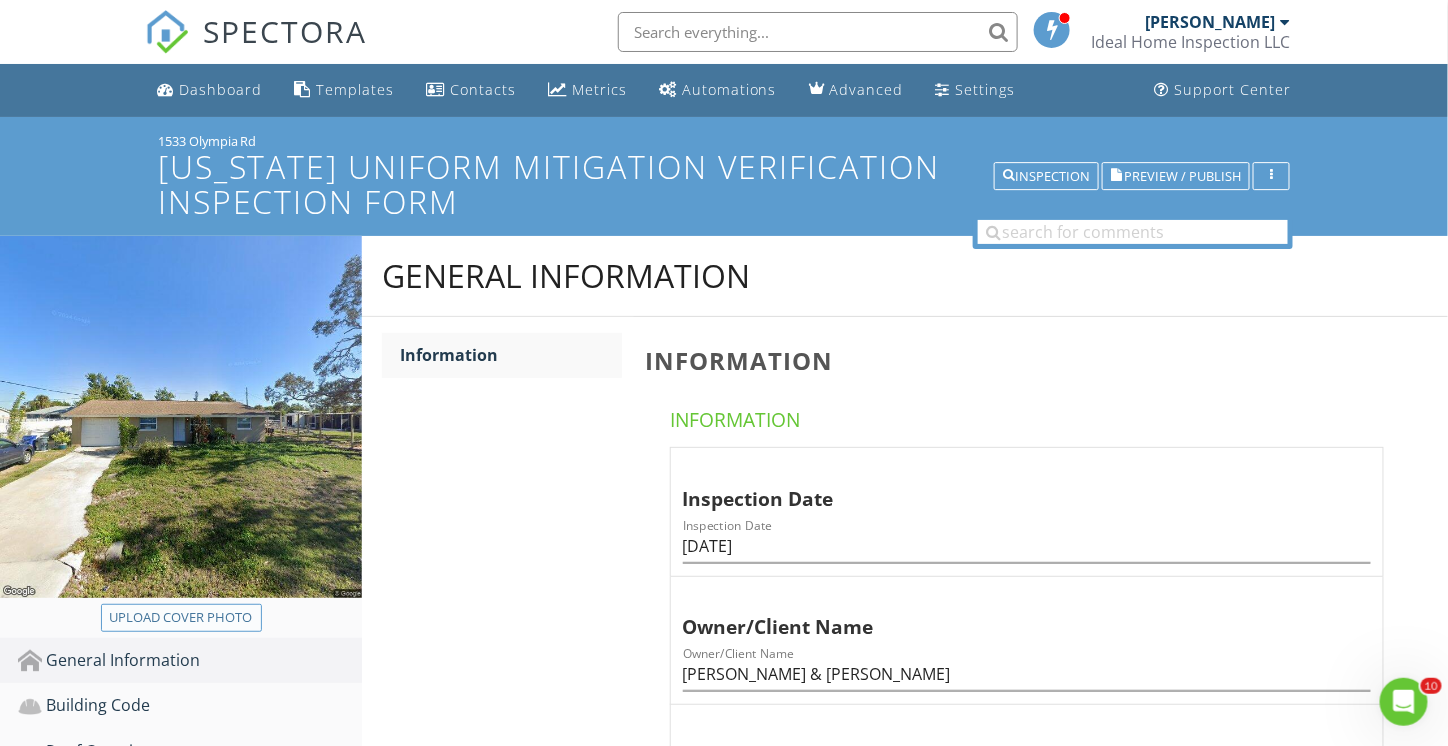 click on "Upload cover photo" at bounding box center (181, 618) 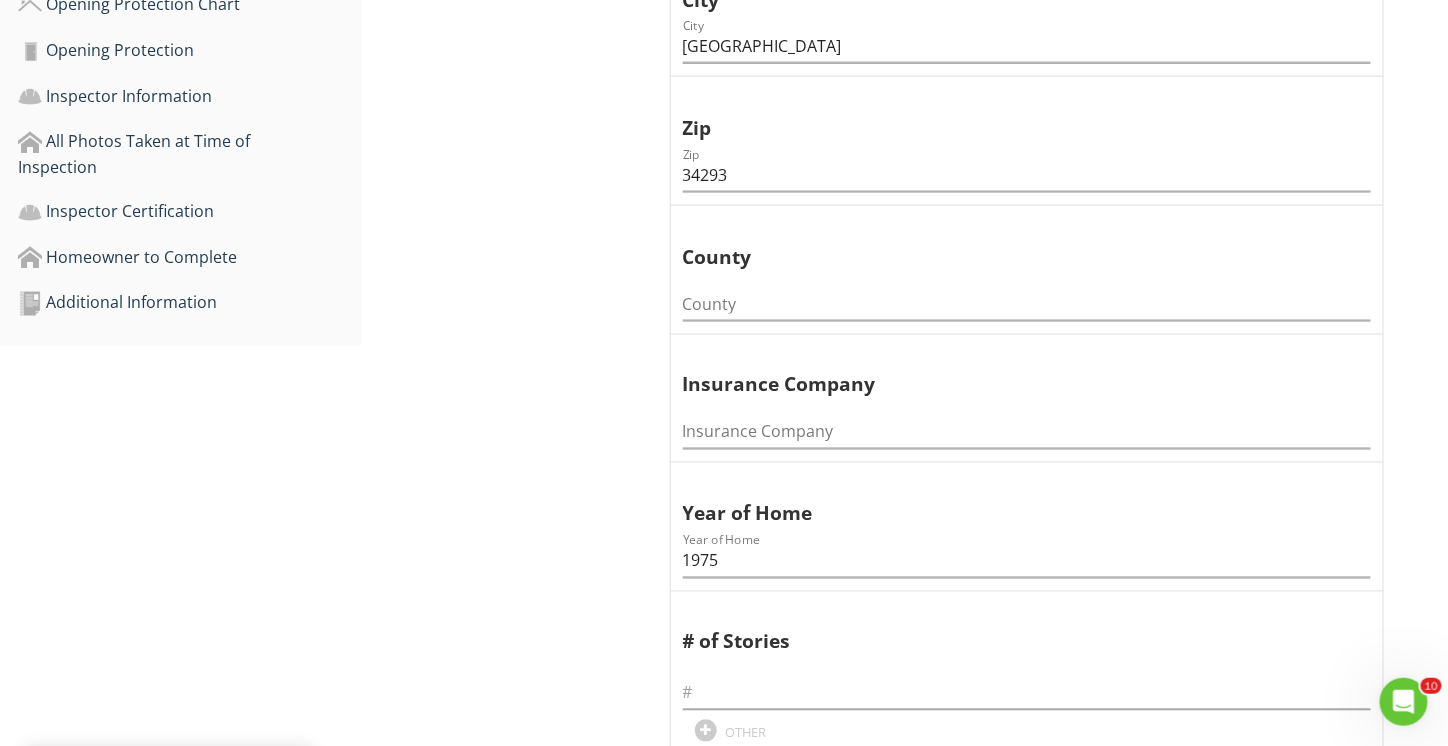 scroll, scrollTop: 900, scrollLeft: 0, axis: vertical 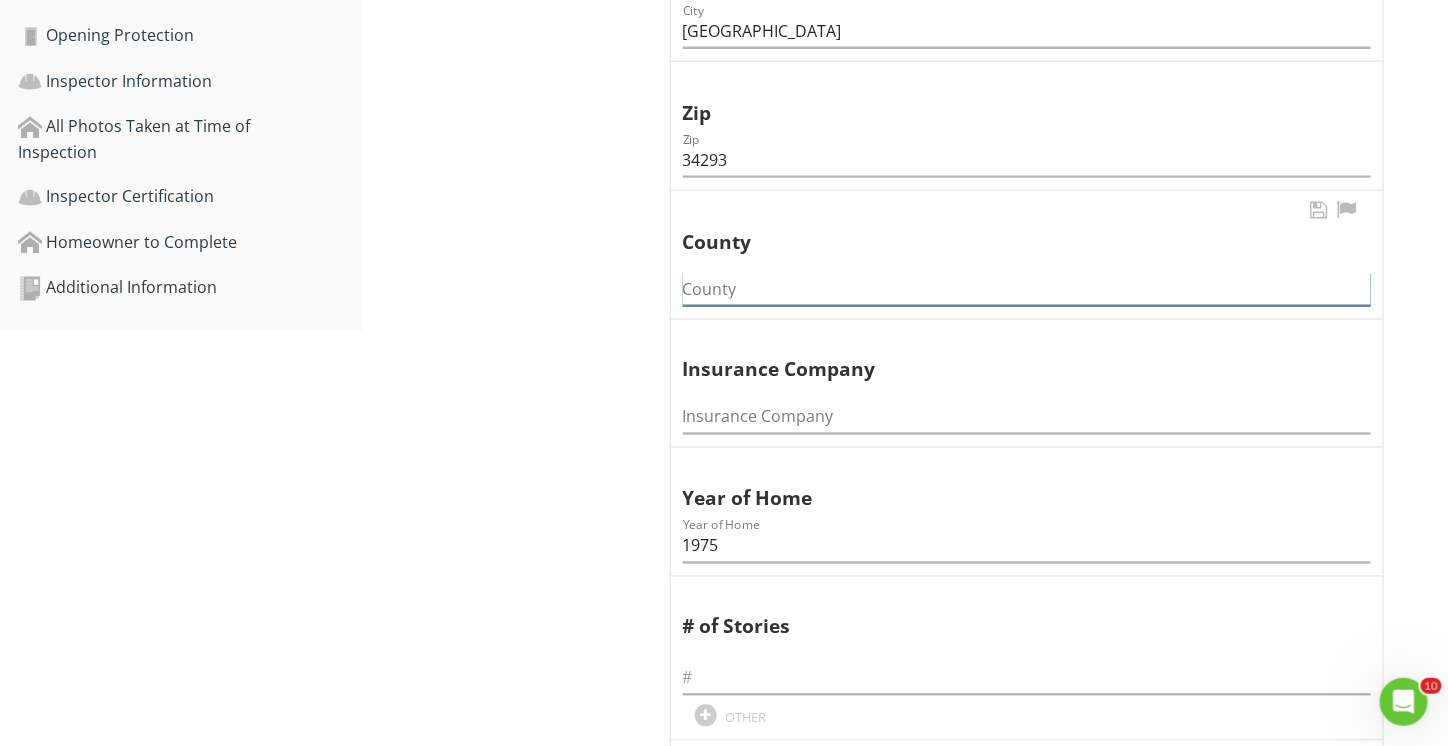 click at bounding box center [1027, 289] 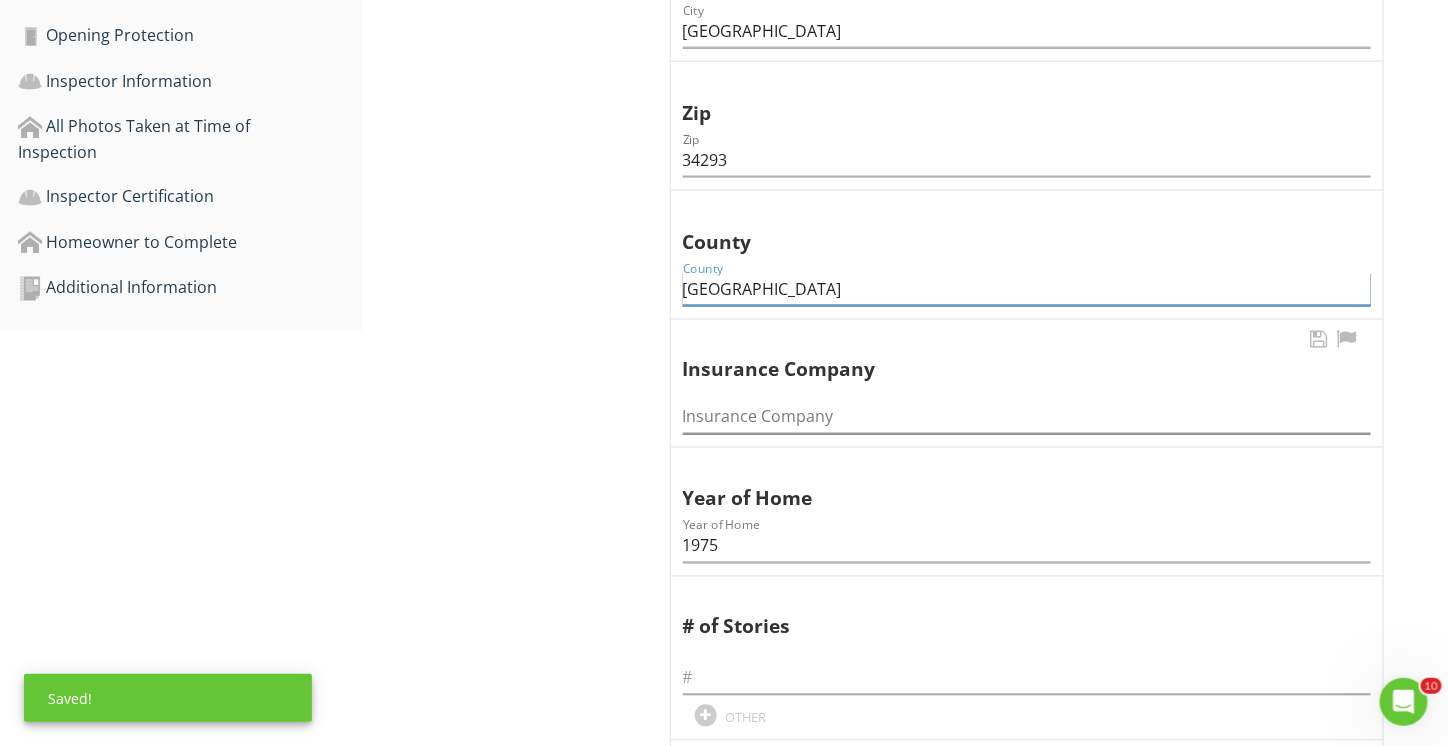 type on "Sarasota" 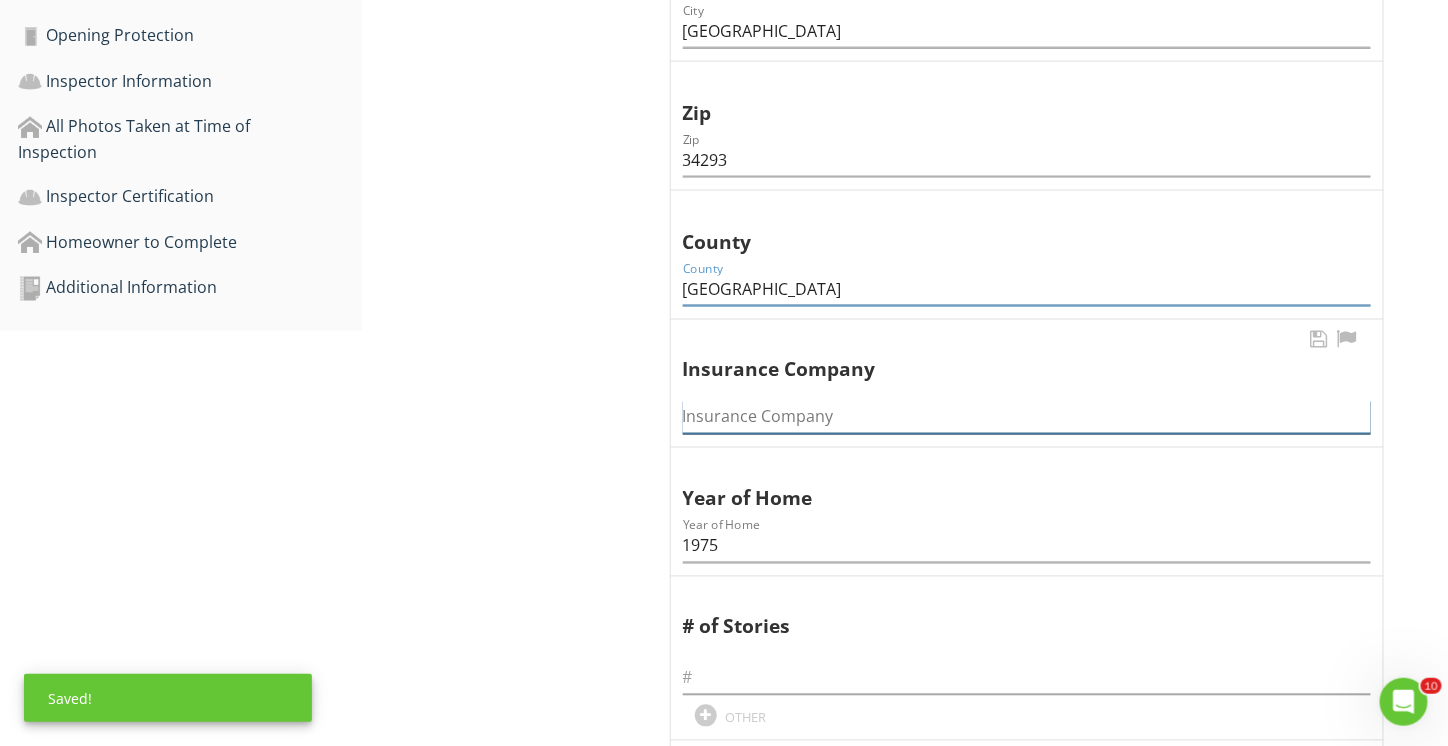click at bounding box center [1027, 417] 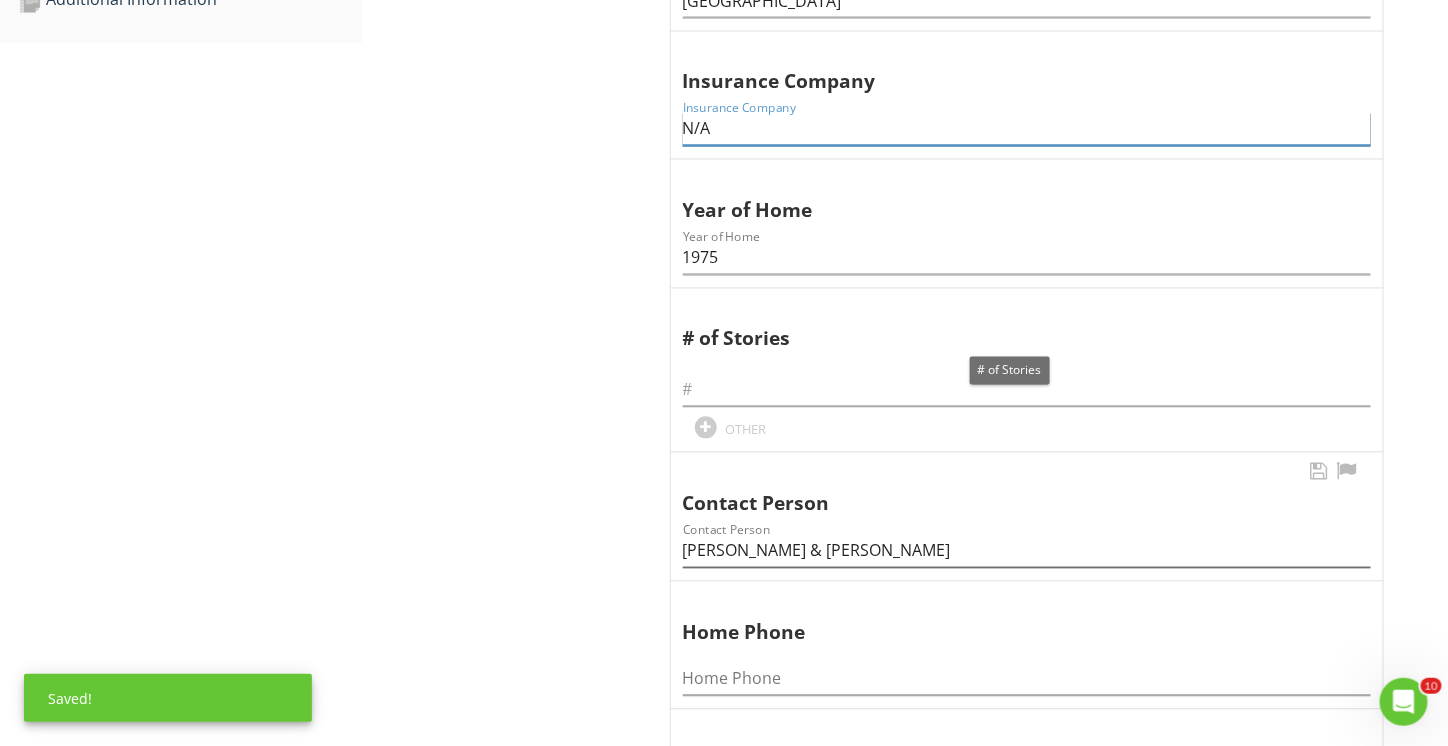 scroll, scrollTop: 1200, scrollLeft: 0, axis: vertical 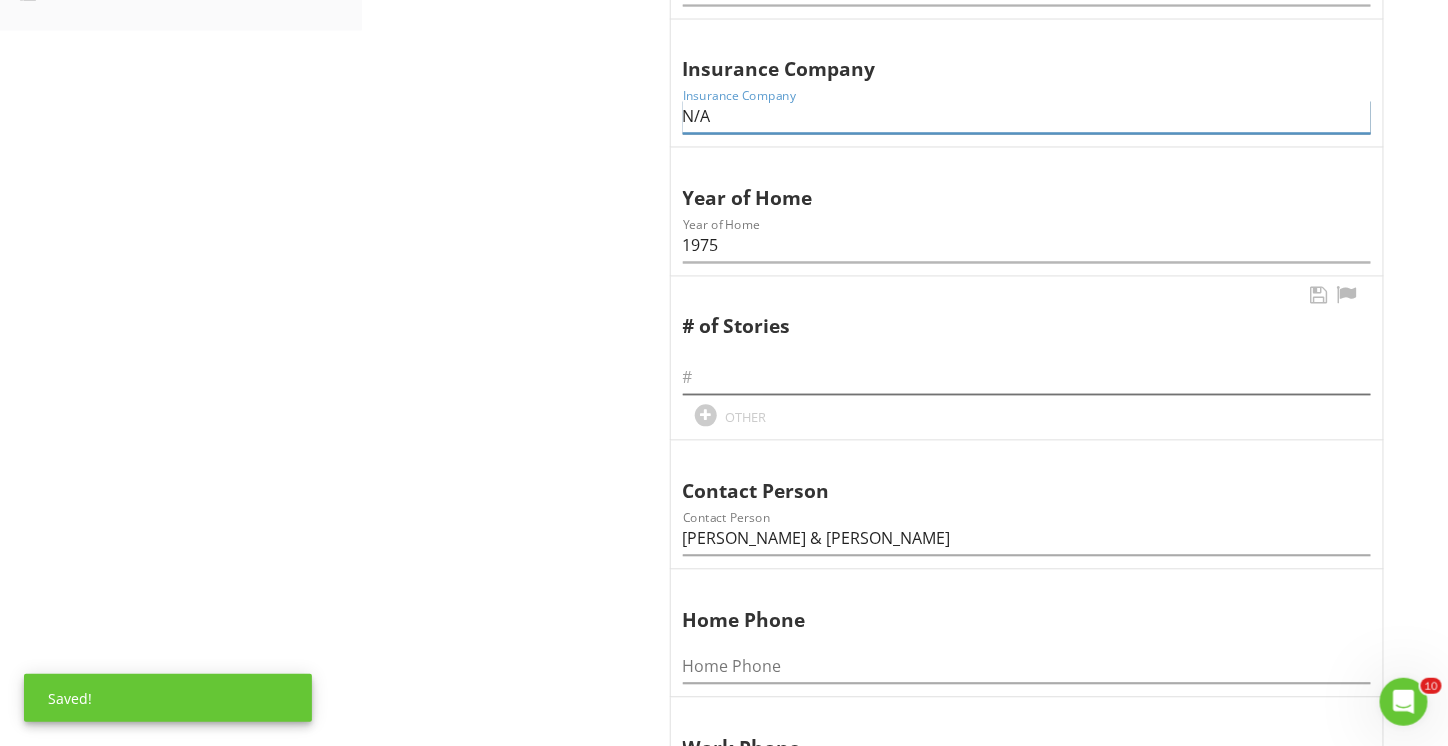 type on "N/A" 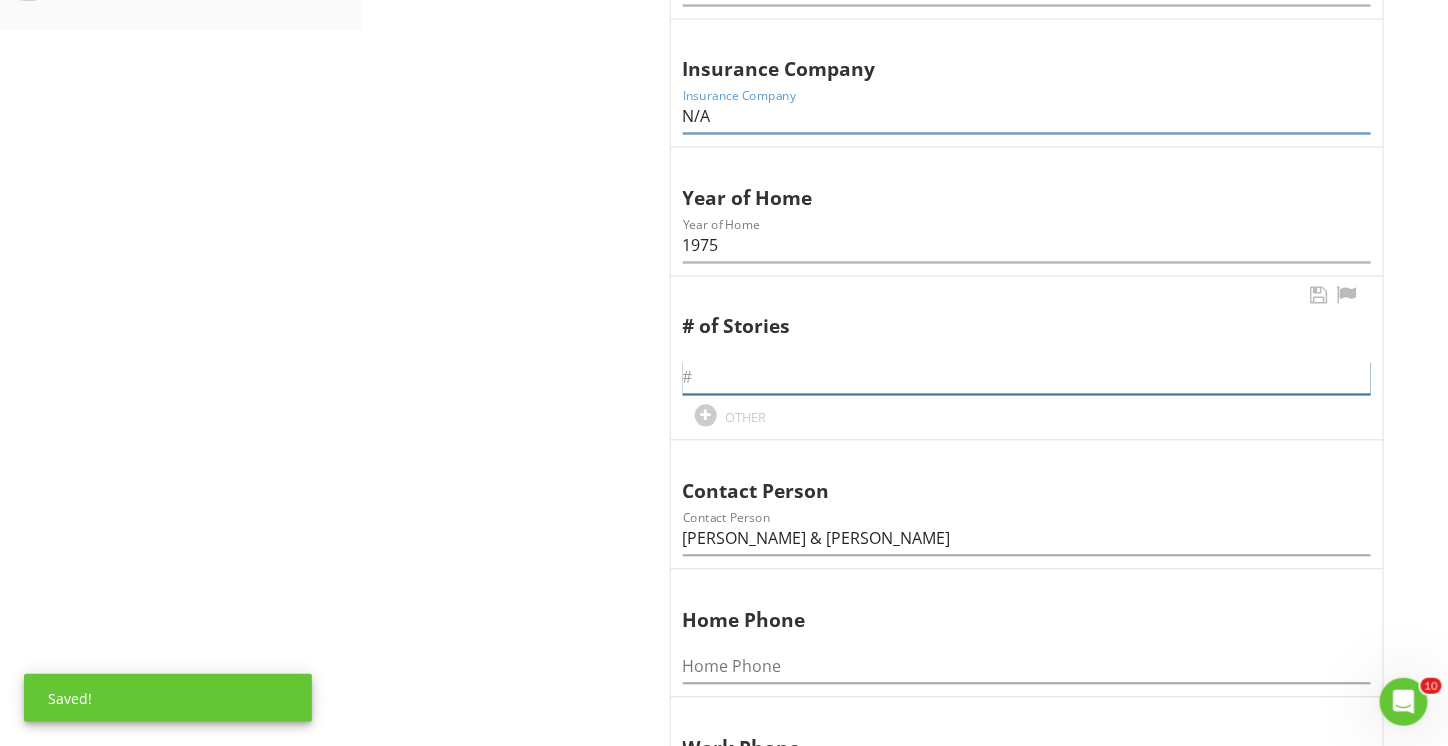 click at bounding box center [1027, 378] 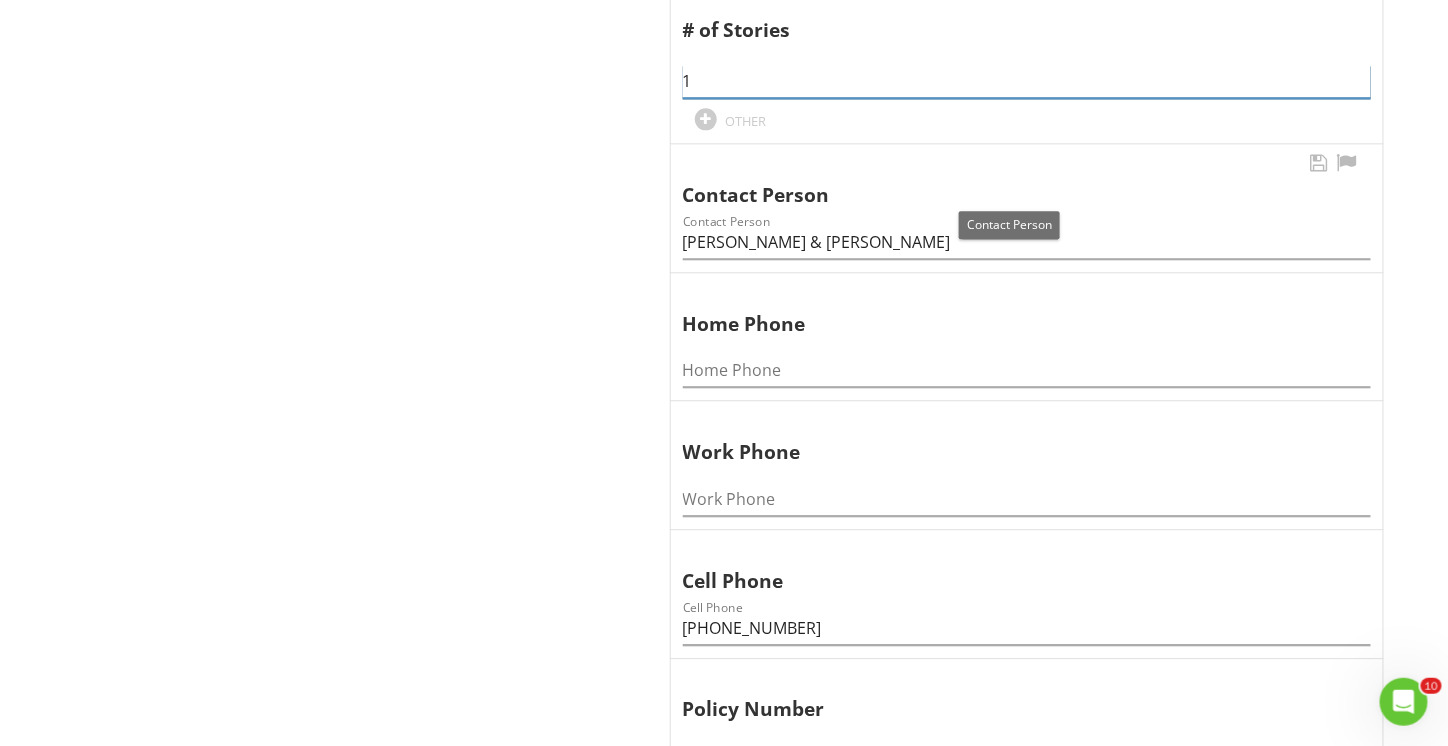 scroll, scrollTop: 1500, scrollLeft: 0, axis: vertical 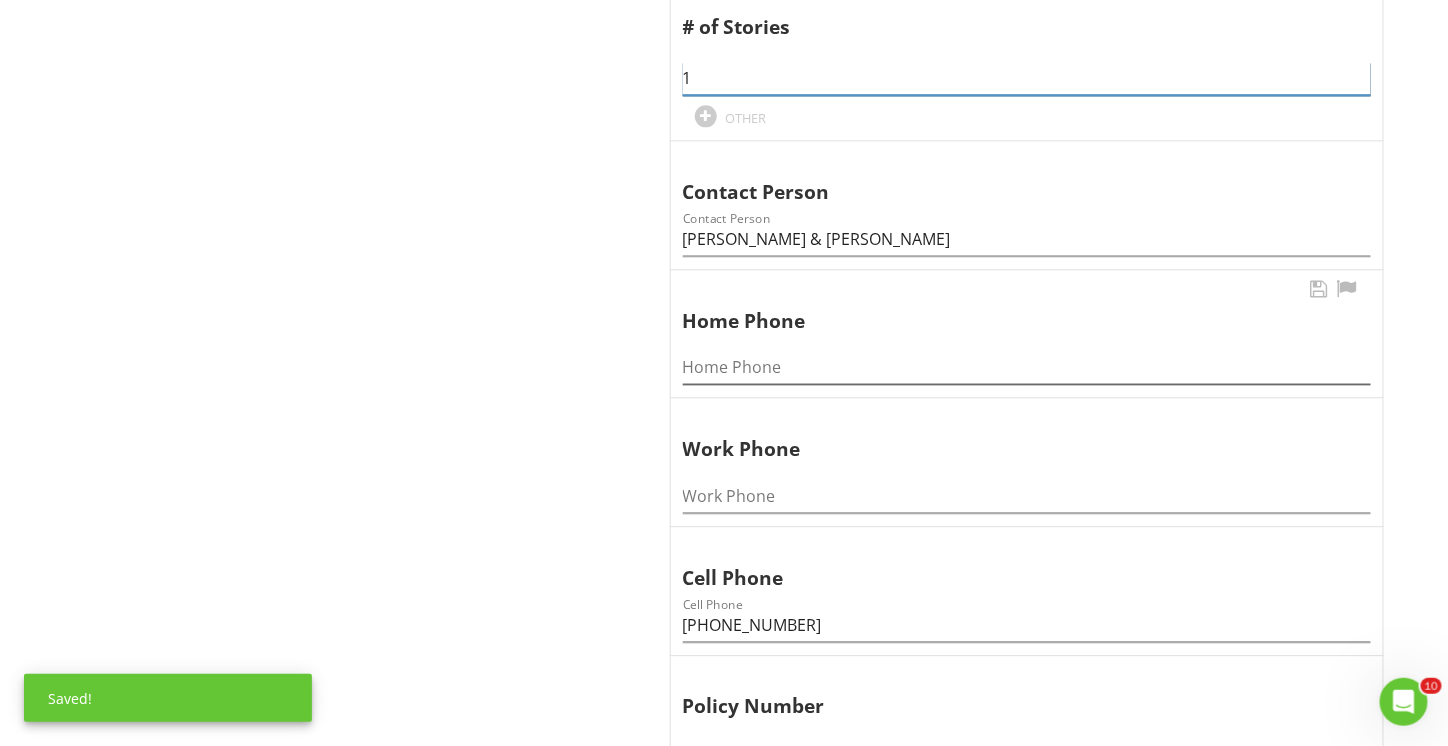 type on "1" 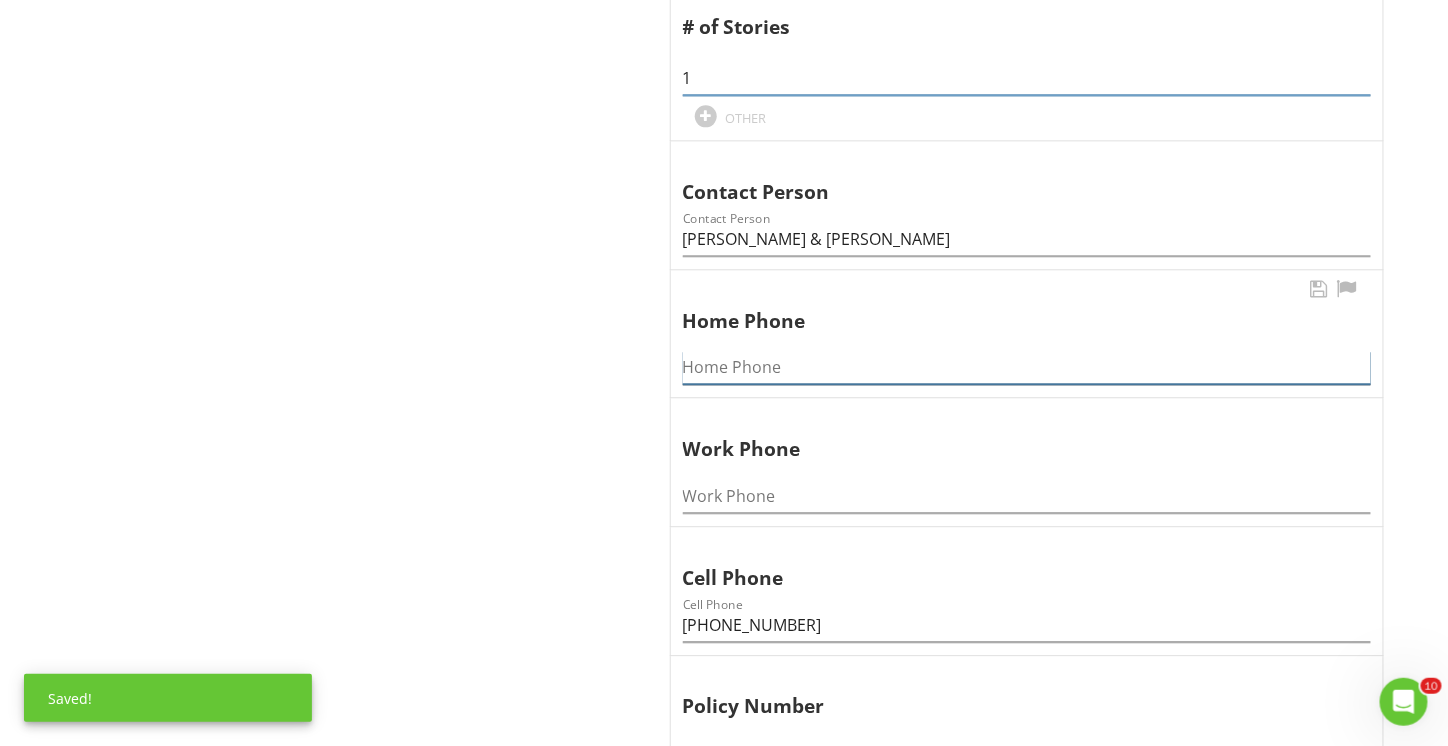 click at bounding box center [1027, 367] 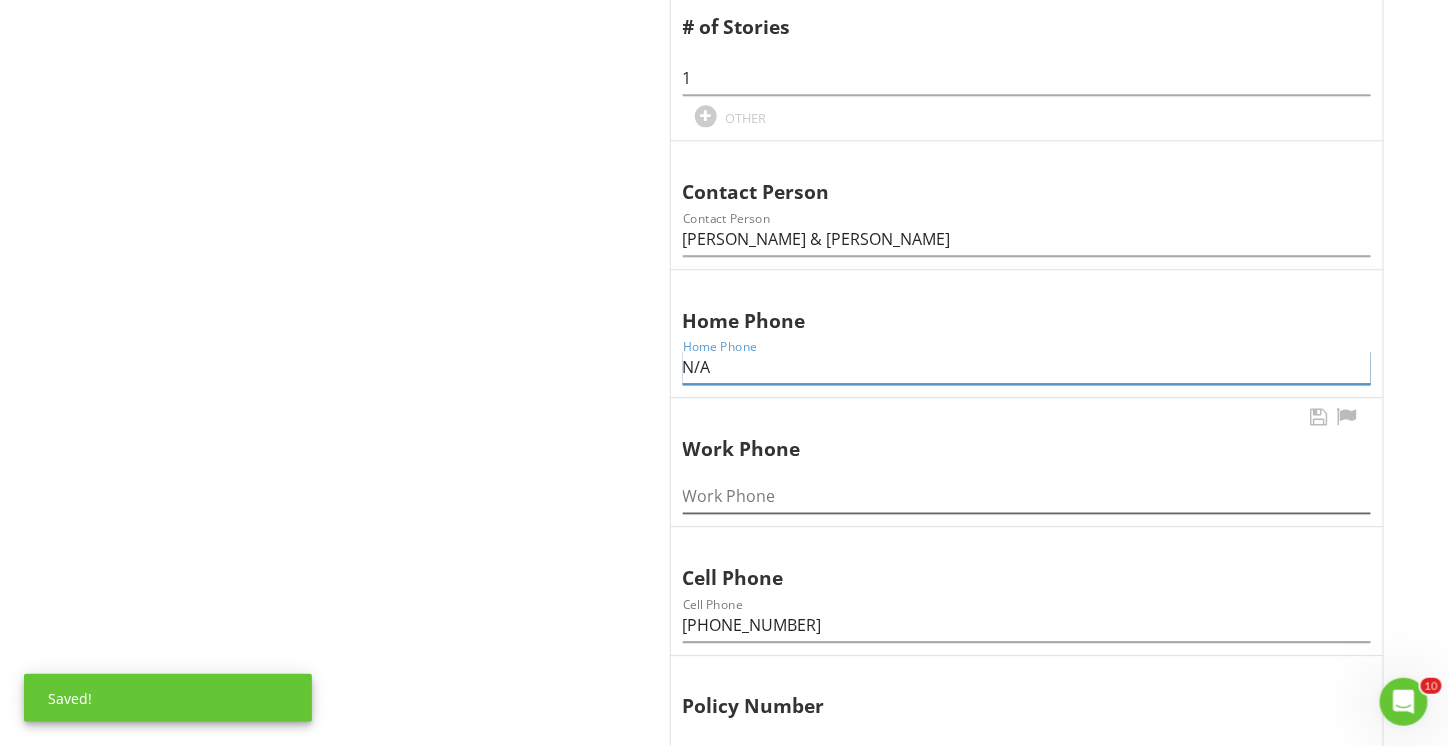 type on "N/A" 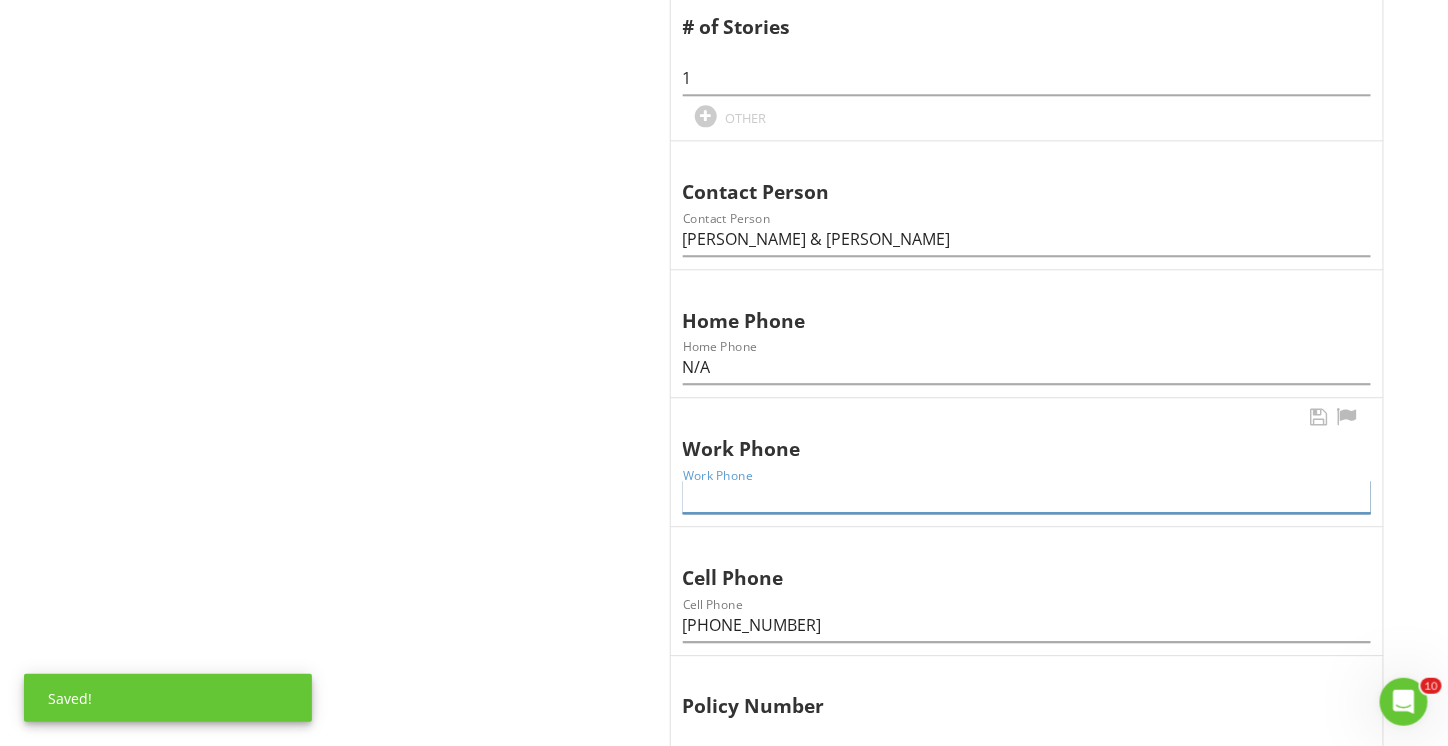 click at bounding box center (1027, 496) 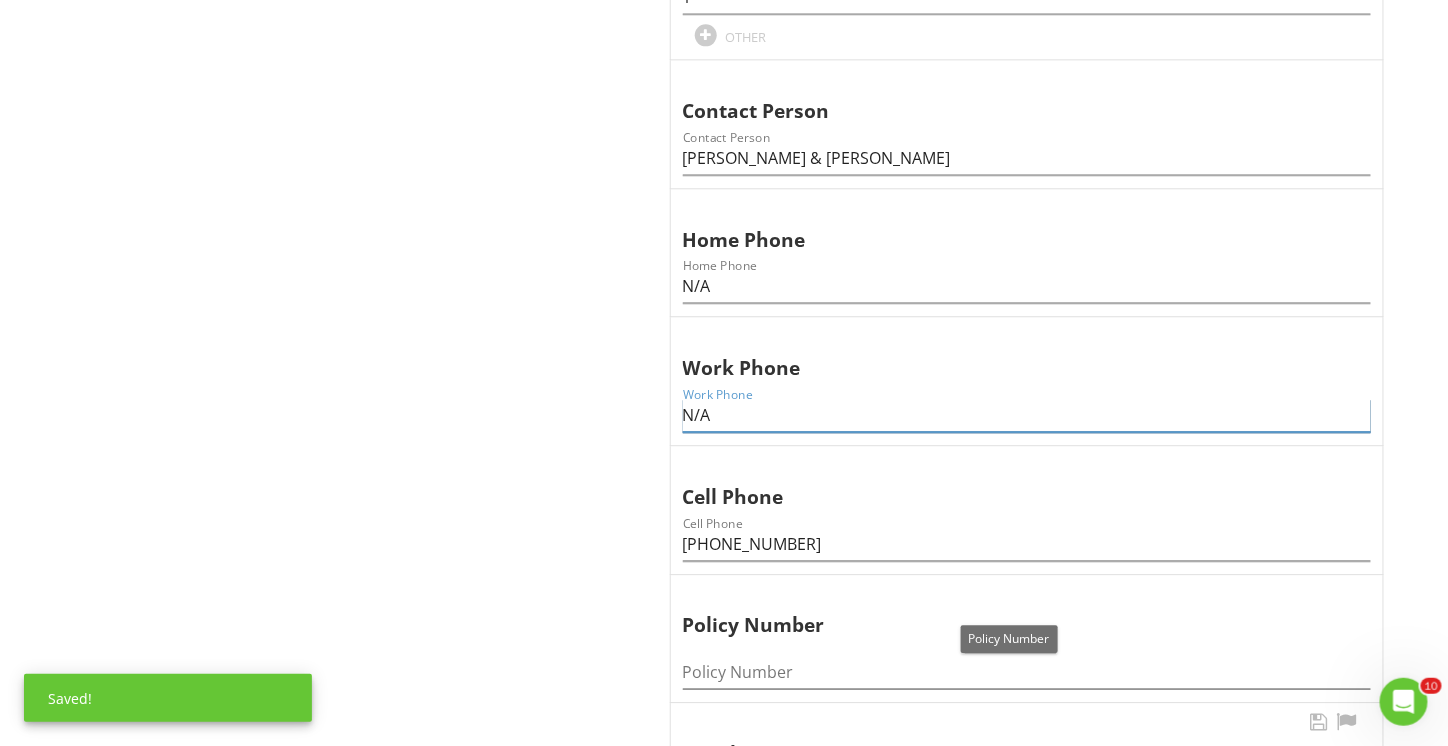 scroll, scrollTop: 1700, scrollLeft: 0, axis: vertical 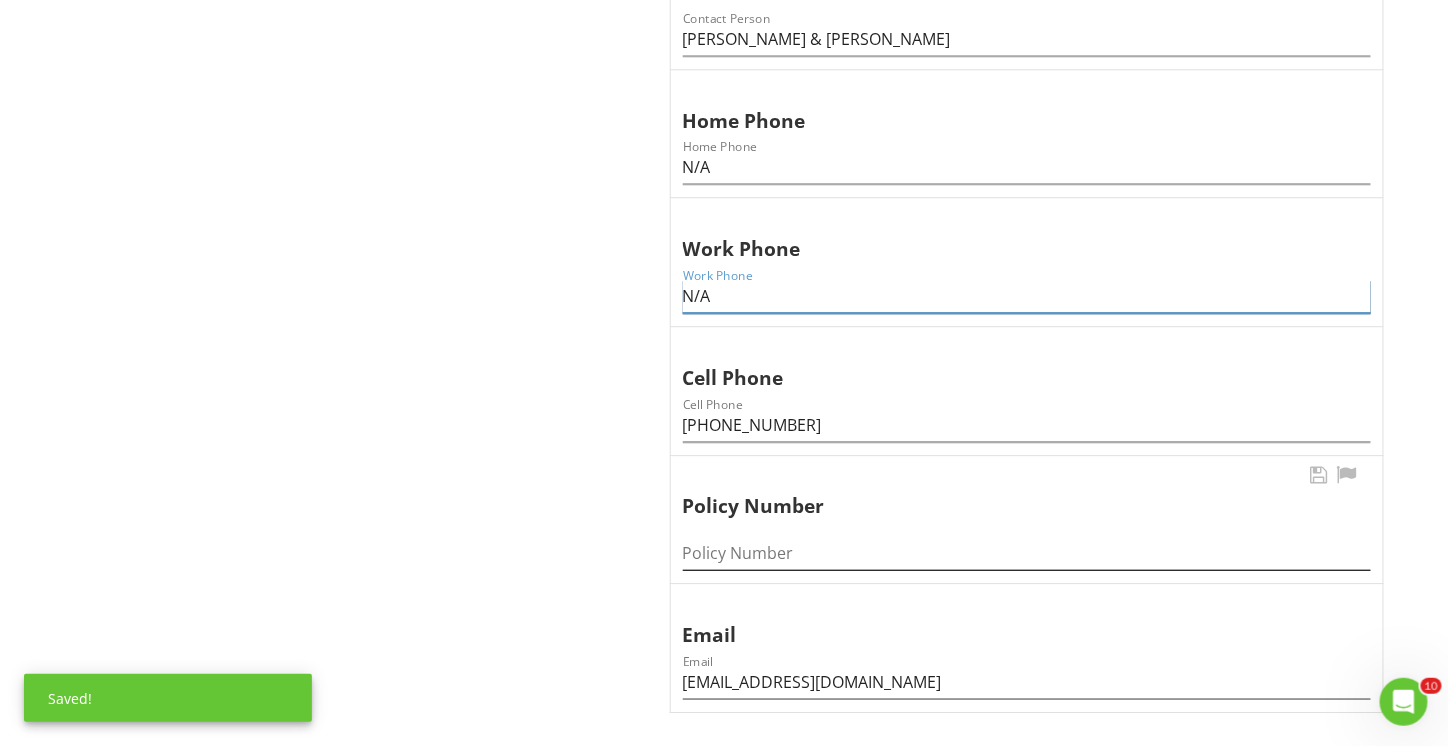 type on "N/A" 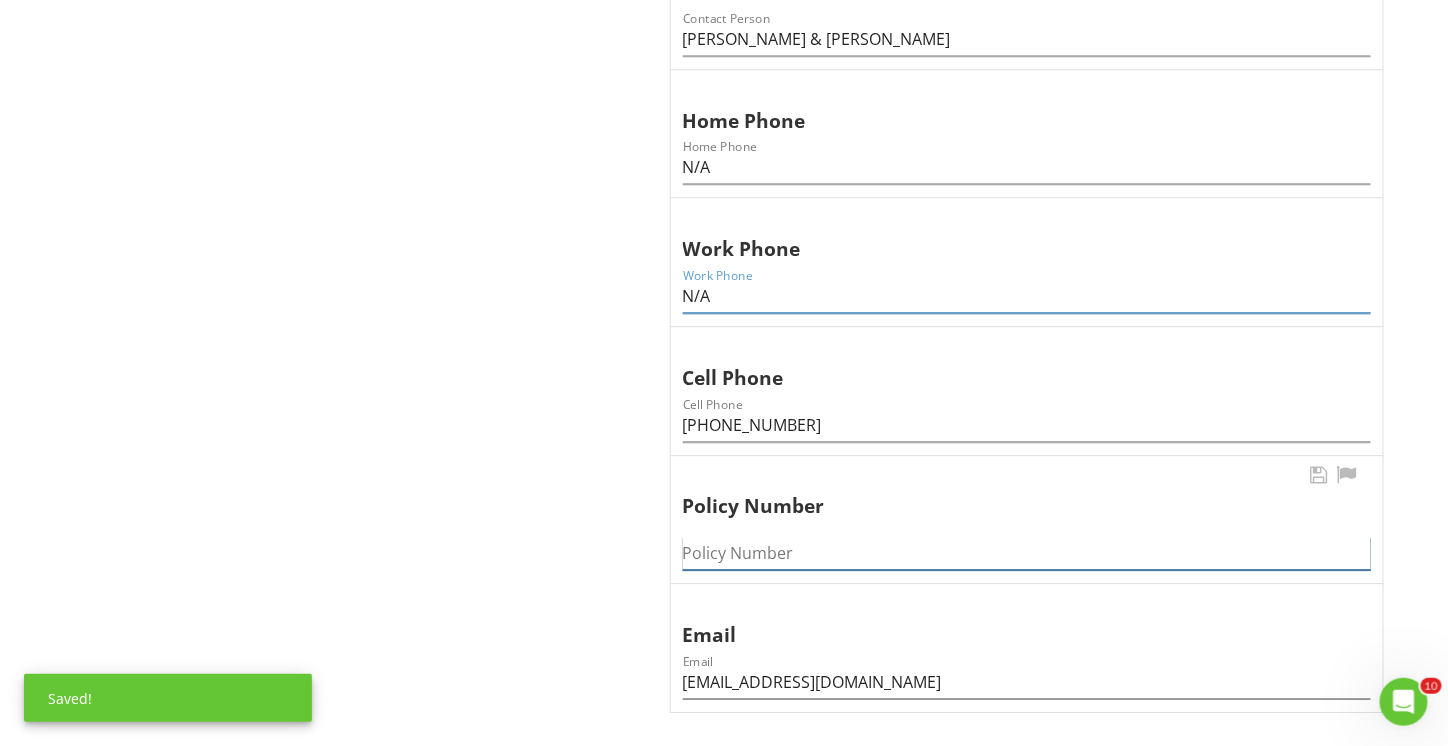 click at bounding box center (1027, 553) 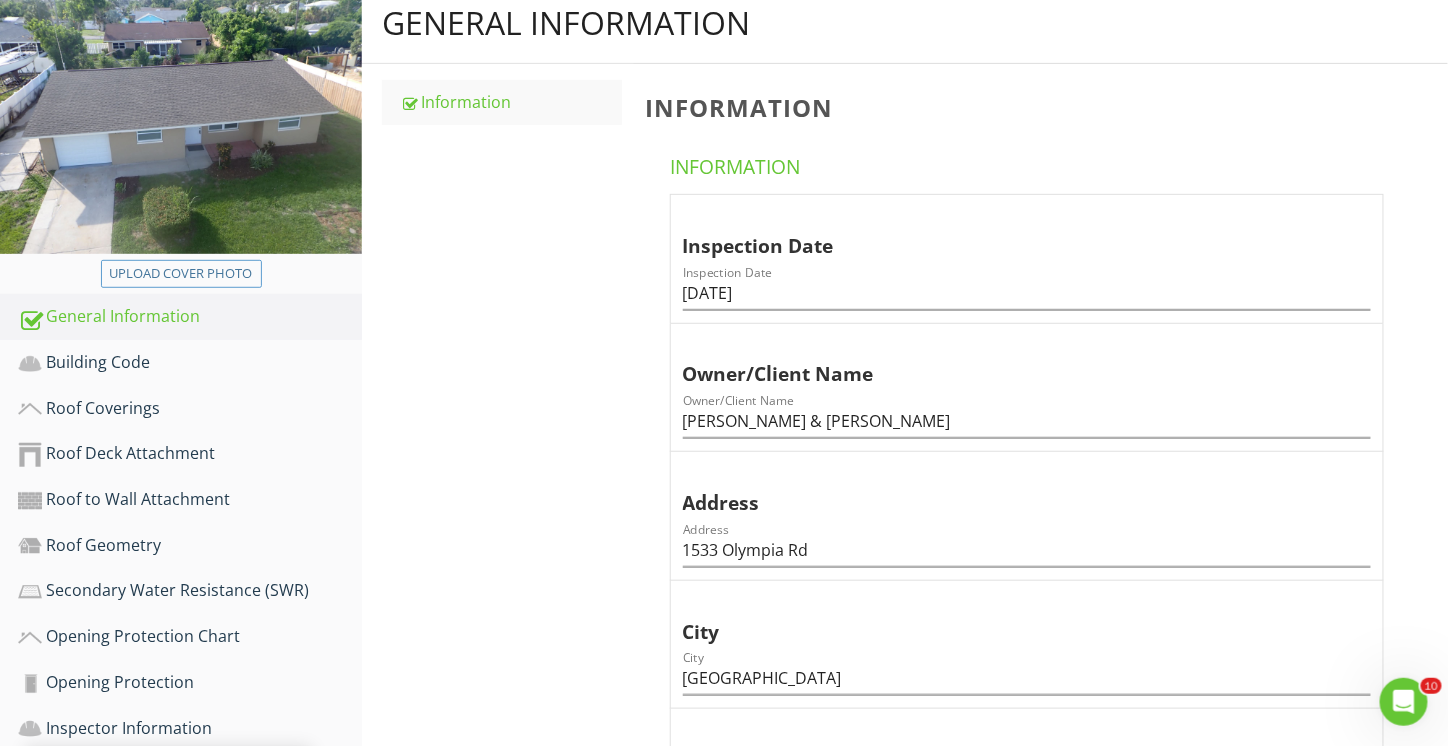 scroll, scrollTop: 400, scrollLeft: 0, axis: vertical 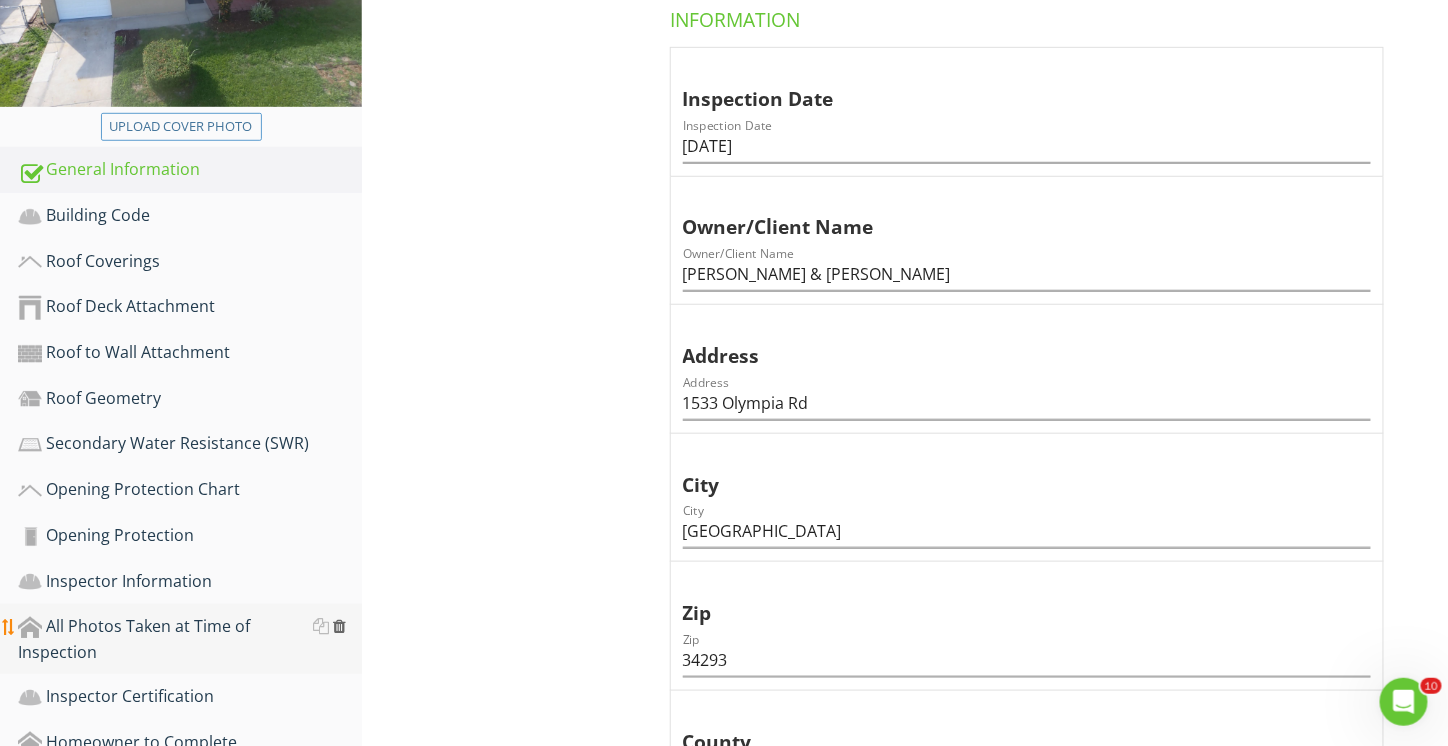 type on "N/A" 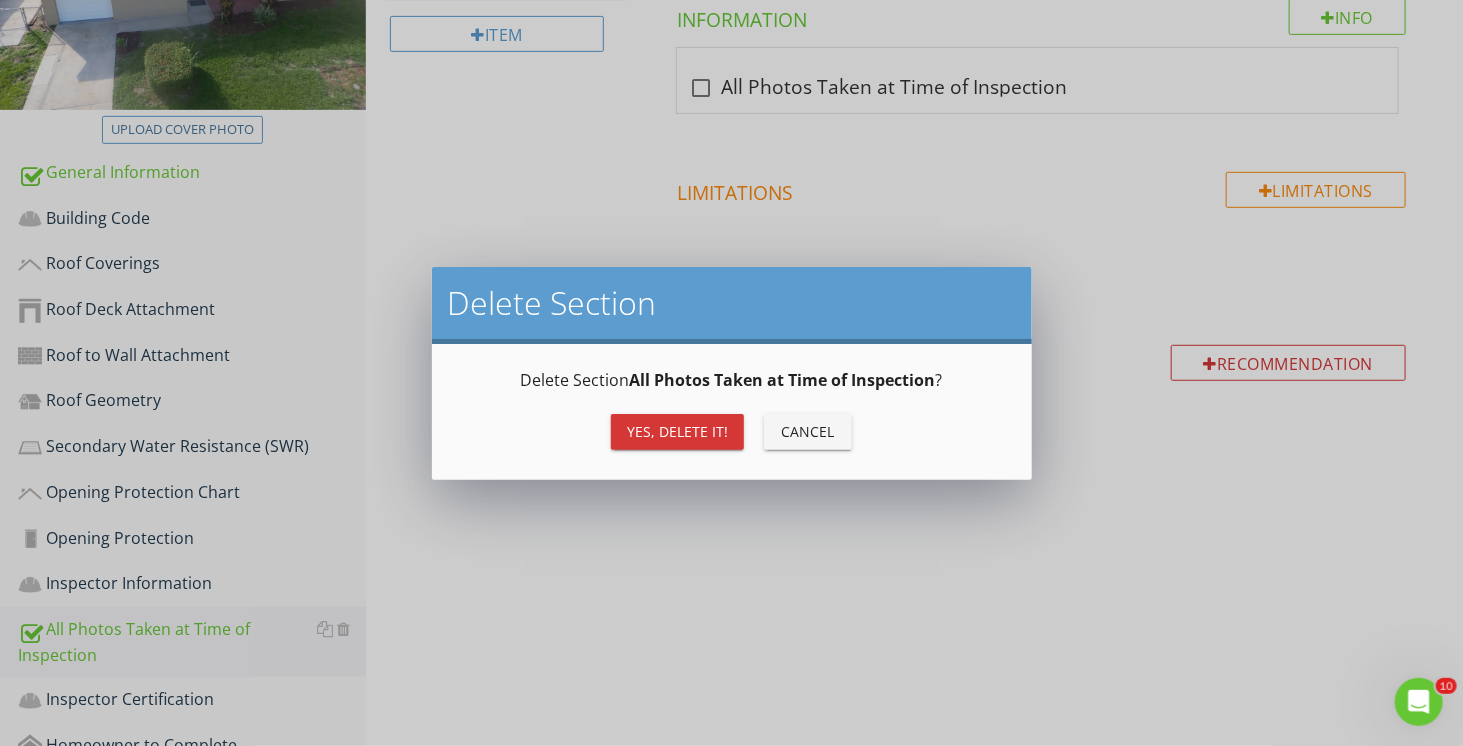 click on "Yes, Delete it!" at bounding box center [677, 431] 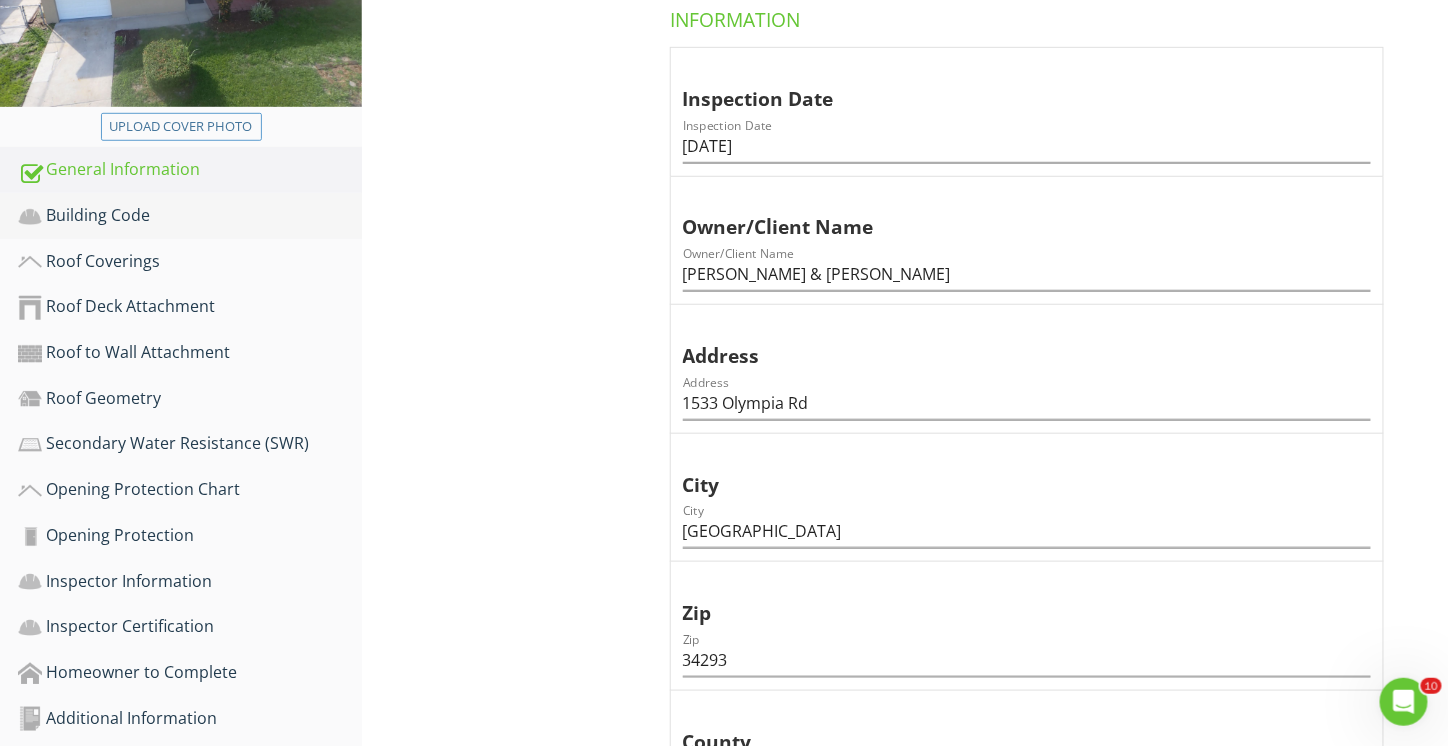 click on "Building Code" at bounding box center [190, 216] 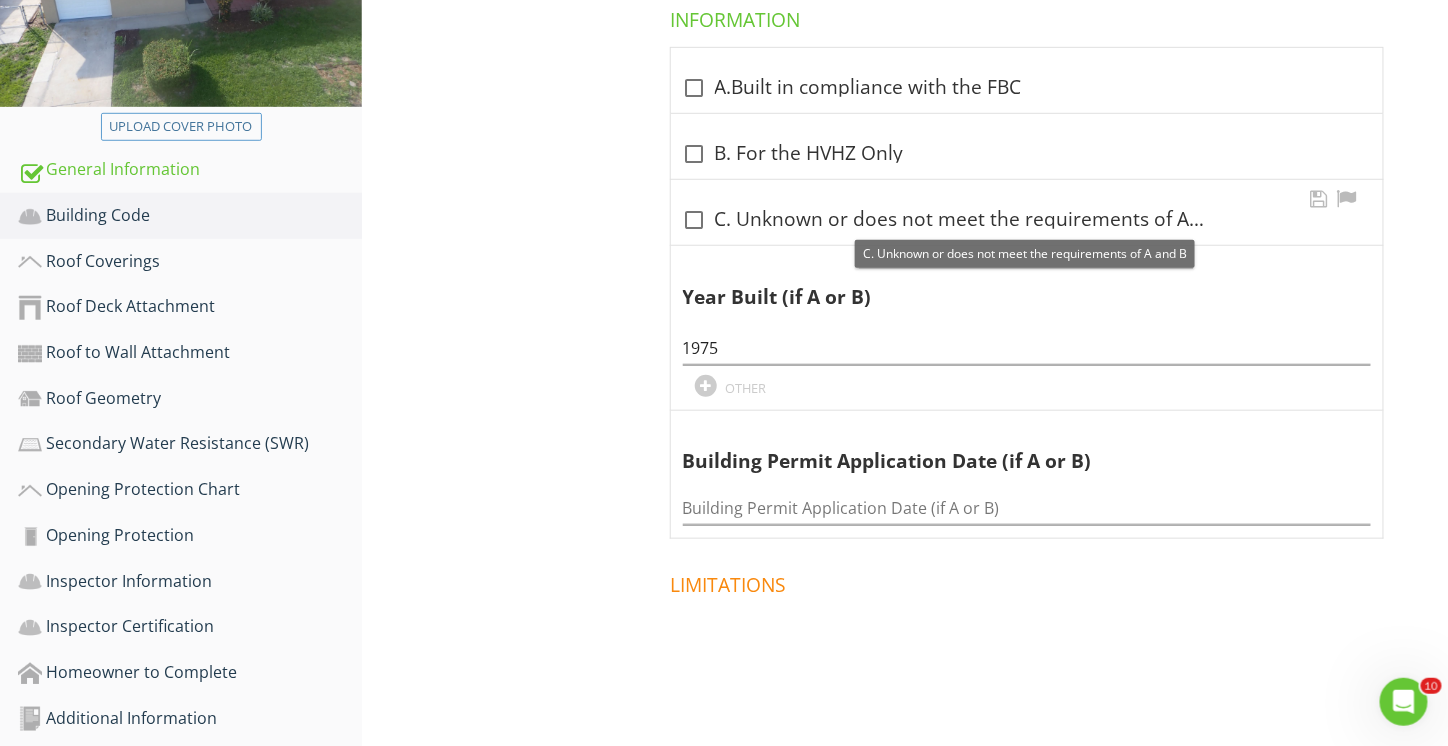 click at bounding box center (695, 220) 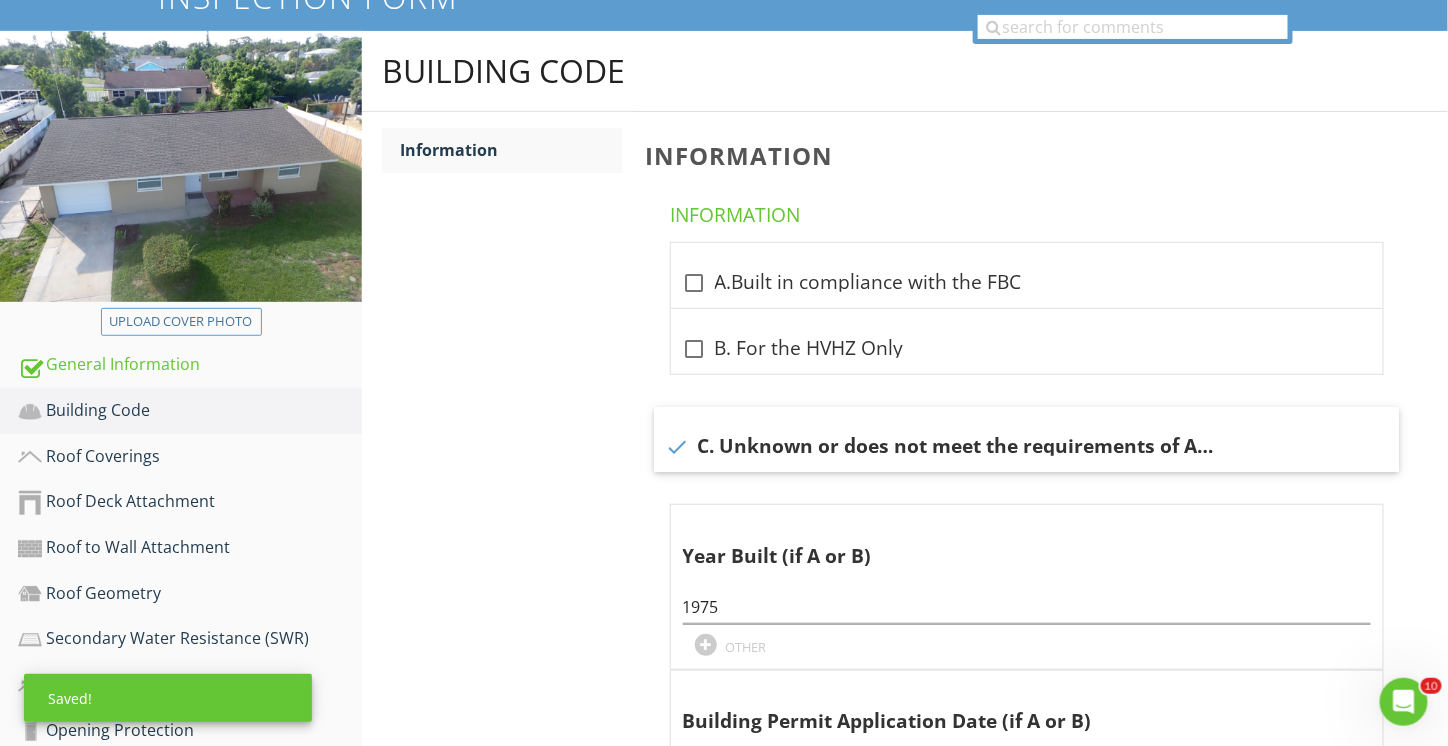 scroll, scrollTop: 200, scrollLeft: 0, axis: vertical 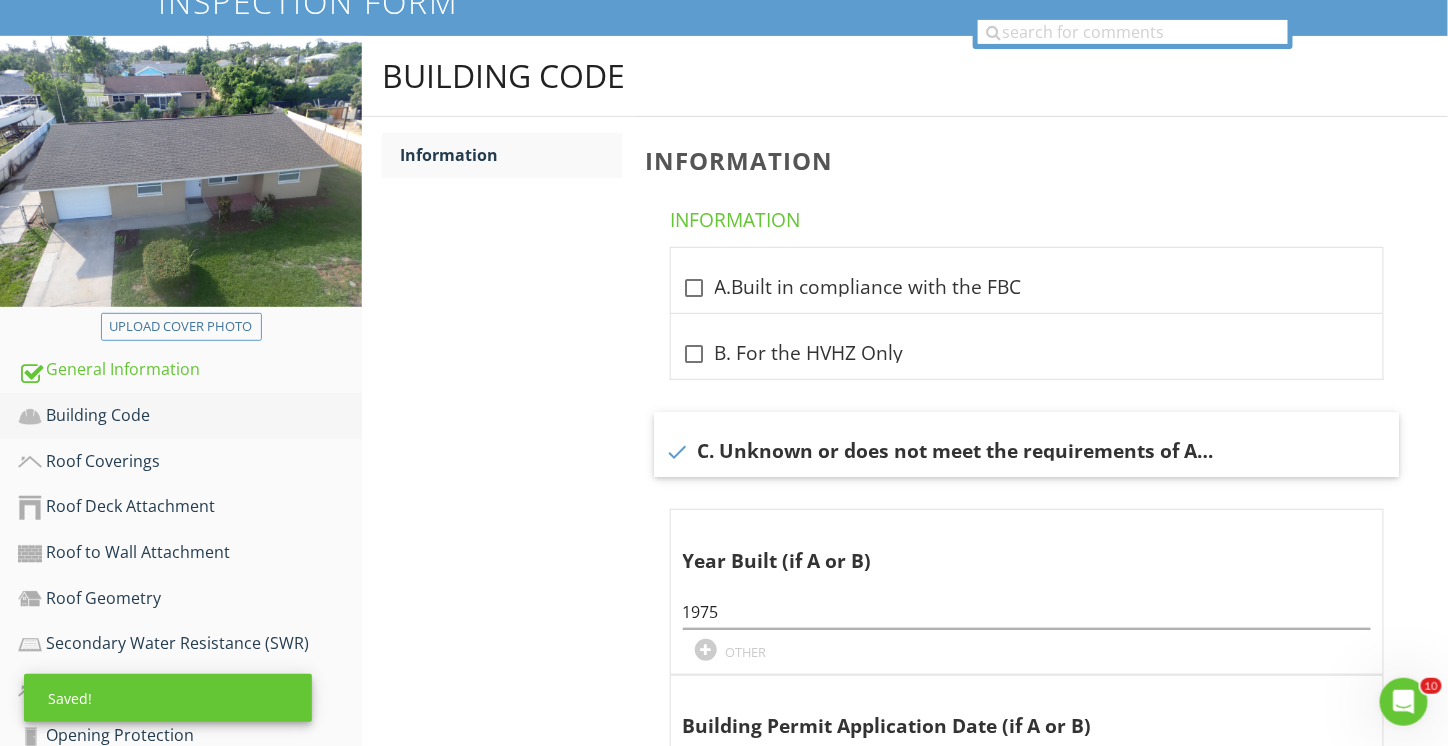 click on "Building Code" at bounding box center (190, 416) 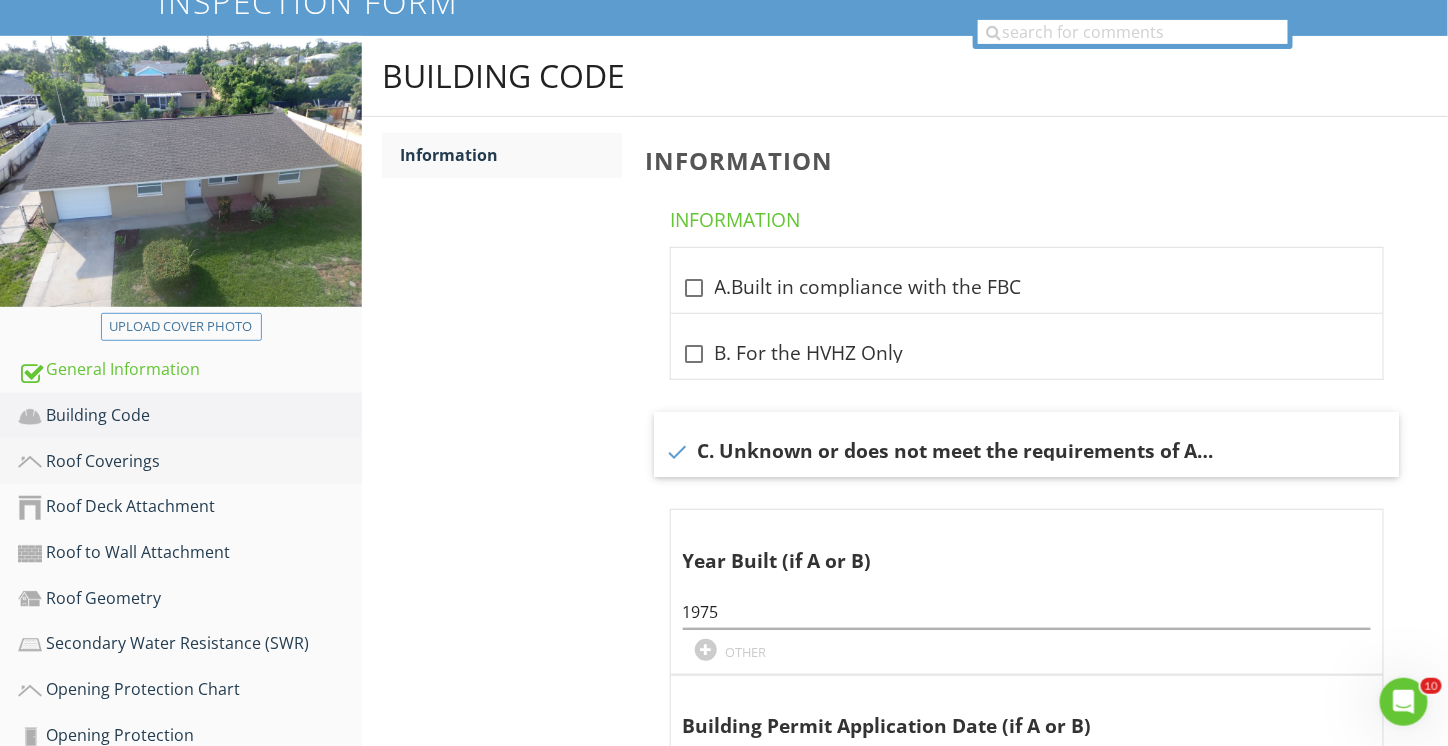 click on "Roof Coverings" at bounding box center (190, 462) 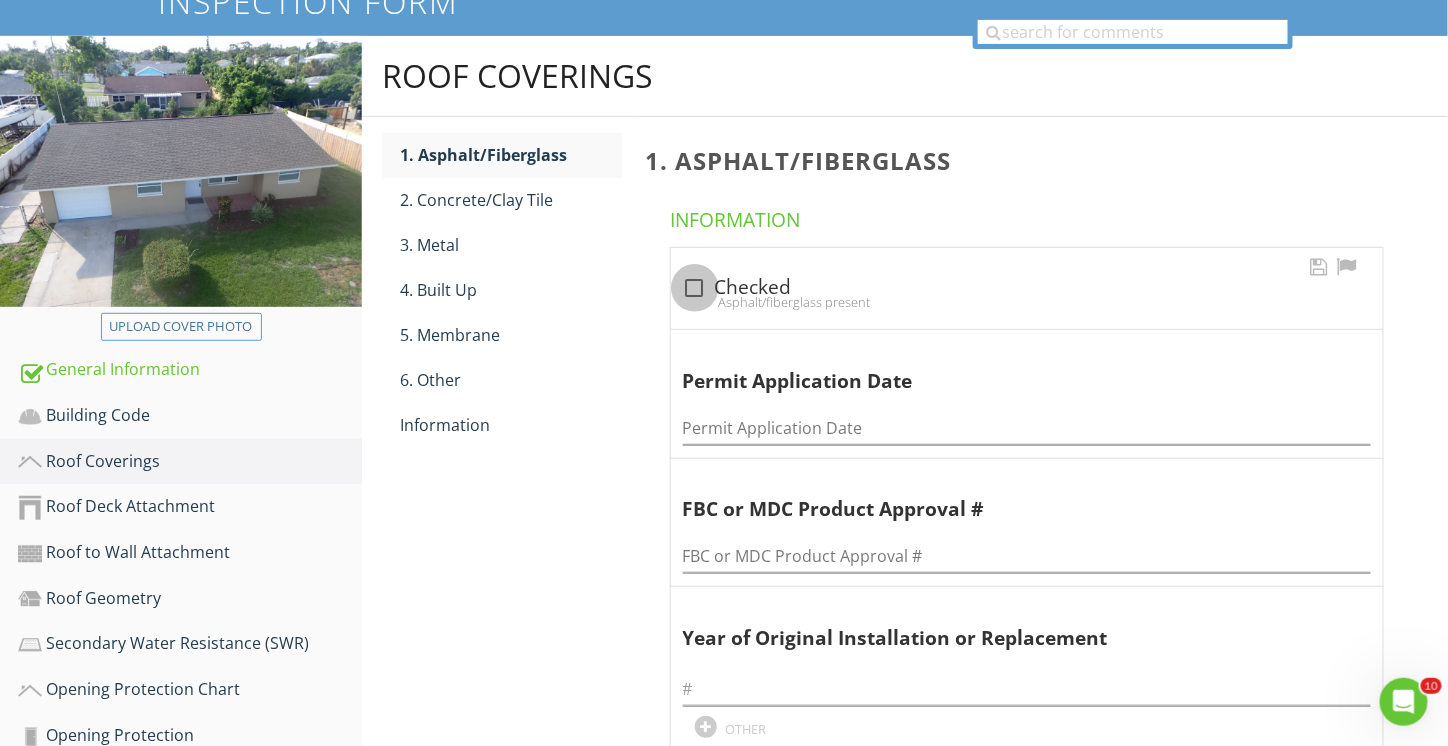 click at bounding box center [695, 288] 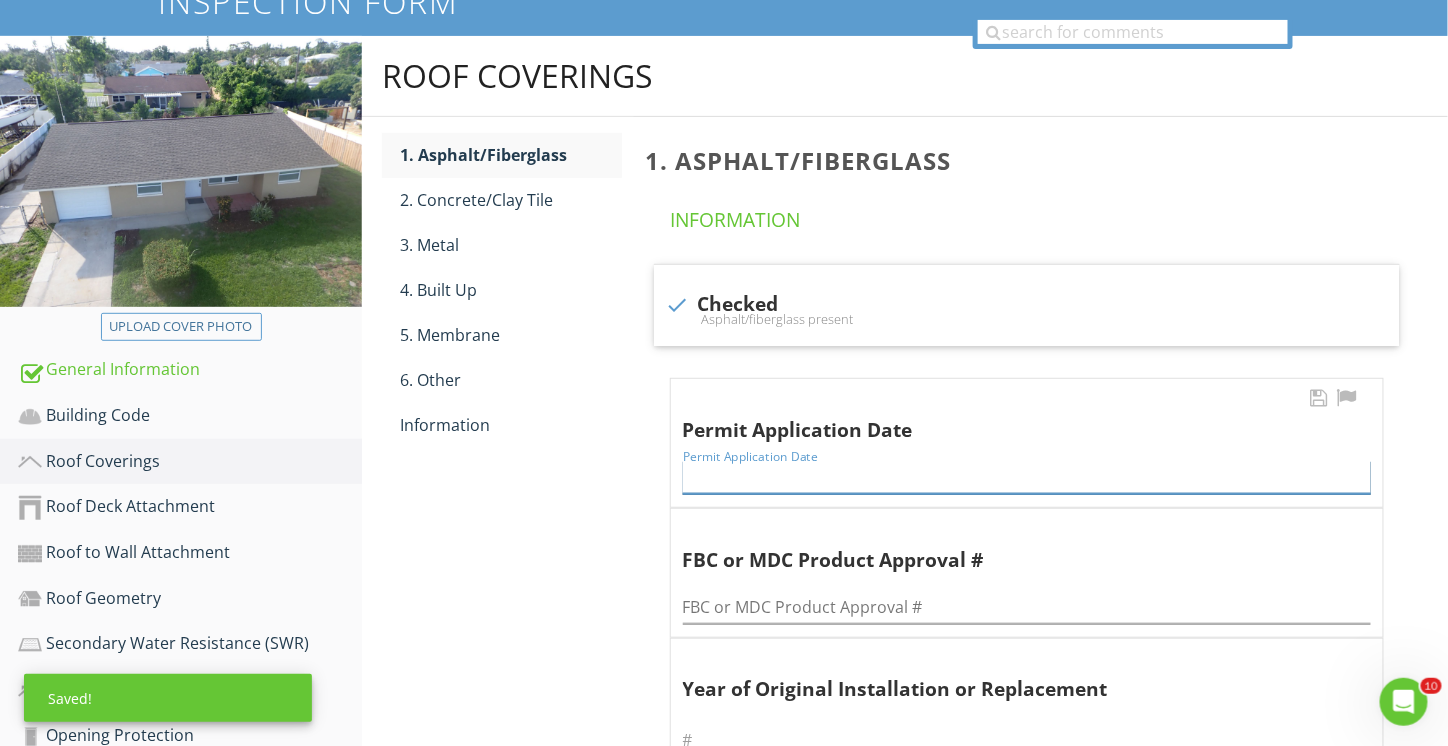 click at bounding box center [1027, 477] 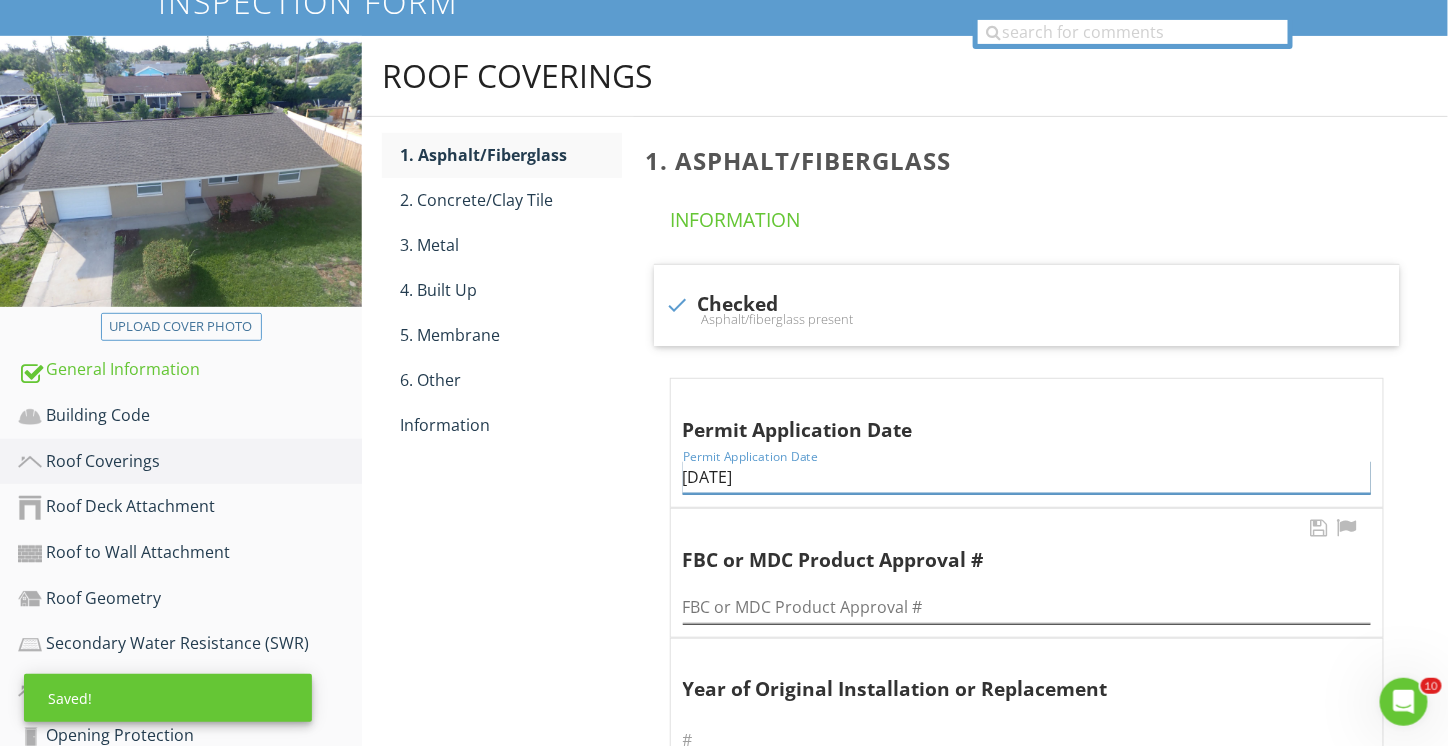 type on "05/01/2025" 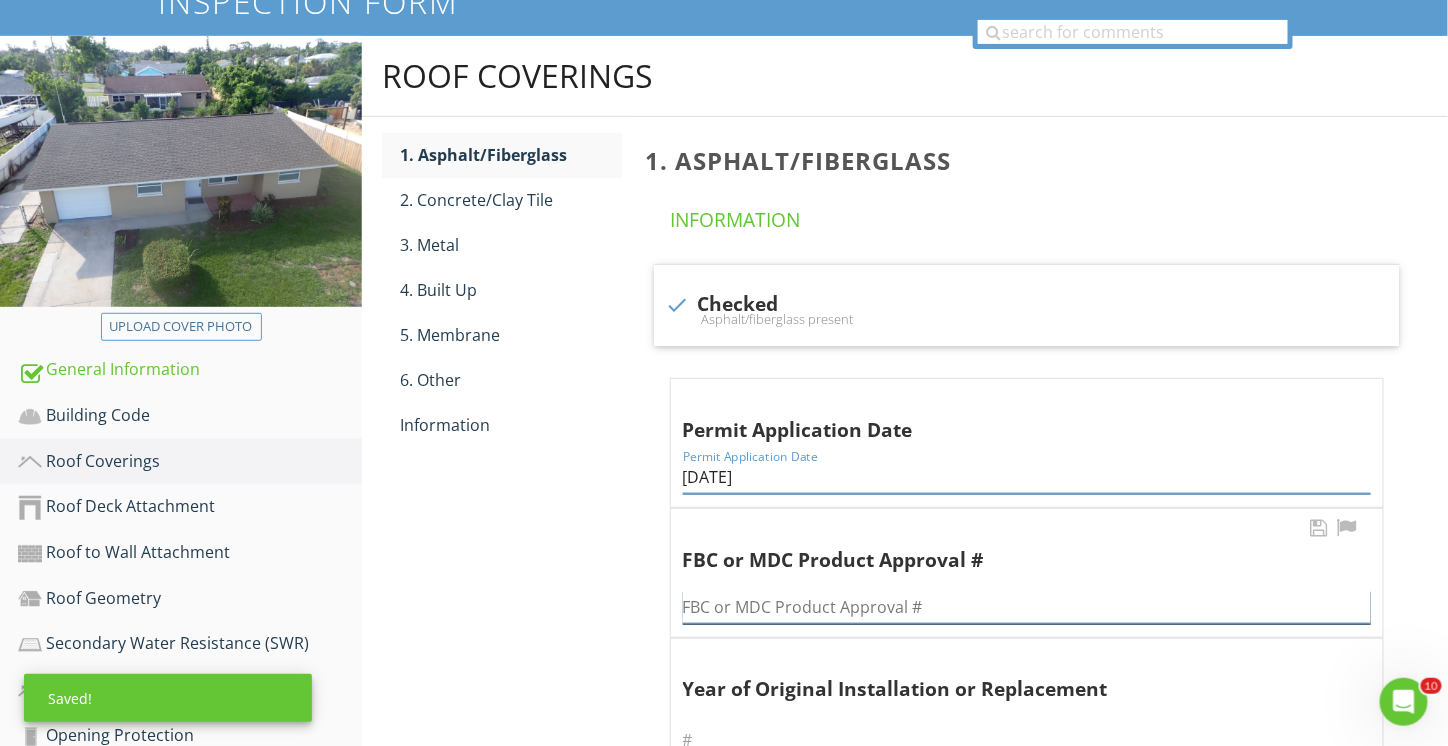 click at bounding box center (1027, 607) 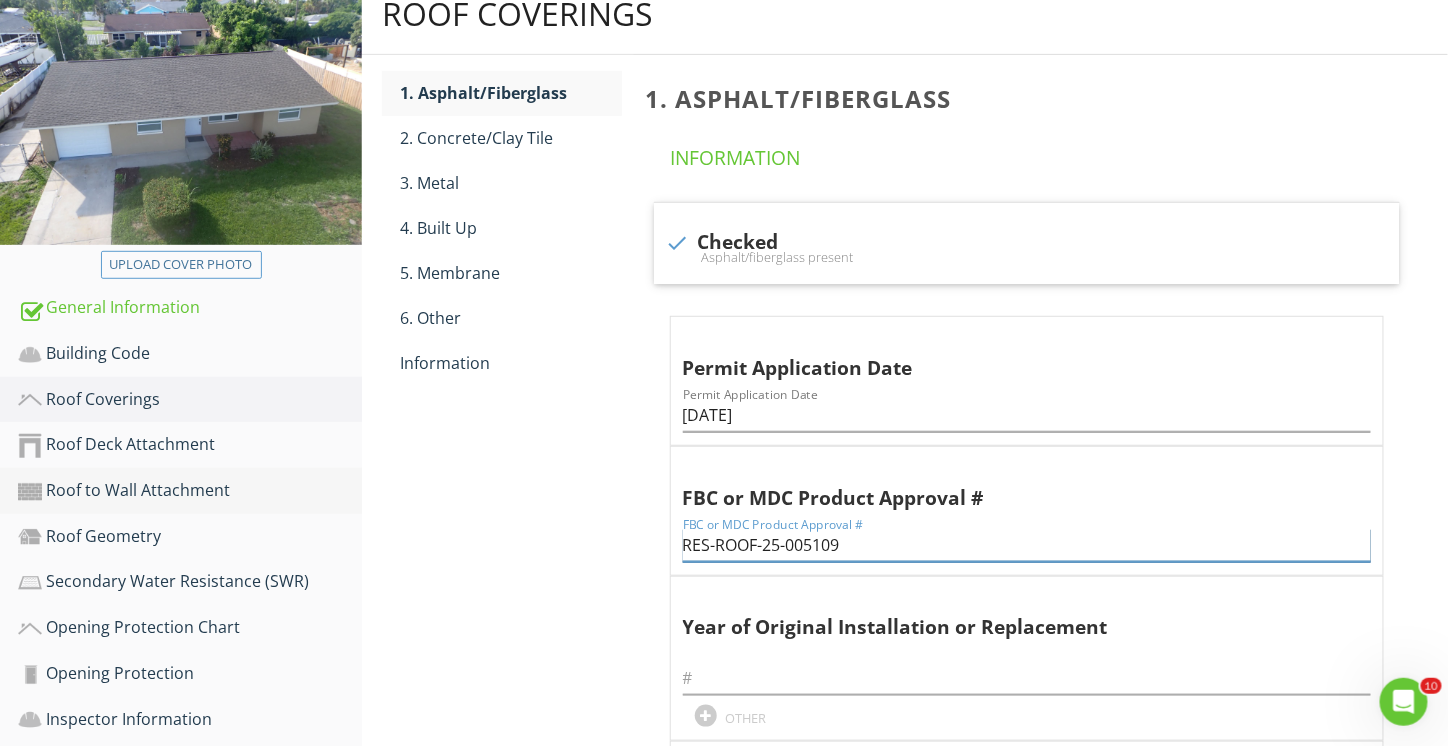 scroll, scrollTop: 141, scrollLeft: 0, axis: vertical 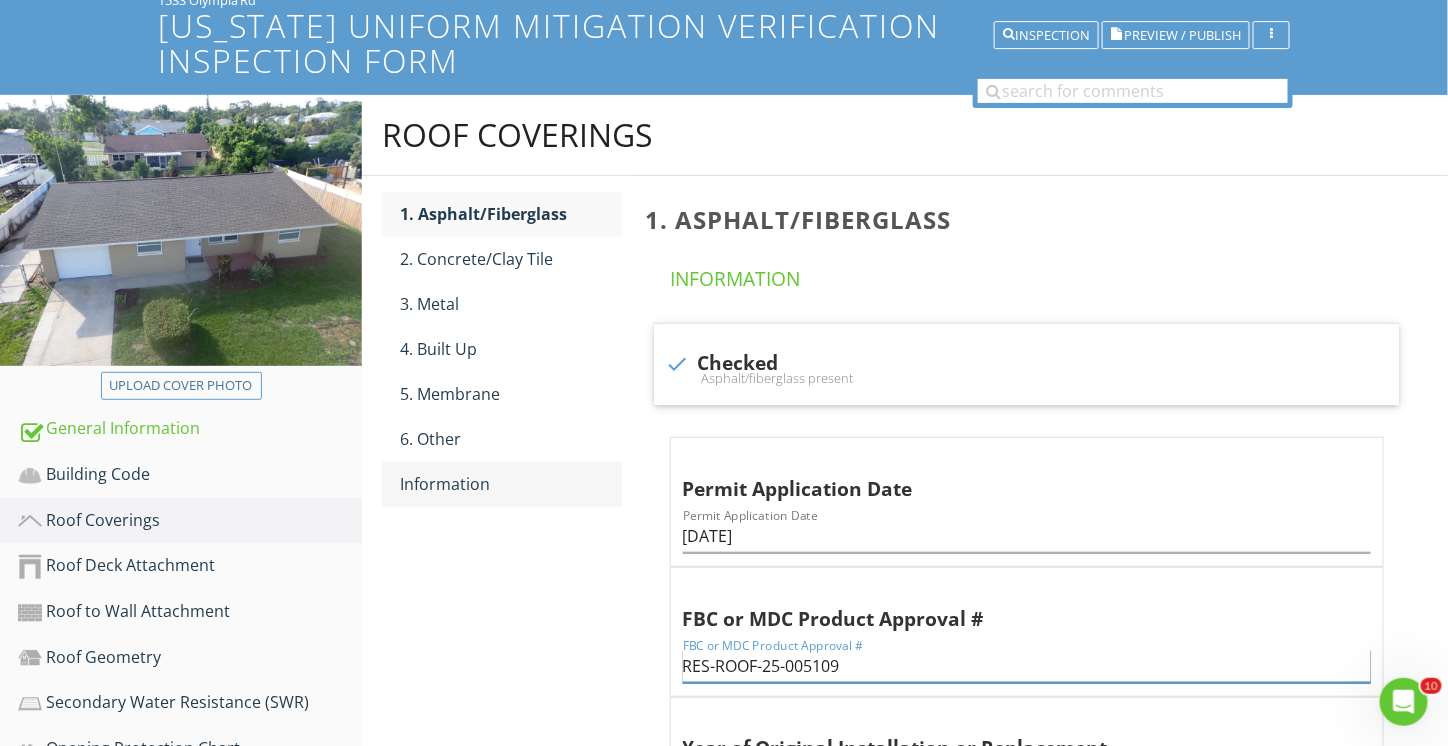 type on "RES-ROOF-25-005109" 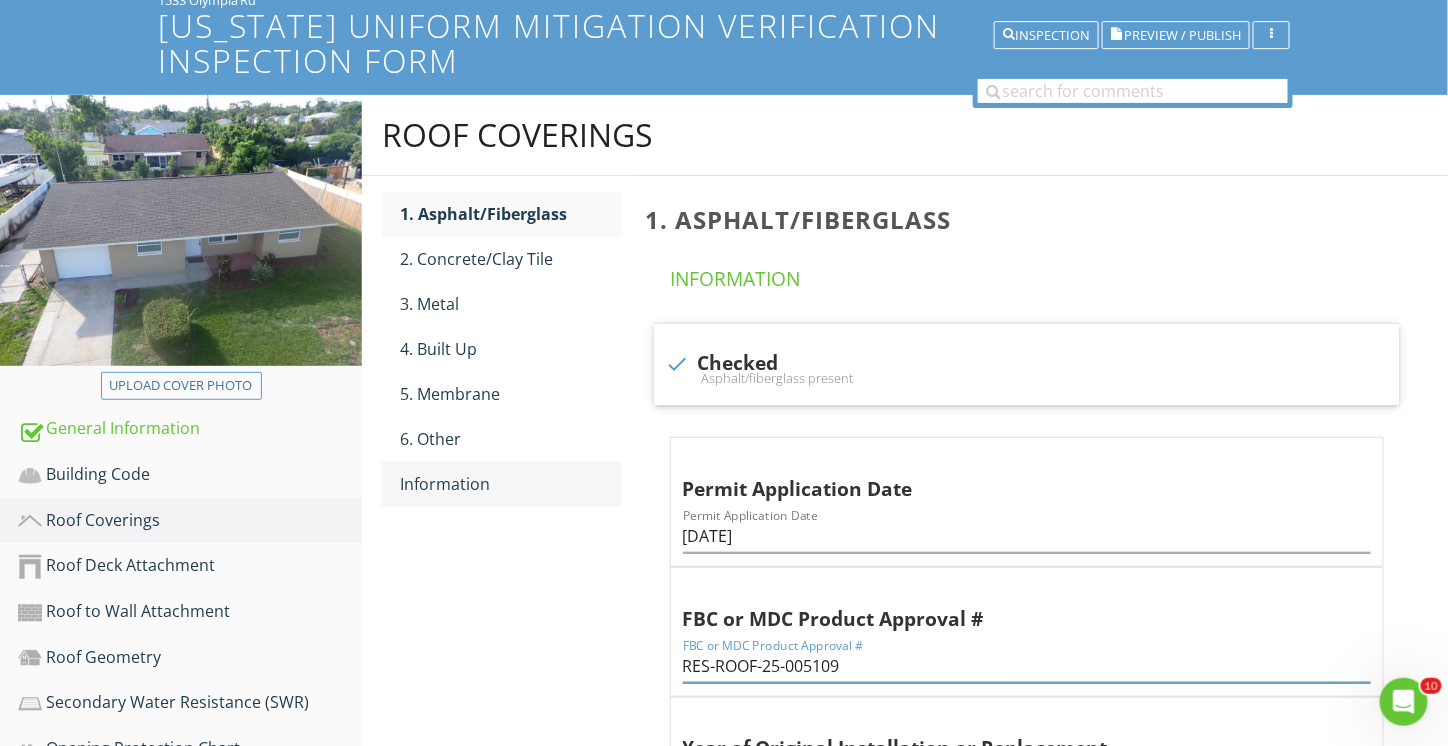 click on "Information" at bounding box center (511, 484) 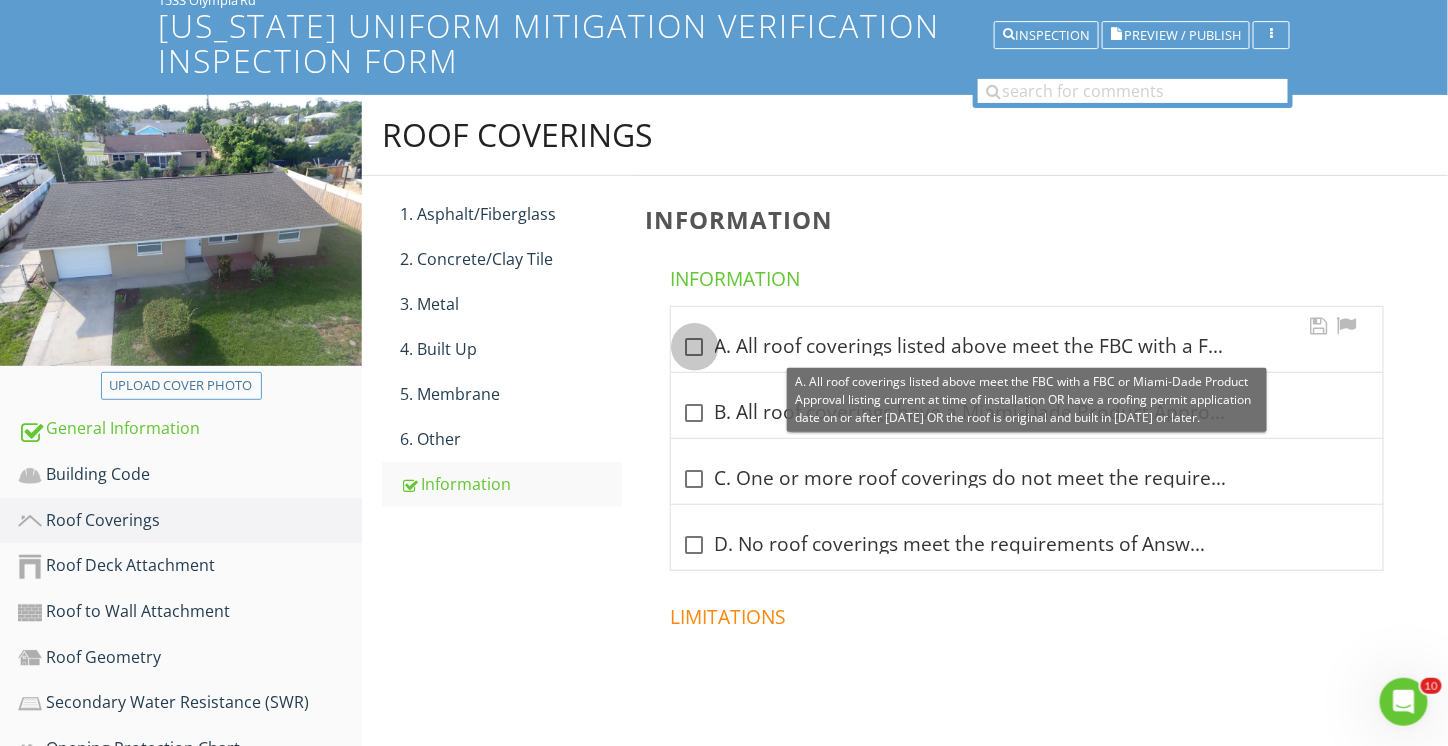 click at bounding box center [695, 347] 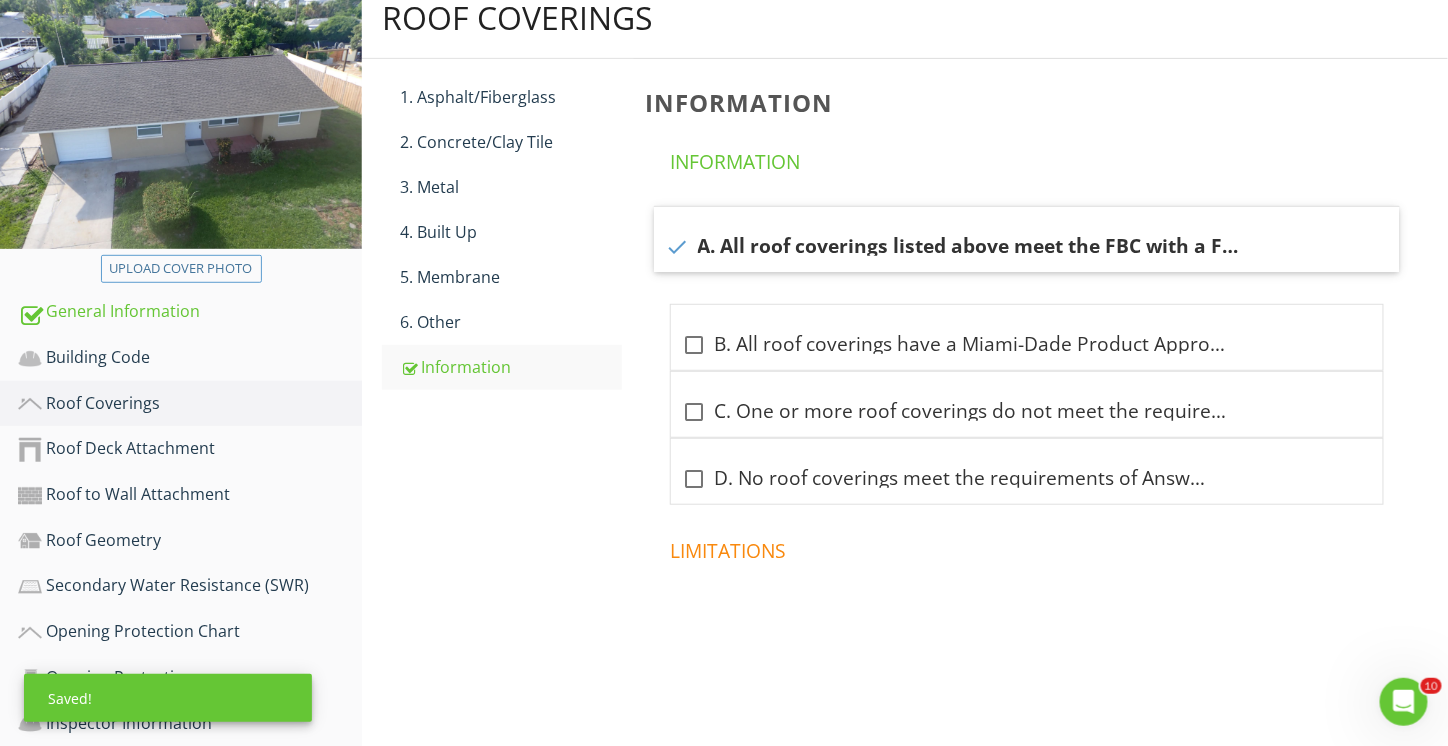 scroll, scrollTop: 341, scrollLeft: 0, axis: vertical 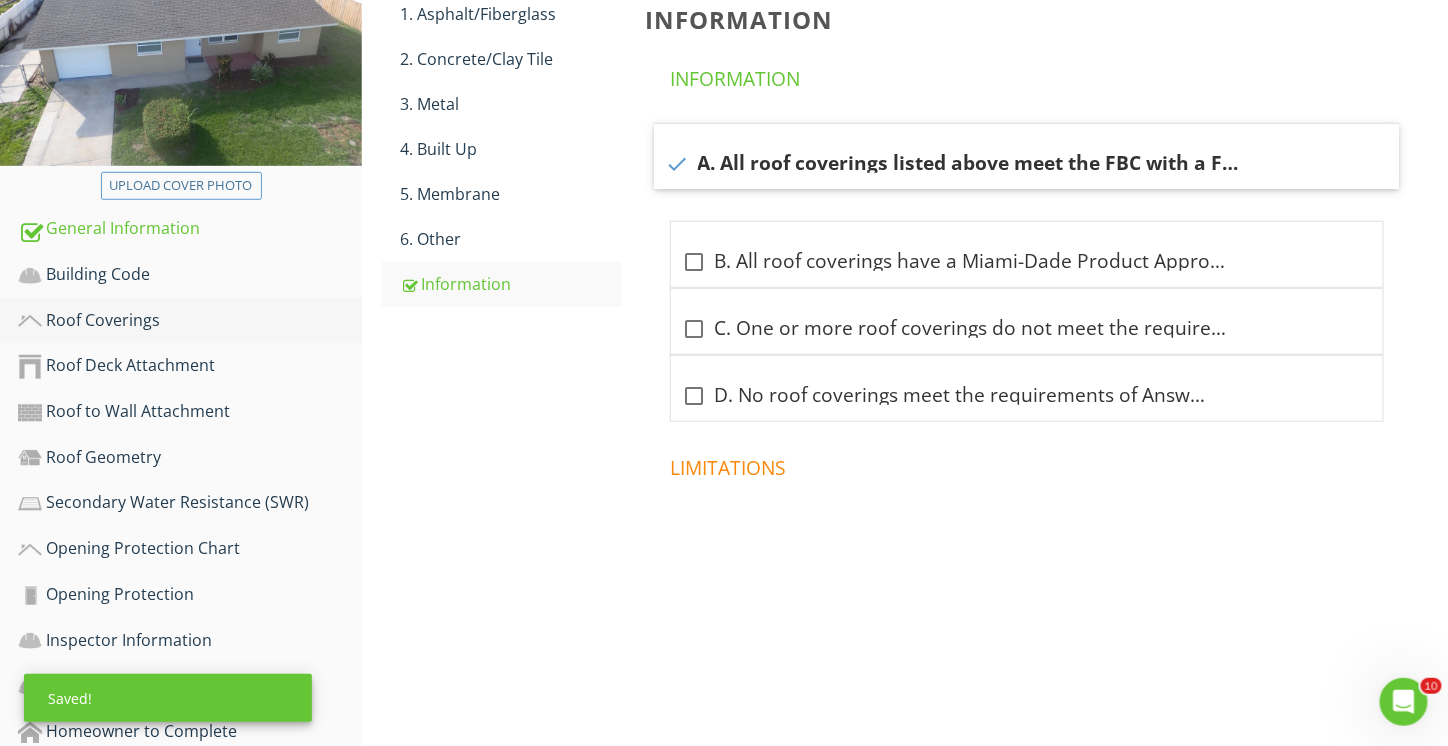 click on "Roof Coverings" at bounding box center [190, 321] 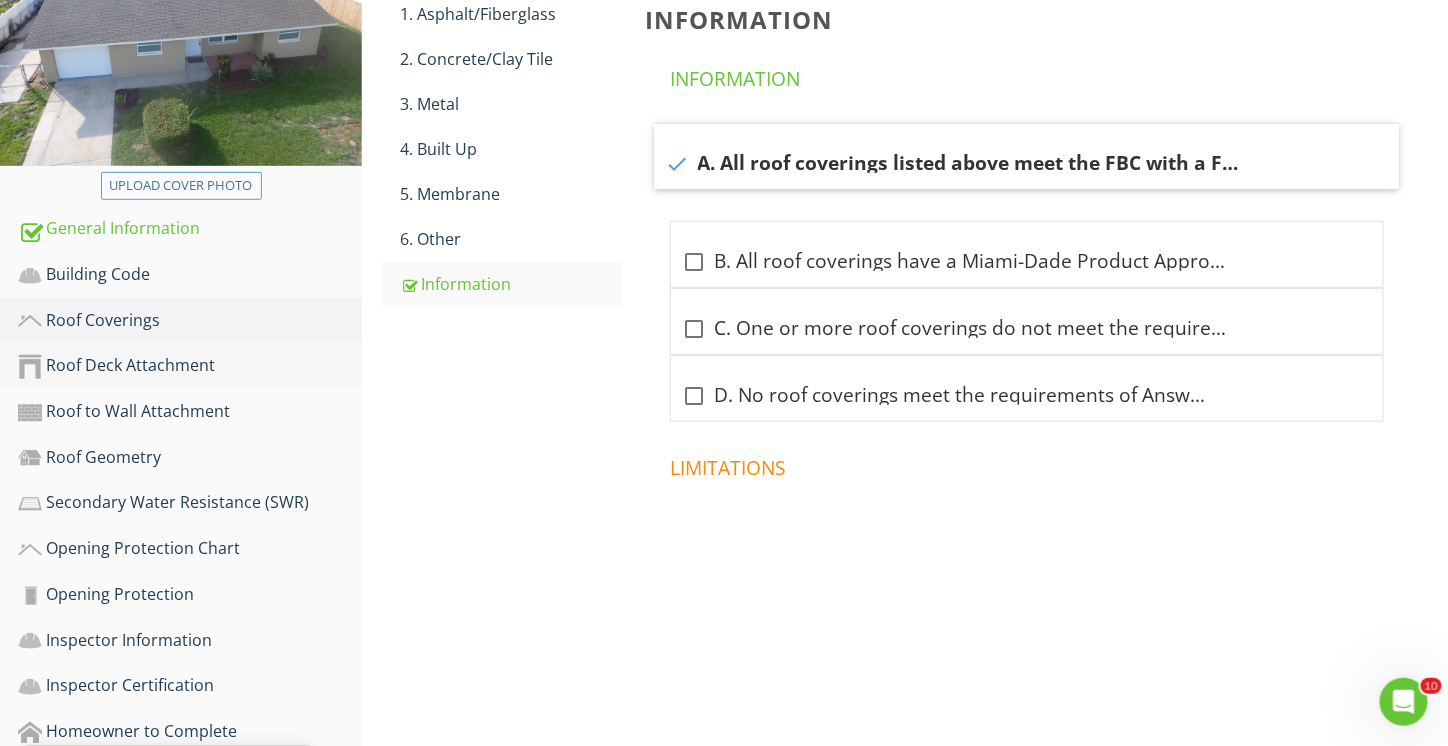 click on "Roof Deck Attachment" at bounding box center [190, 366] 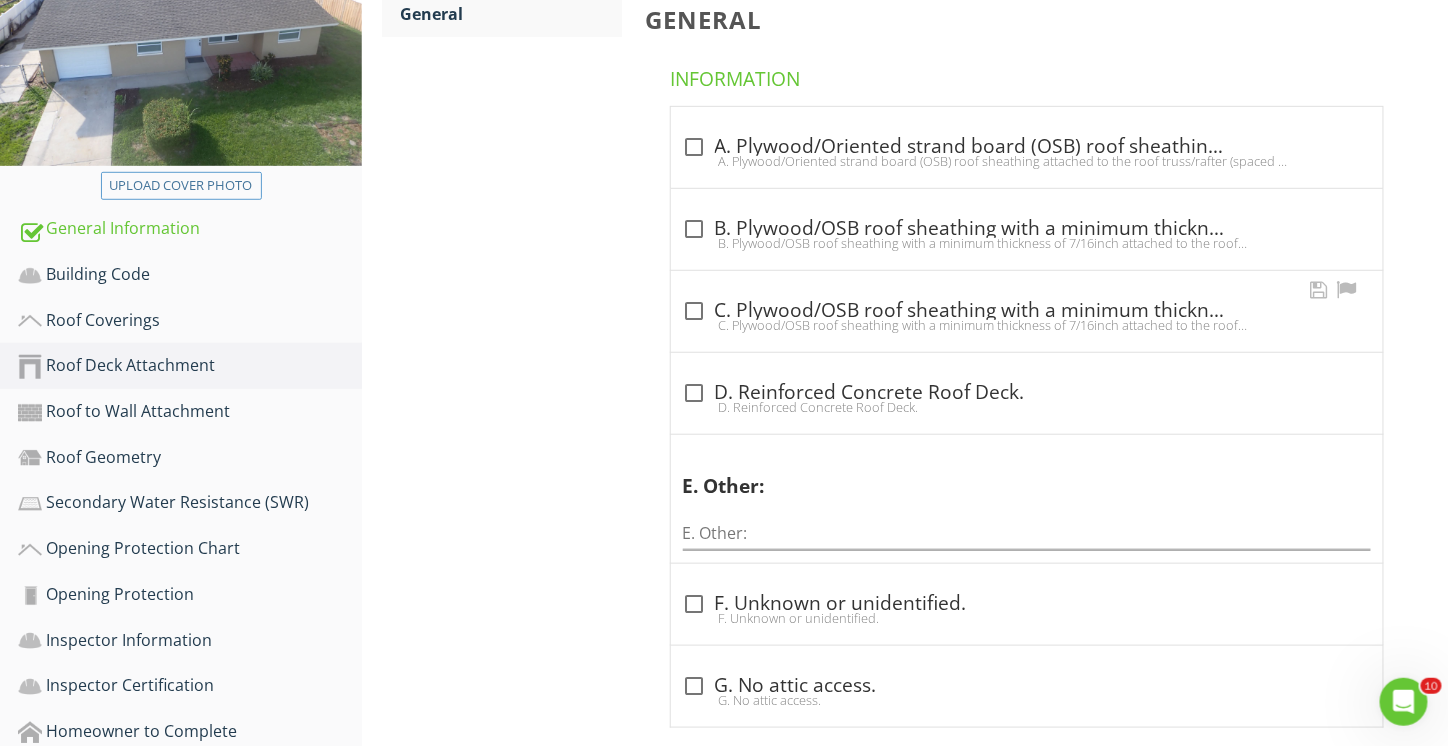click on "C. Plywood/OSB roof sheathing with a minimum thickness of 7/16inch attached to the roof truss/rafter (spaced a maximum of 24inches o.c.) by 8d common nails spaced a maximum of 6 inches in the field. -OR- Dimensional lumber/Tongue  Groove decking with a minimum of 2 nails per board (or 1 nail per board if each board is equal to or less than 6 inches in width). -OR- Any system of screws, nails, adhesives, other deck fastening system or truss/rafter spacing that is shown to have an equivalent or greater resistance than 8d common nails spaced a maximum of 6 inches in the field or has a mean uplift resistance of at least 182 psf." at bounding box center [1027, 325] 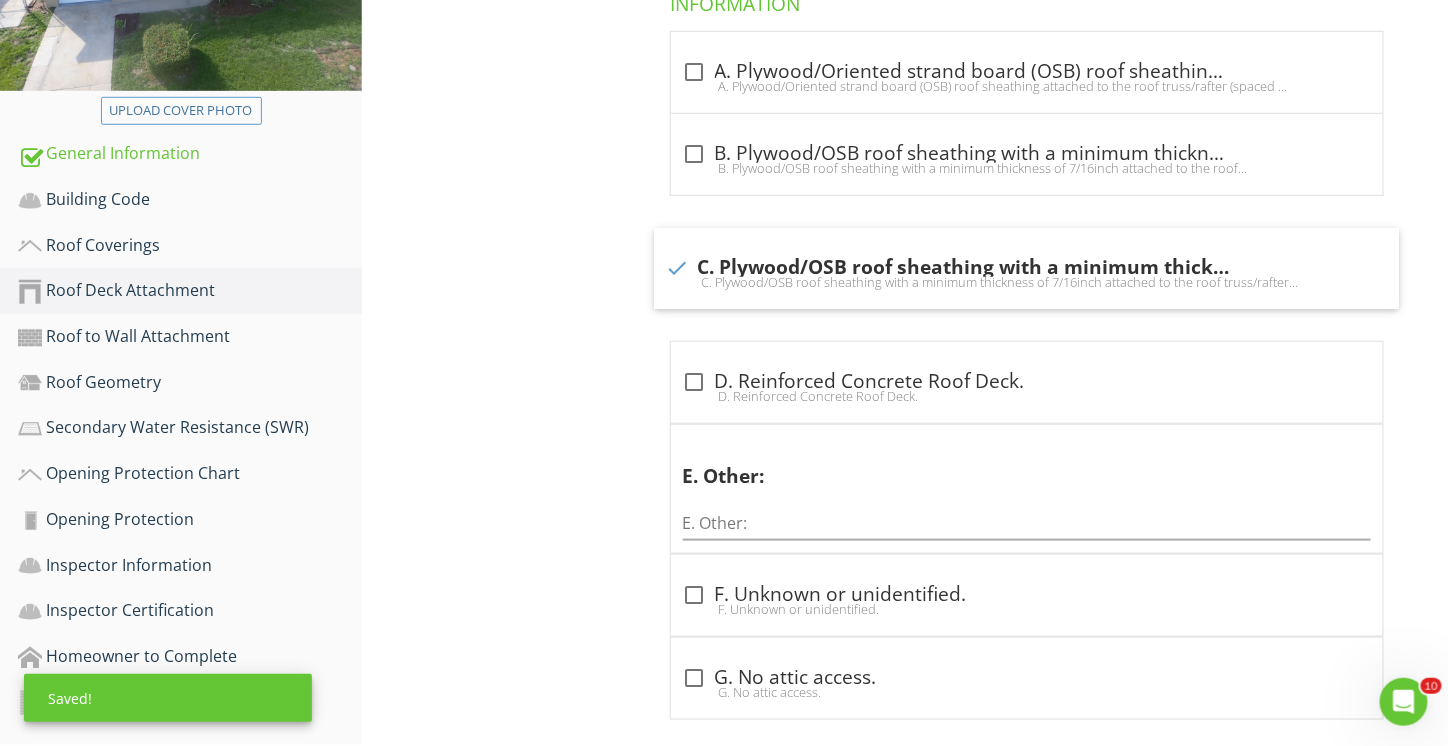 scroll, scrollTop: 441, scrollLeft: 0, axis: vertical 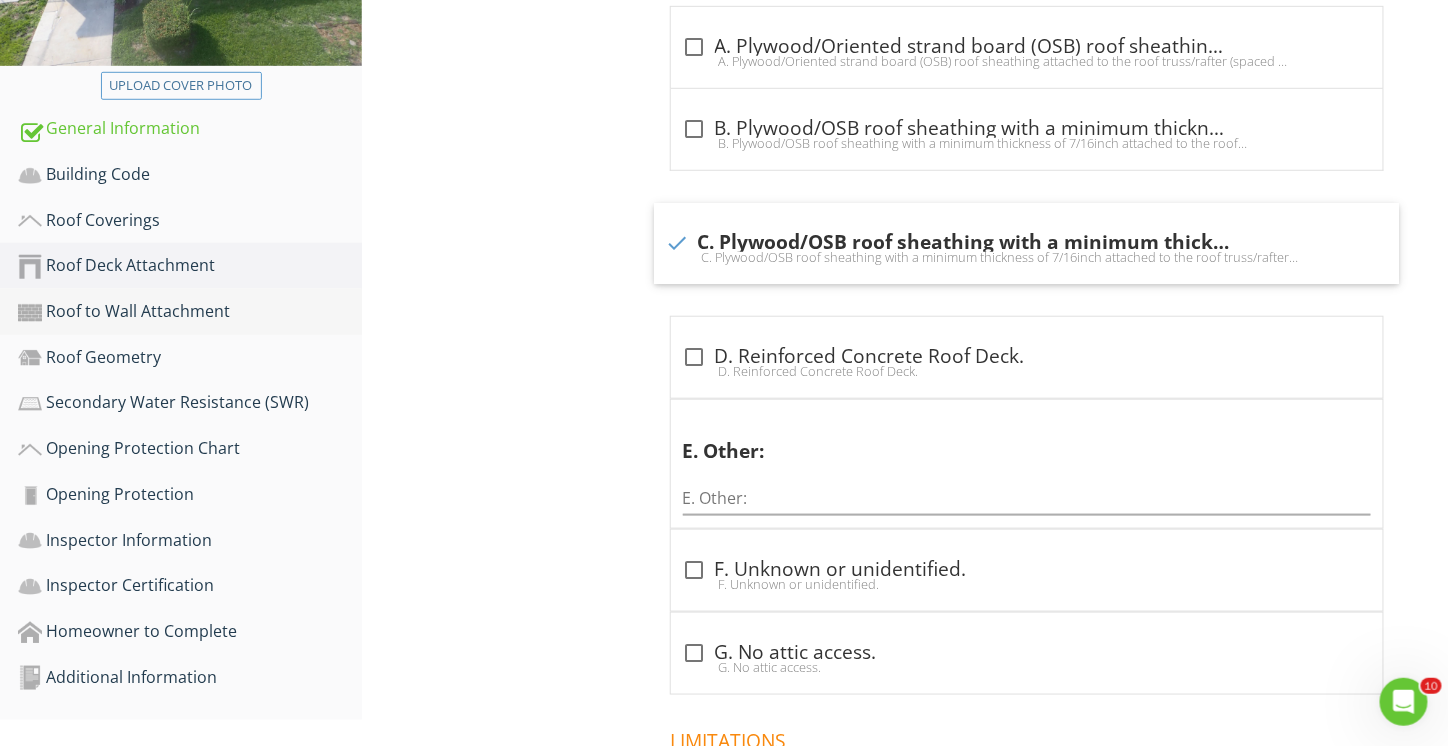 click on "Roof to Wall Attachment" at bounding box center (190, 312) 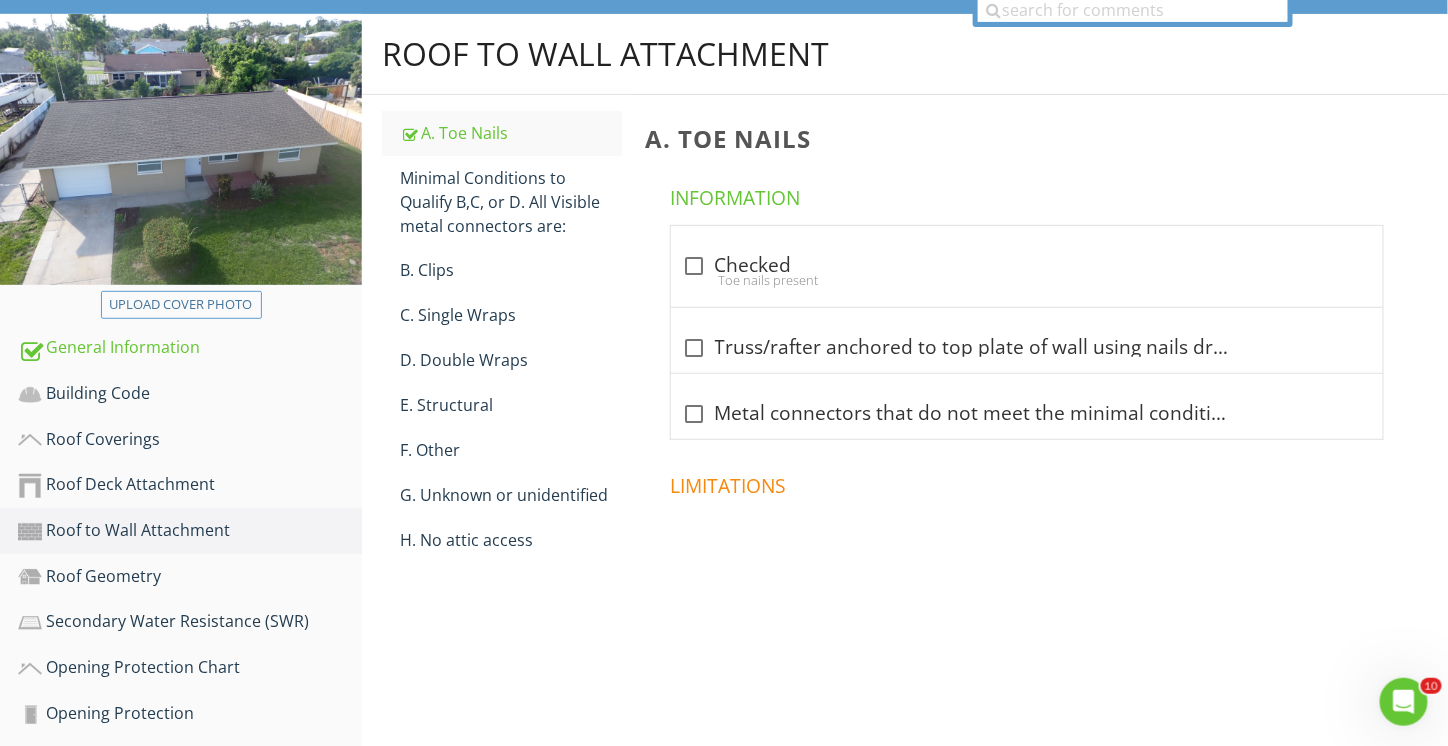 scroll, scrollTop: 218, scrollLeft: 0, axis: vertical 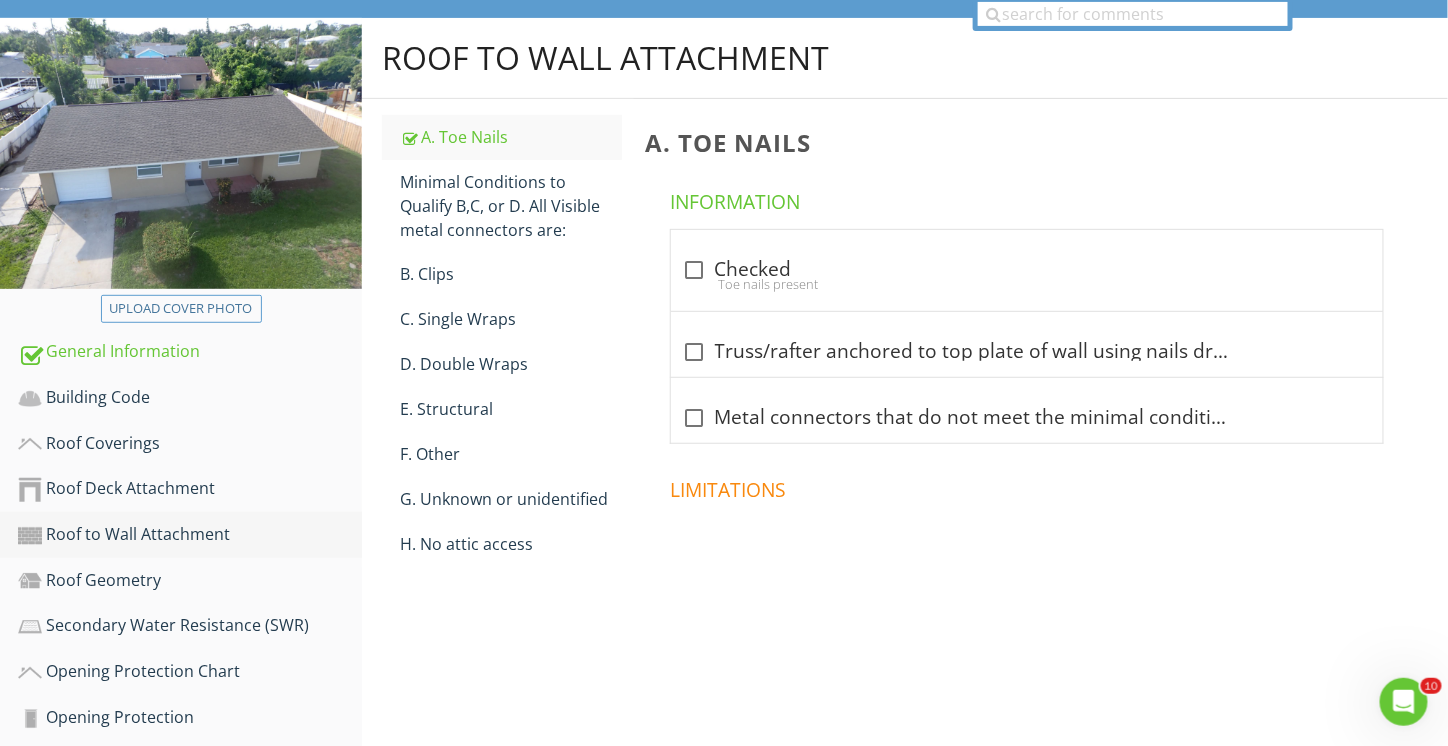 click on "Roof to Wall Attachment" at bounding box center [190, 535] 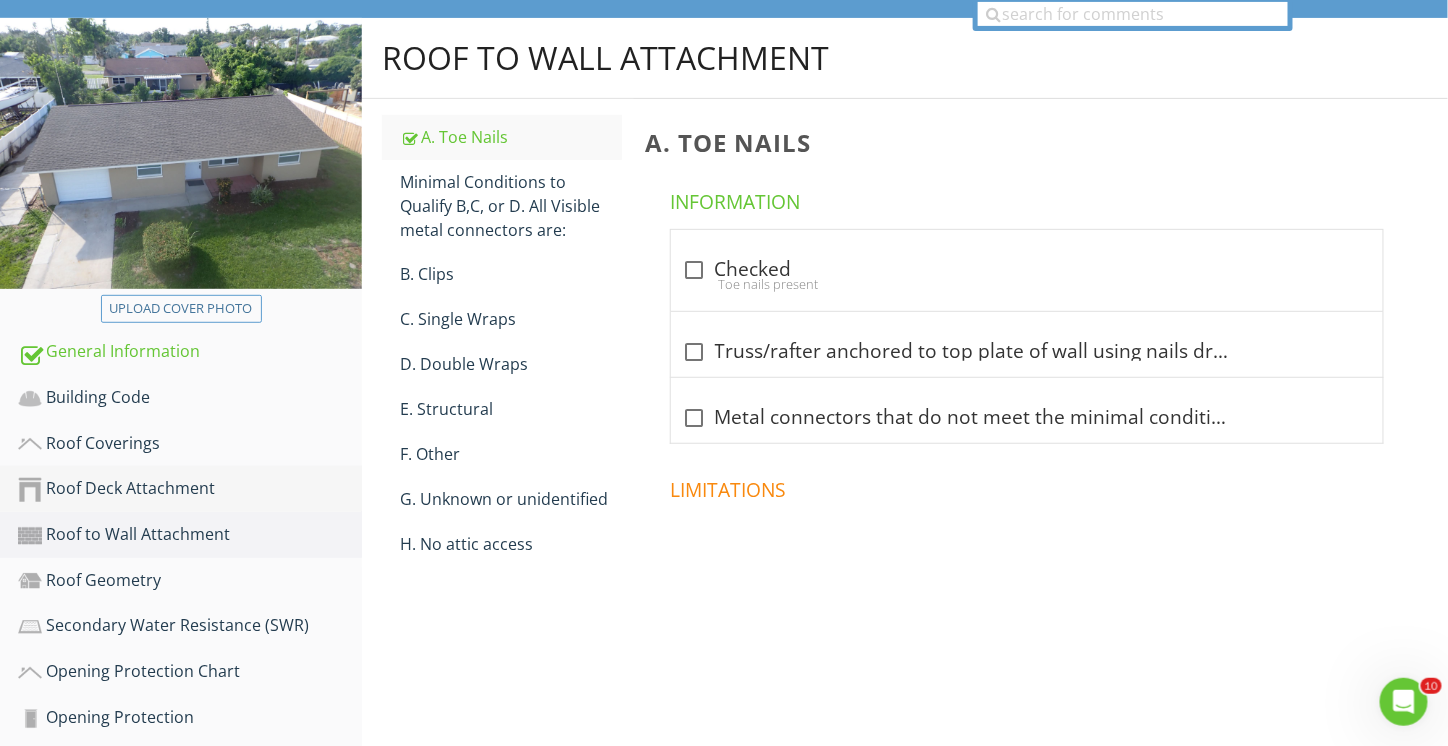 click on "Roof Deck Attachment" at bounding box center [190, 489] 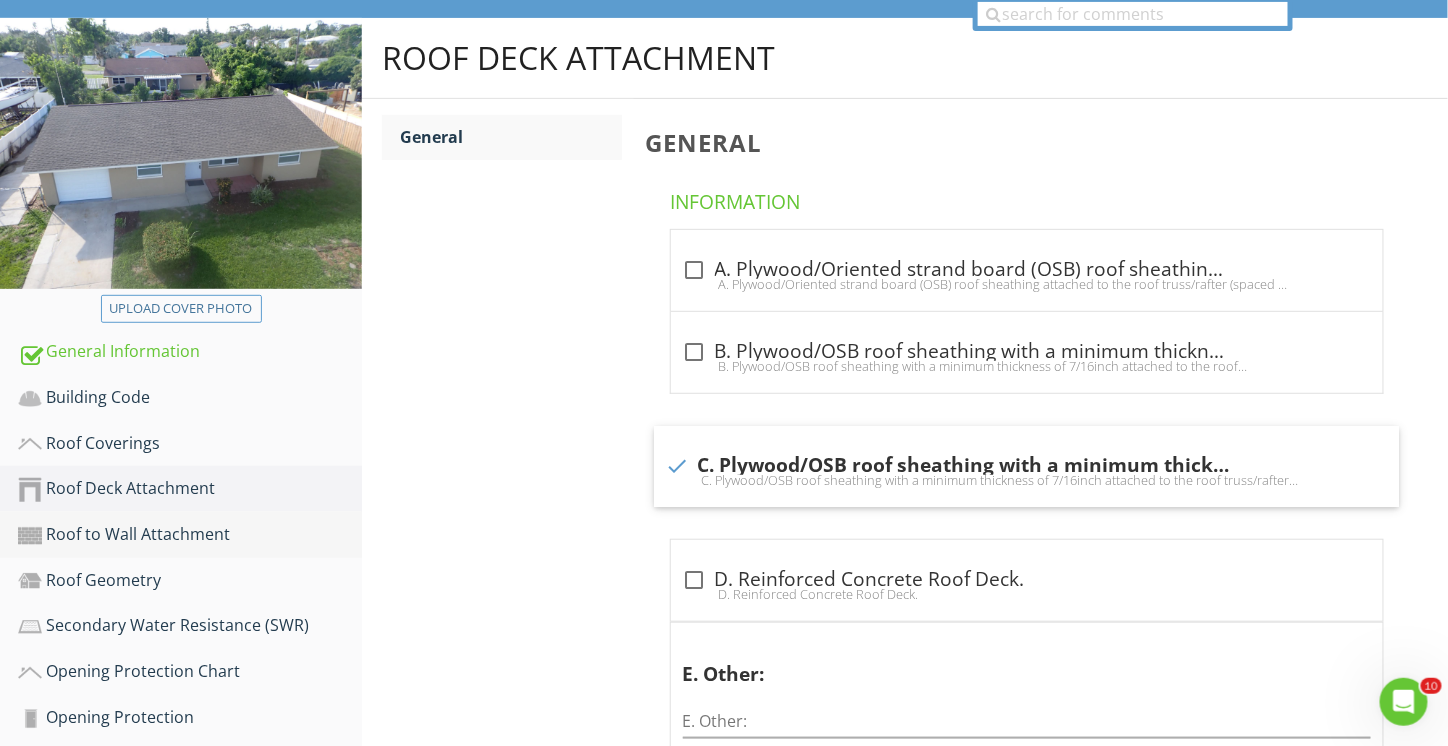 click on "Roof to Wall Attachment" at bounding box center (190, 535) 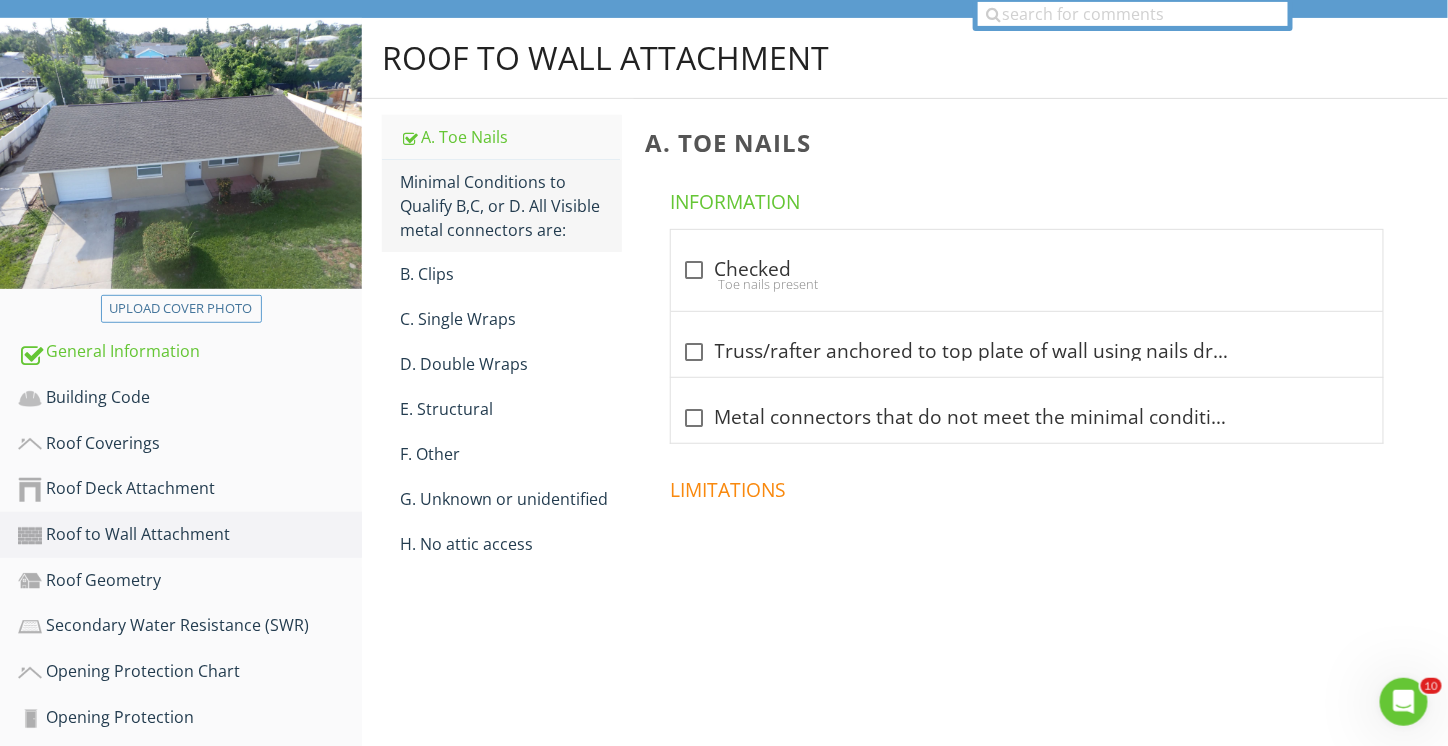 click on "Minimal Conditions to Qualify B,C, or D.  All Visible metal connectors are:" at bounding box center [511, 206] 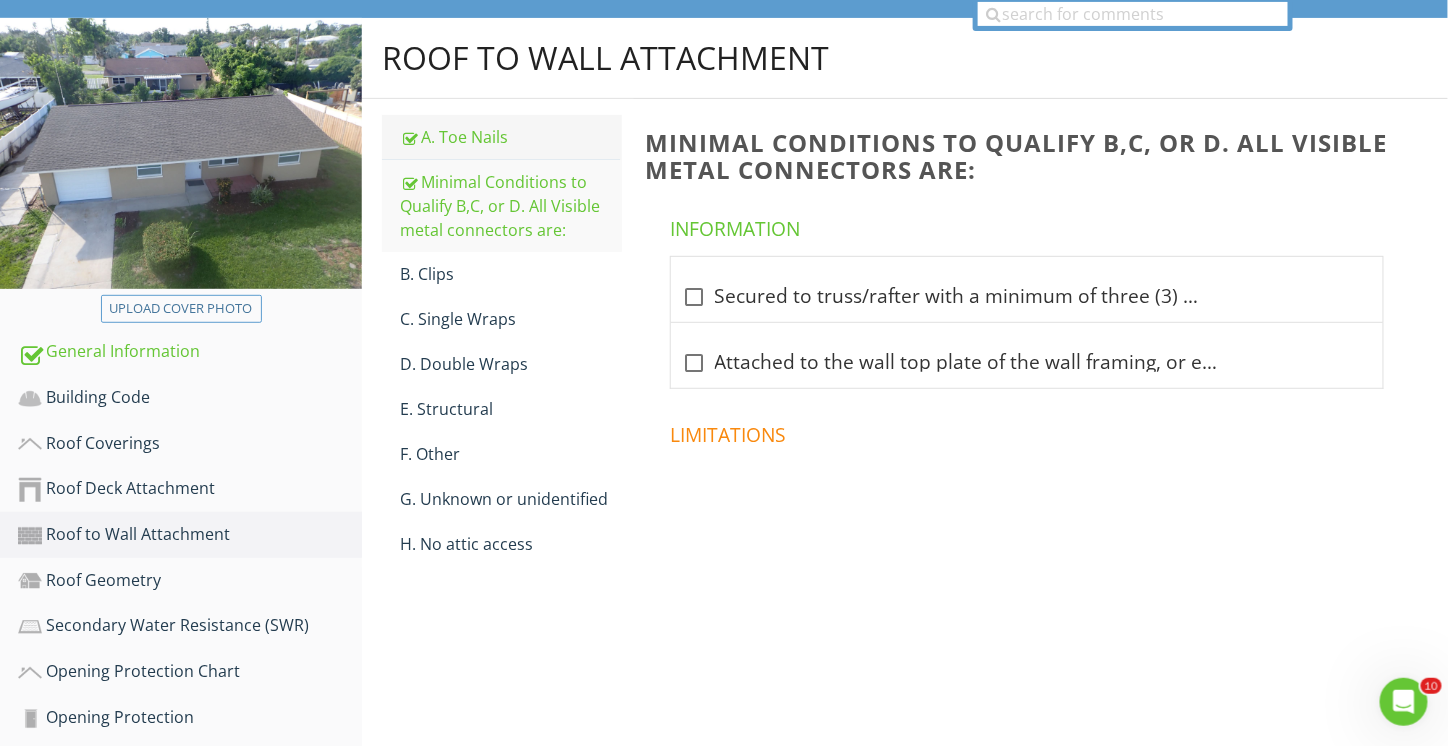 click on "A. Toe Nails" at bounding box center [511, 137] 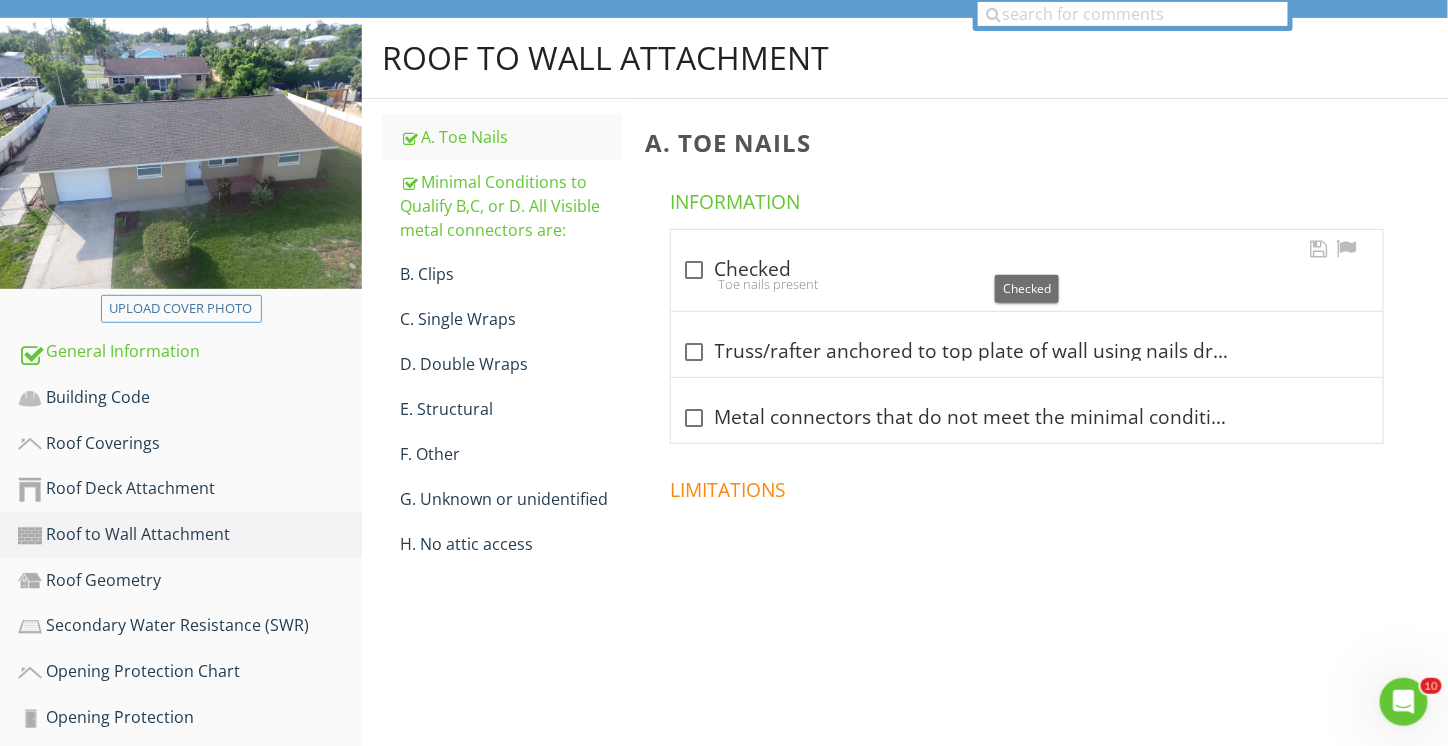 click at bounding box center [695, 270] 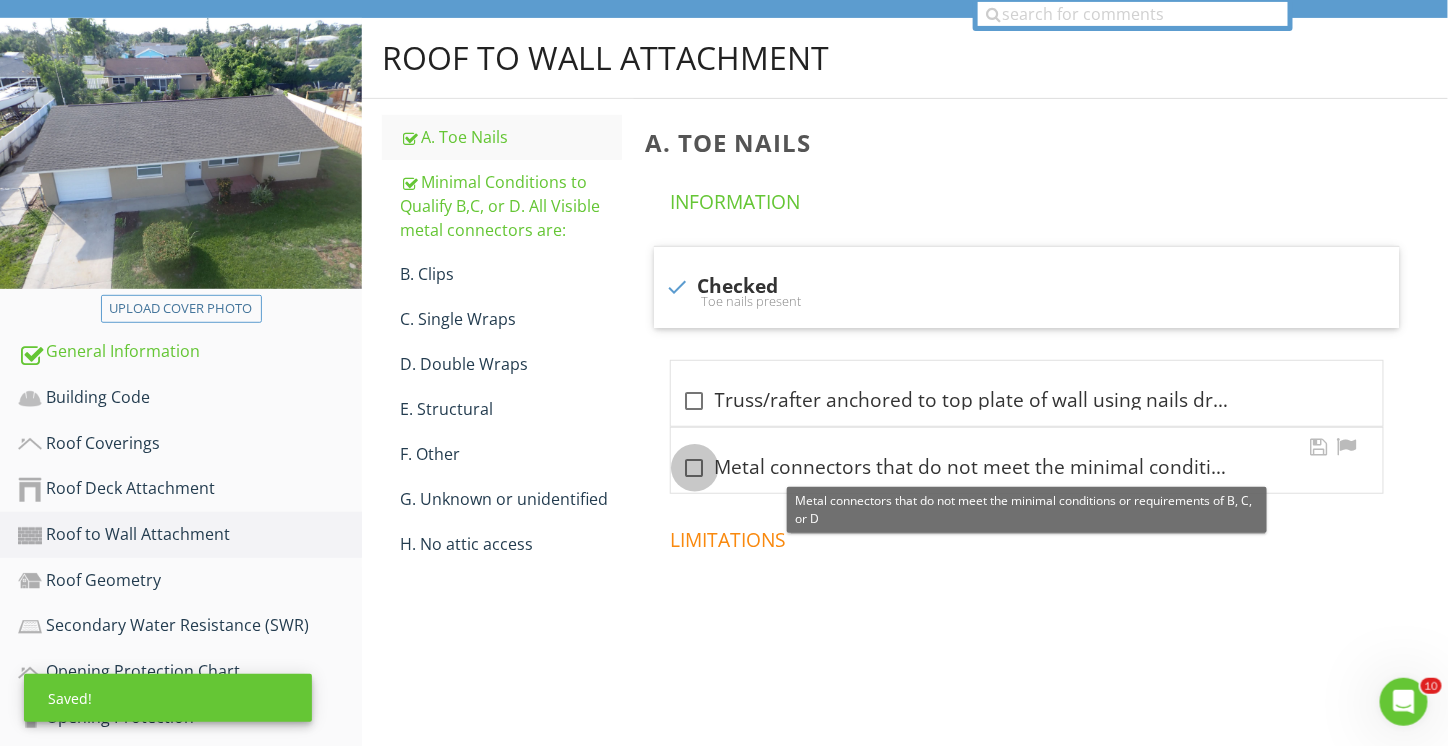 click at bounding box center [695, 468] 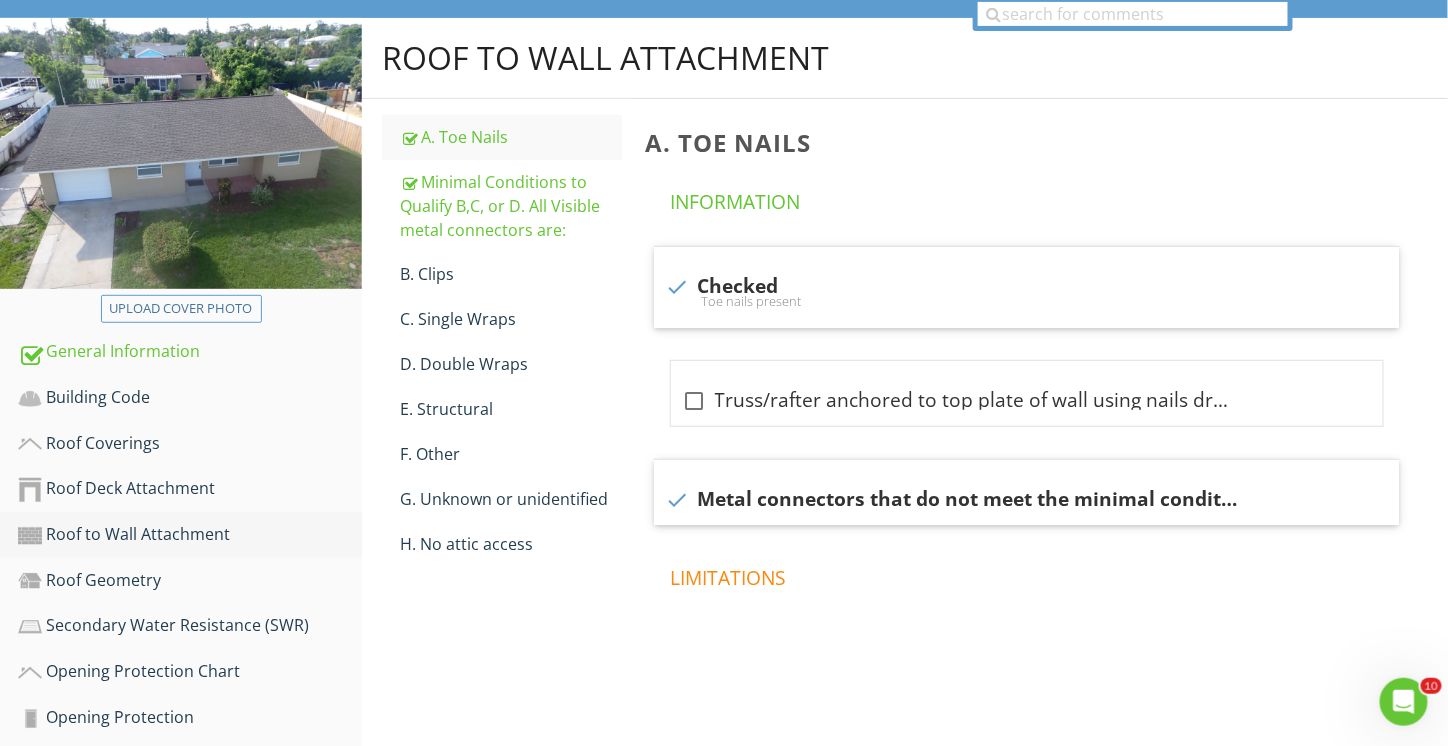 click on "Roof to Wall Attachment" at bounding box center [190, 535] 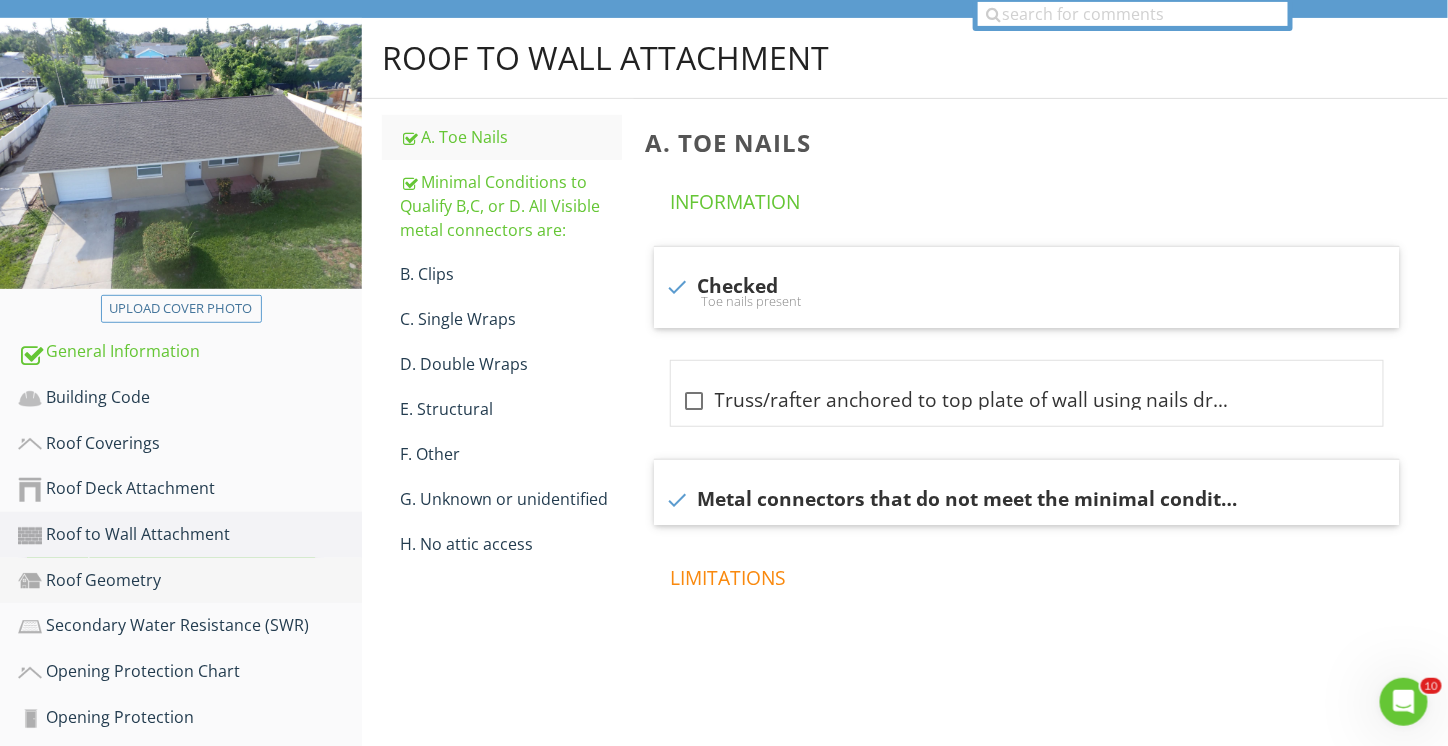 click on "Roof Geometry" at bounding box center [190, 581] 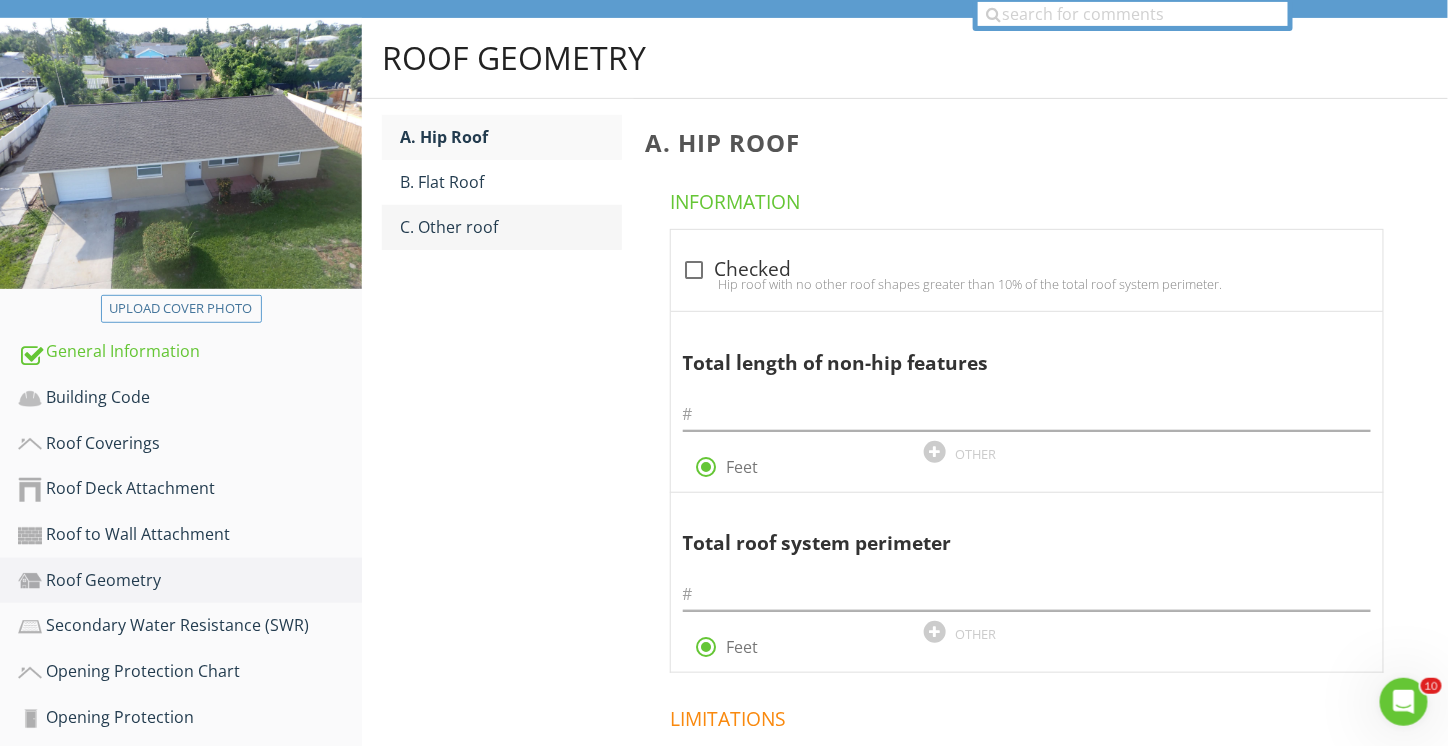 click on "C. Other roof" at bounding box center (511, 227) 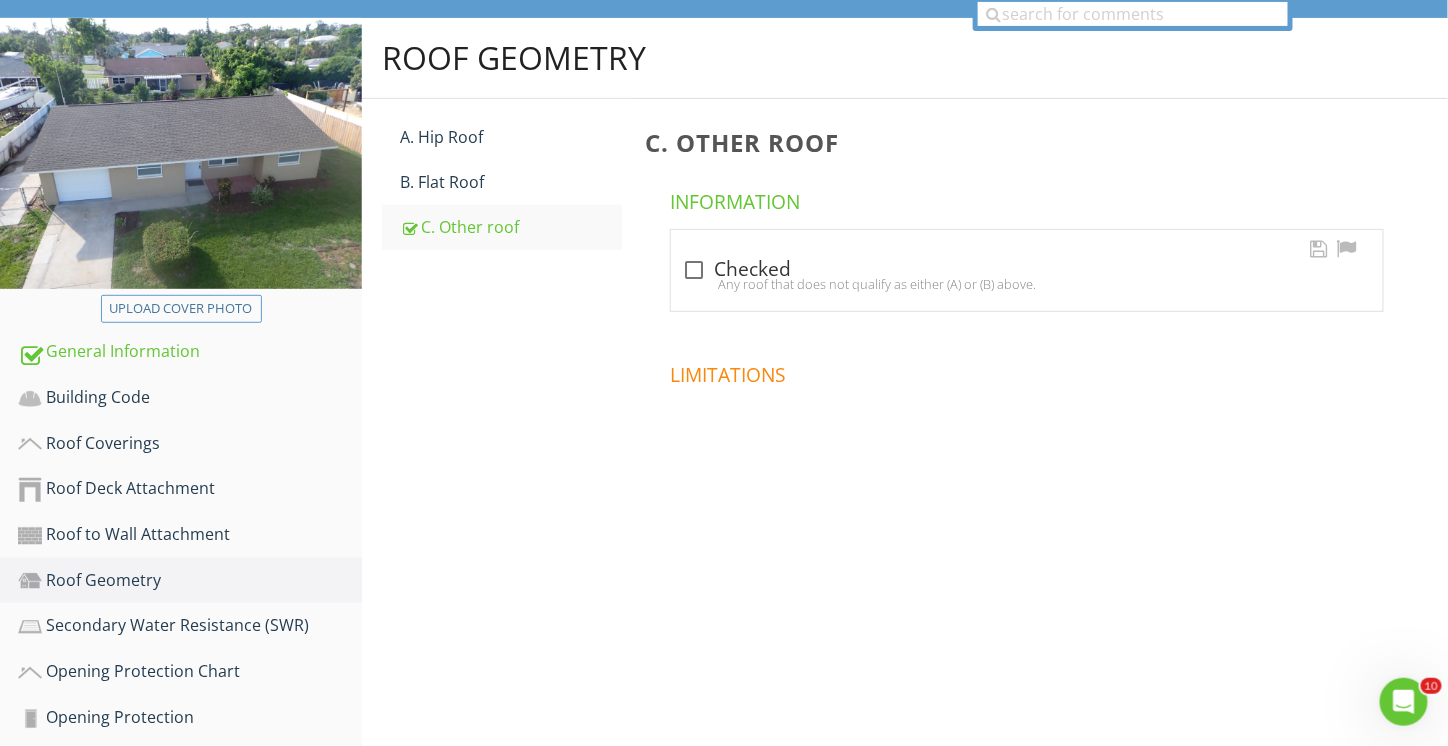 click on "Any roof that does not qualify as either (A) or (B) above." at bounding box center (1027, 284) 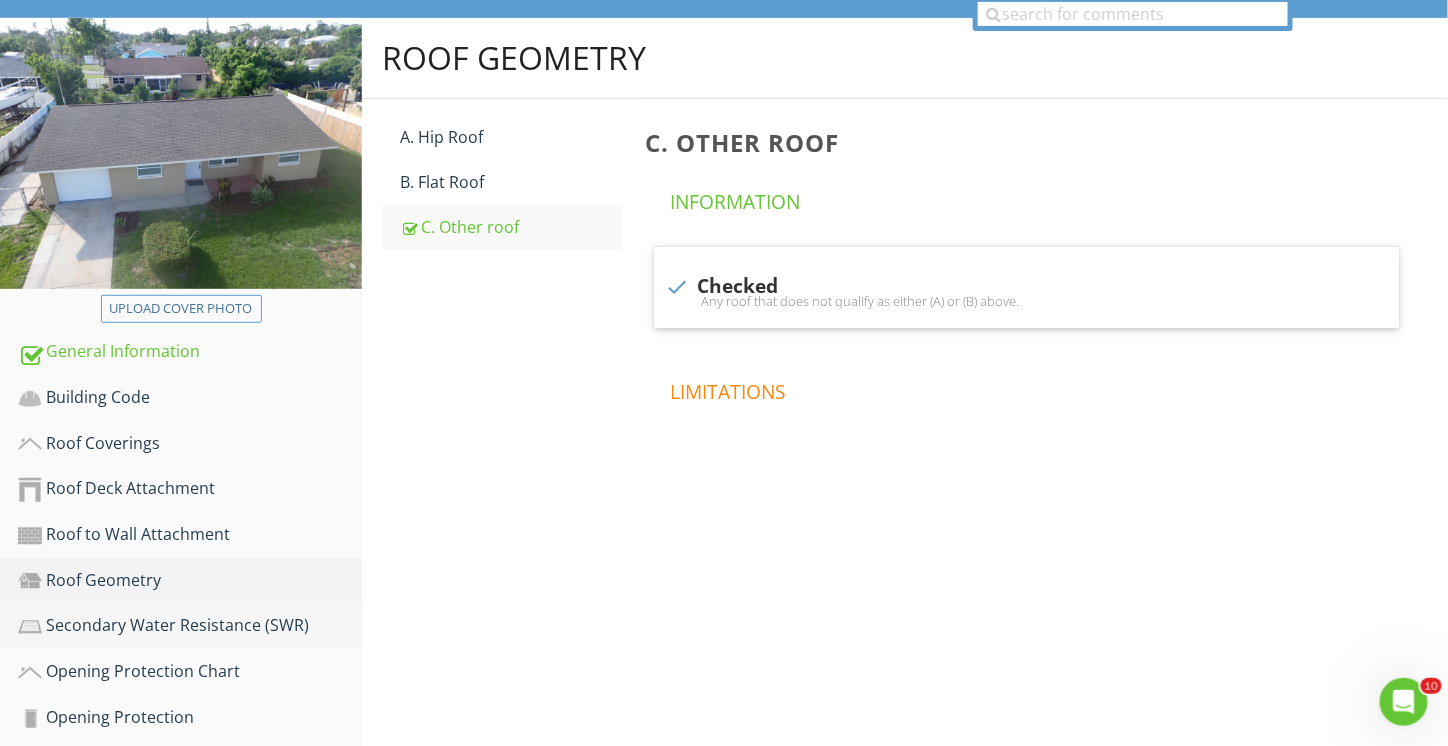 click on "Secondary Water Resistance (SWR)" at bounding box center (190, 626) 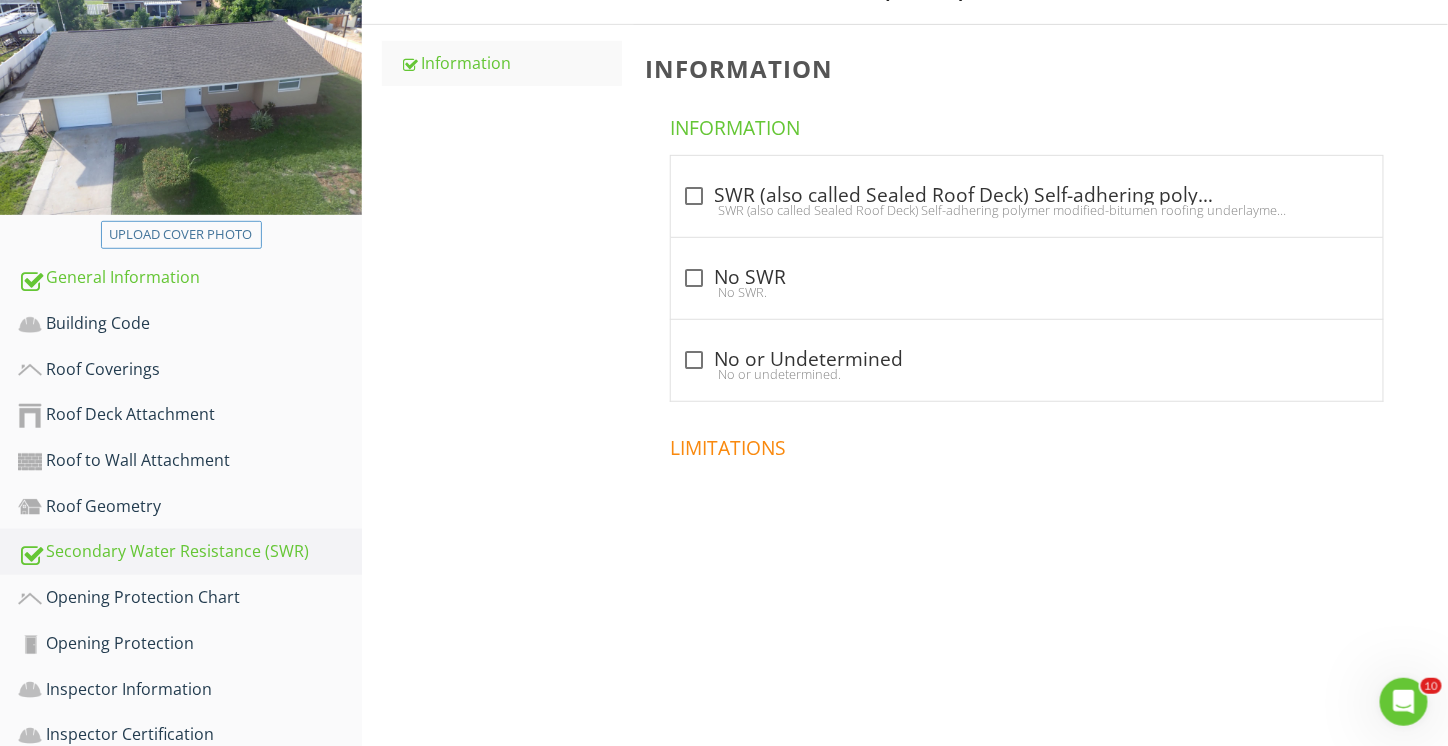 scroll, scrollTop: 318, scrollLeft: 0, axis: vertical 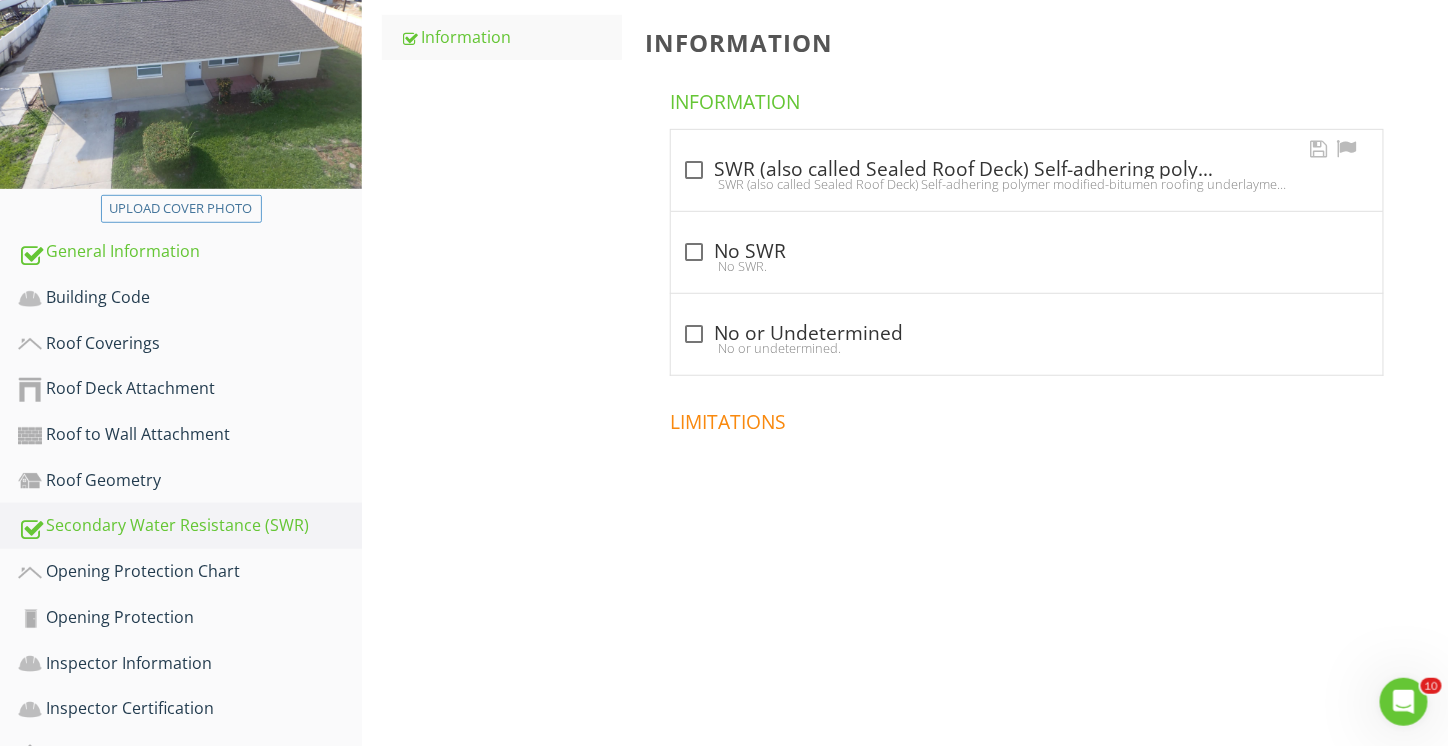 click at bounding box center (695, 170) 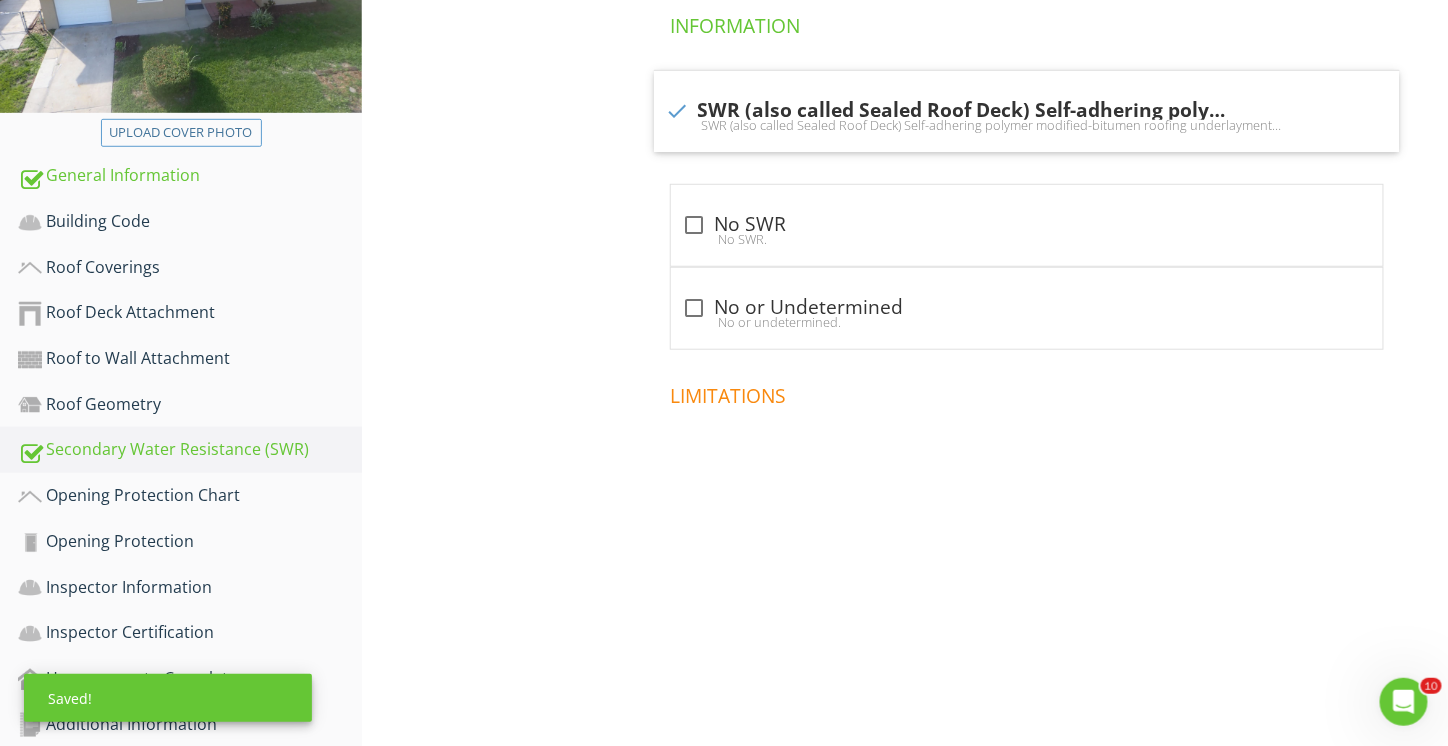scroll, scrollTop: 418, scrollLeft: 0, axis: vertical 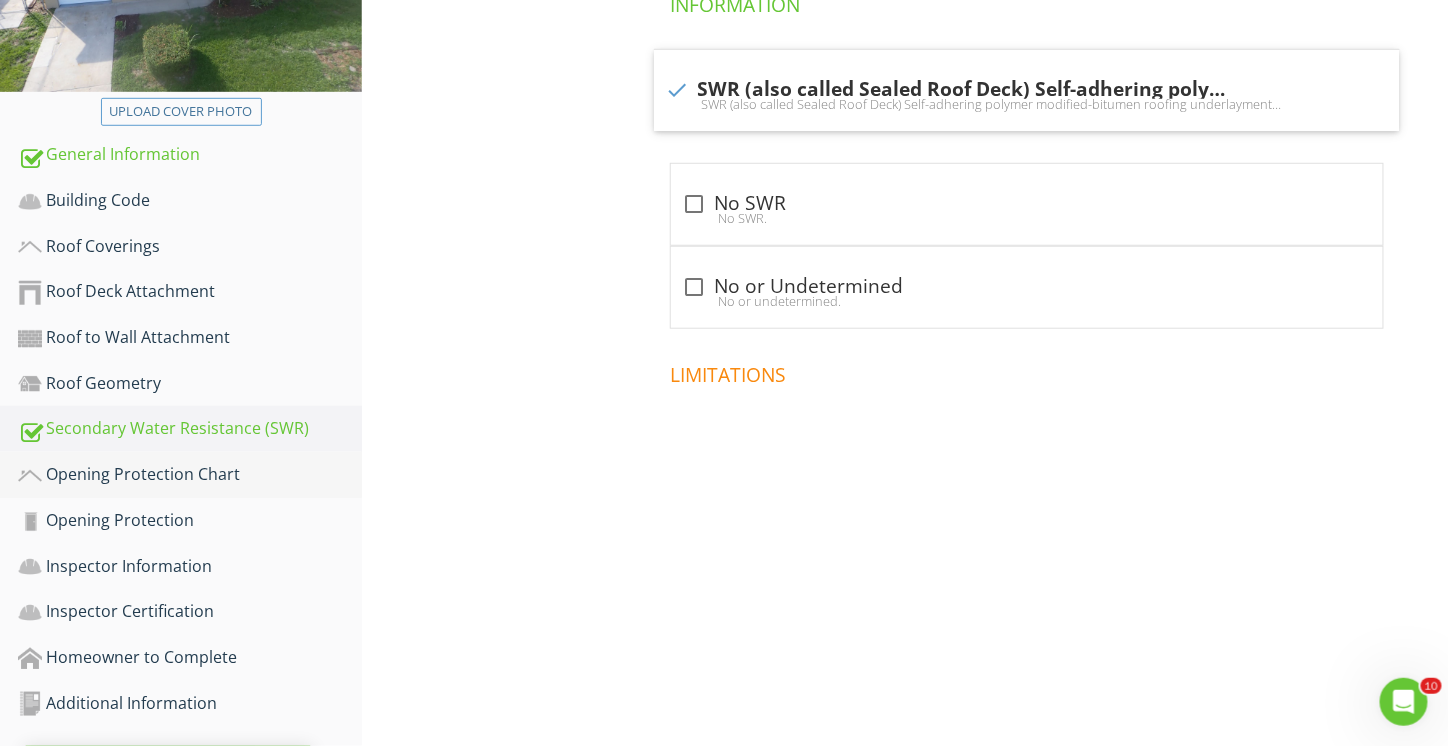 click on "Opening Protection Chart" at bounding box center [190, 475] 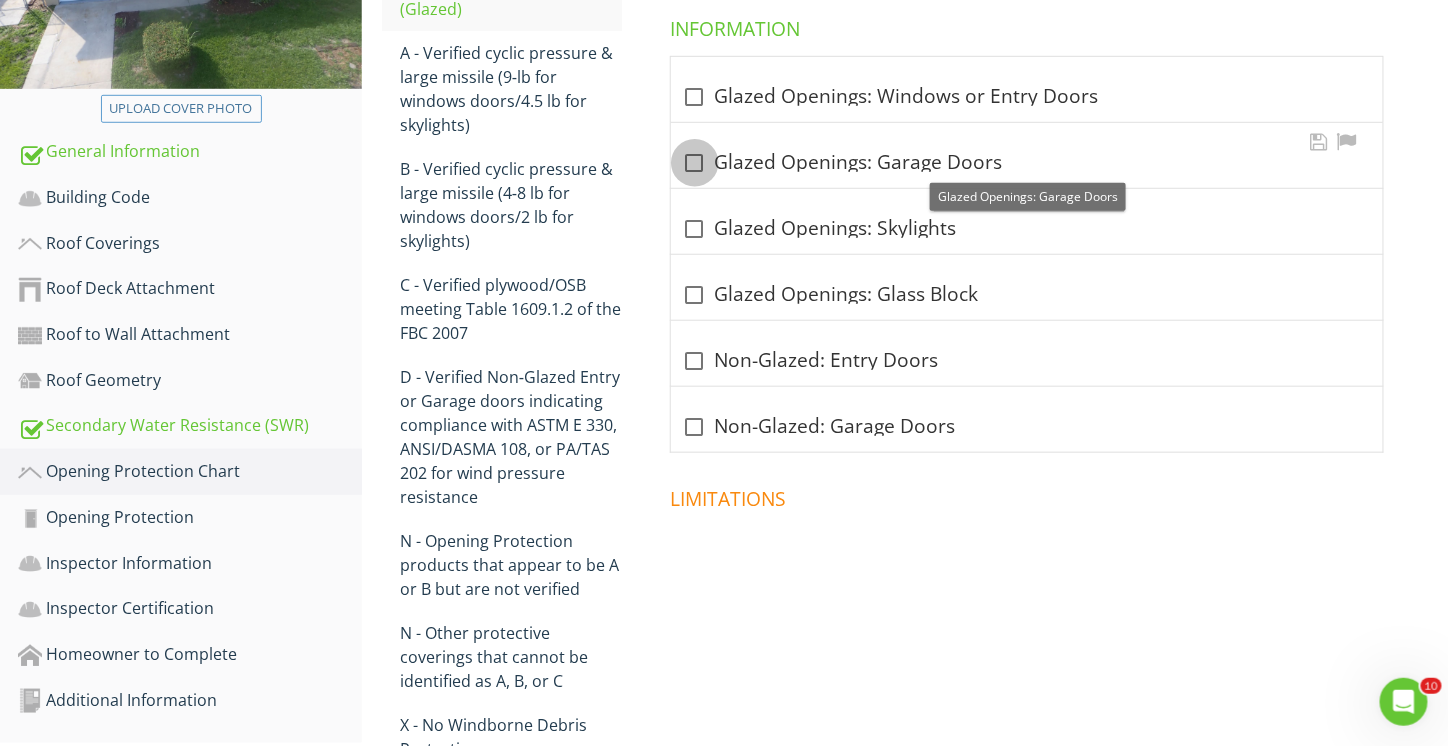 click at bounding box center [695, 163] 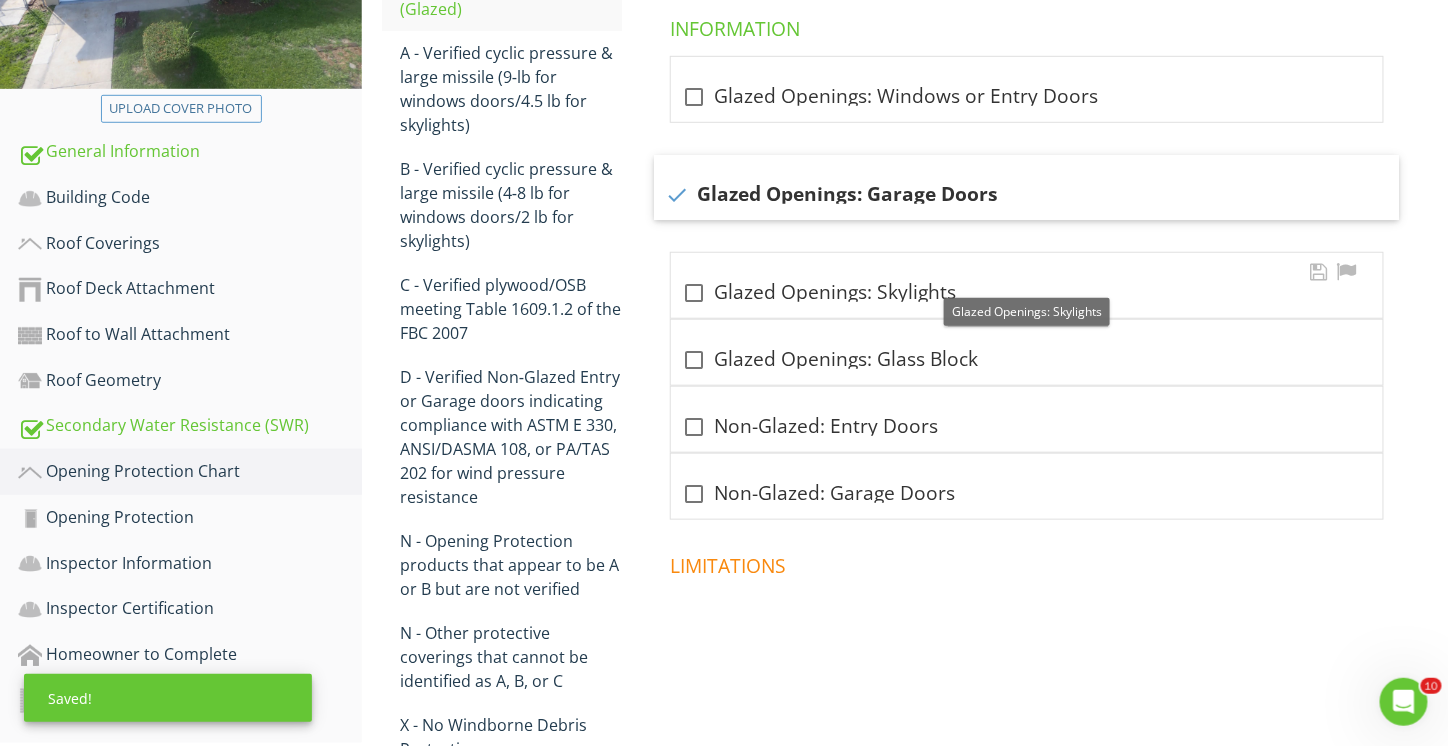 click at bounding box center [695, 293] 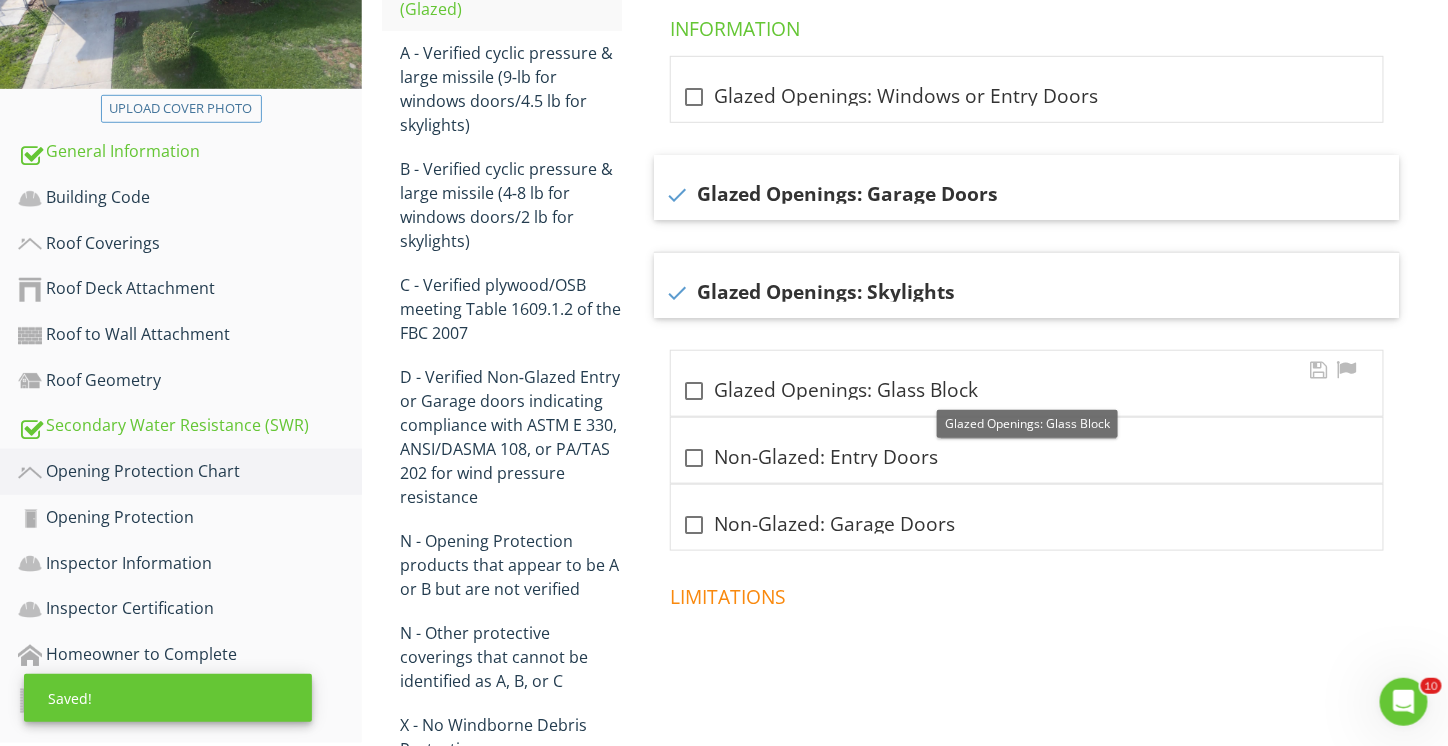 click at bounding box center (695, 391) 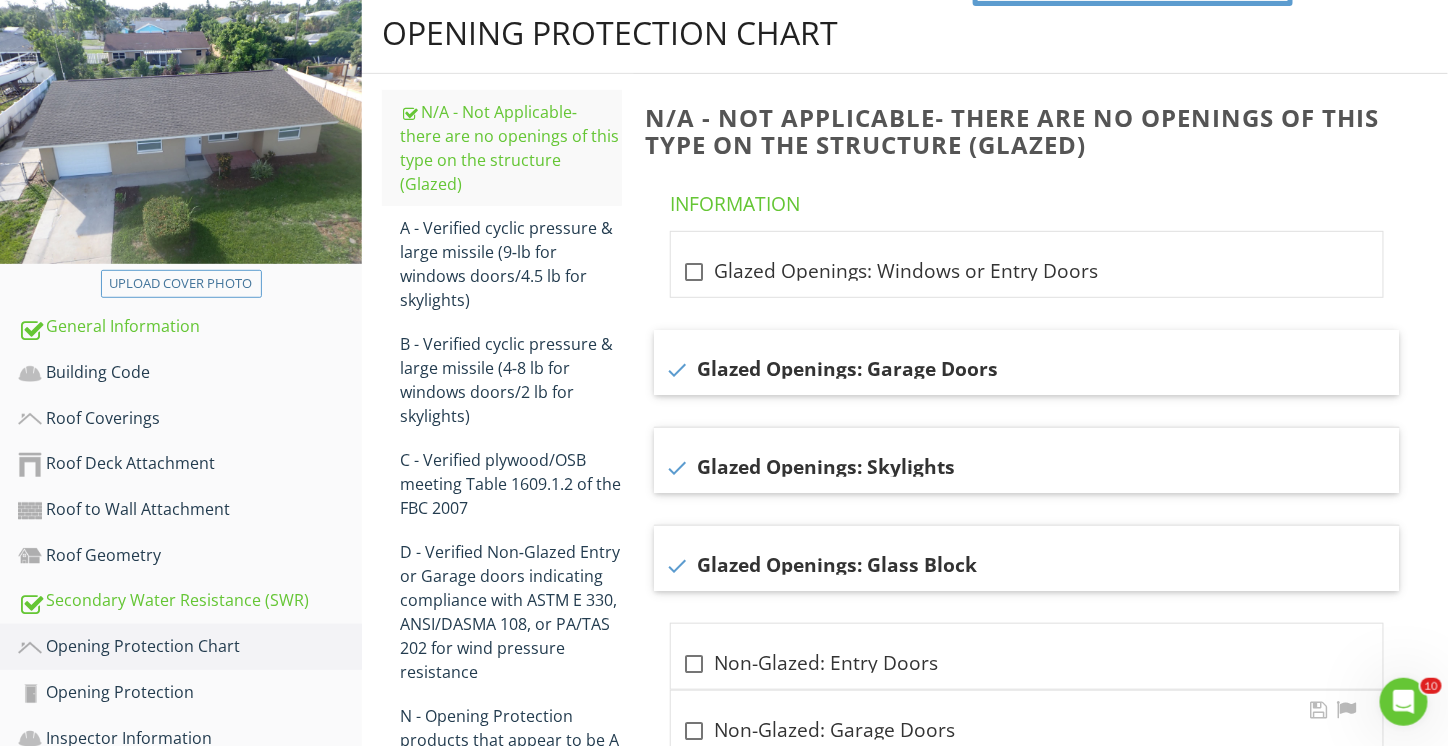scroll, scrollTop: 218, scrollLeft: 0, axis: vertical 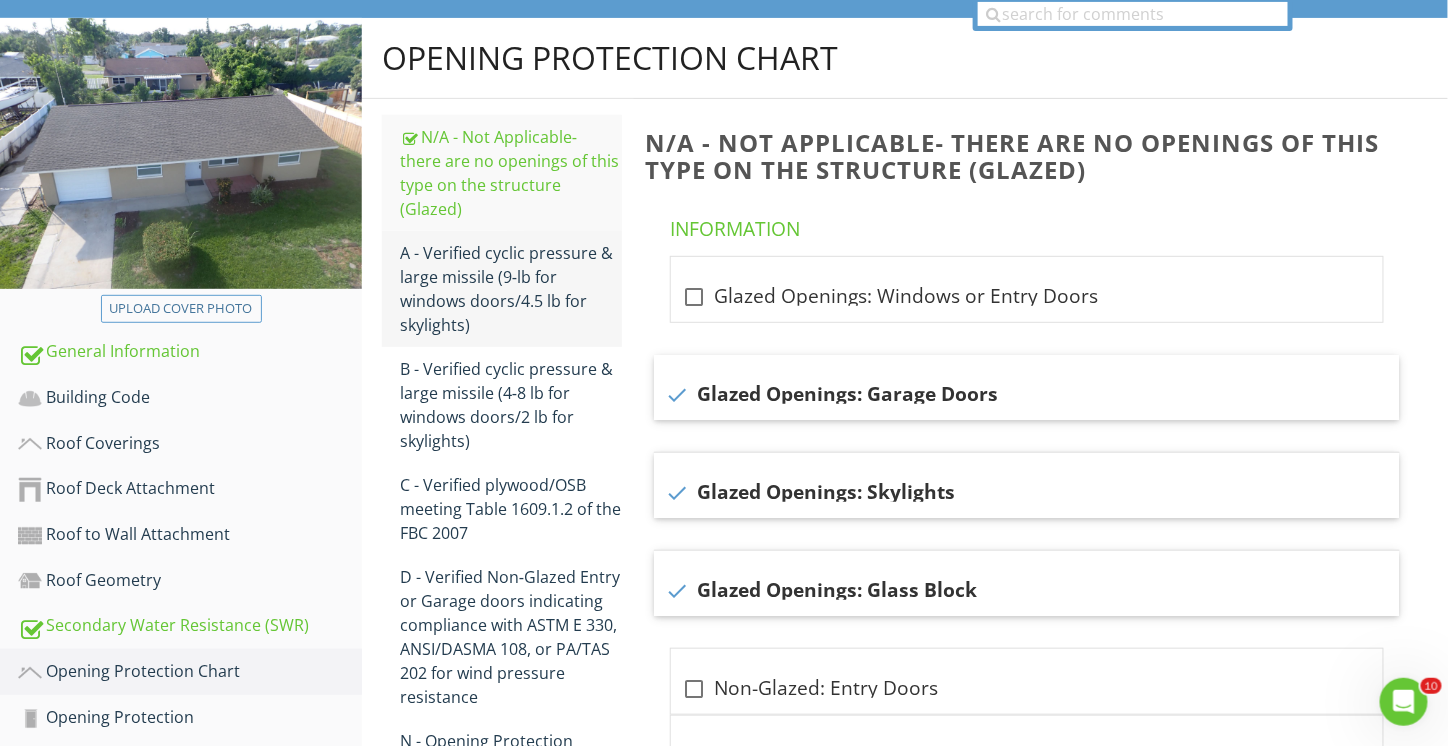 click on "A - Verified cyclic pressure & large missile (9‐lb for windows doors/4.5 lb for skylights)" at bounding box center [511, 289] 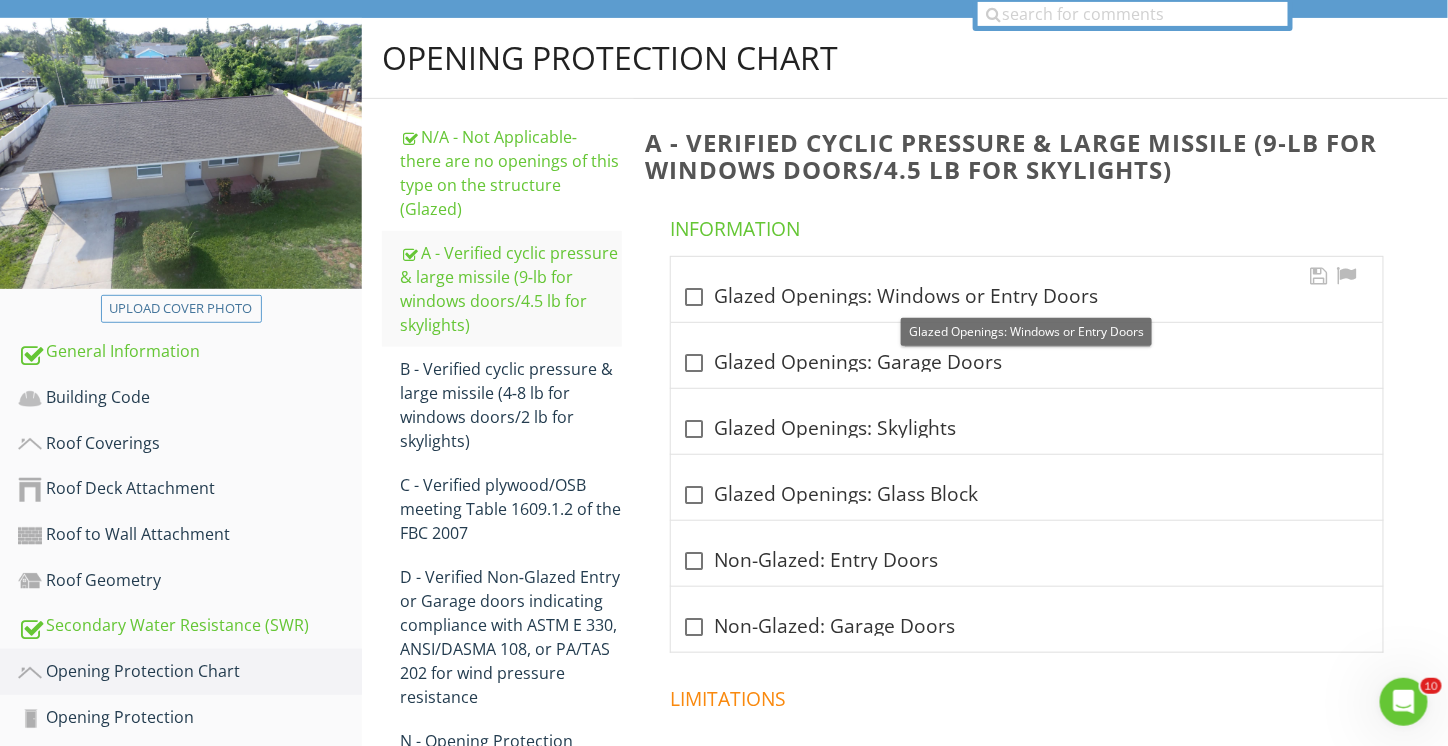 click at bounding box center [695, 297] 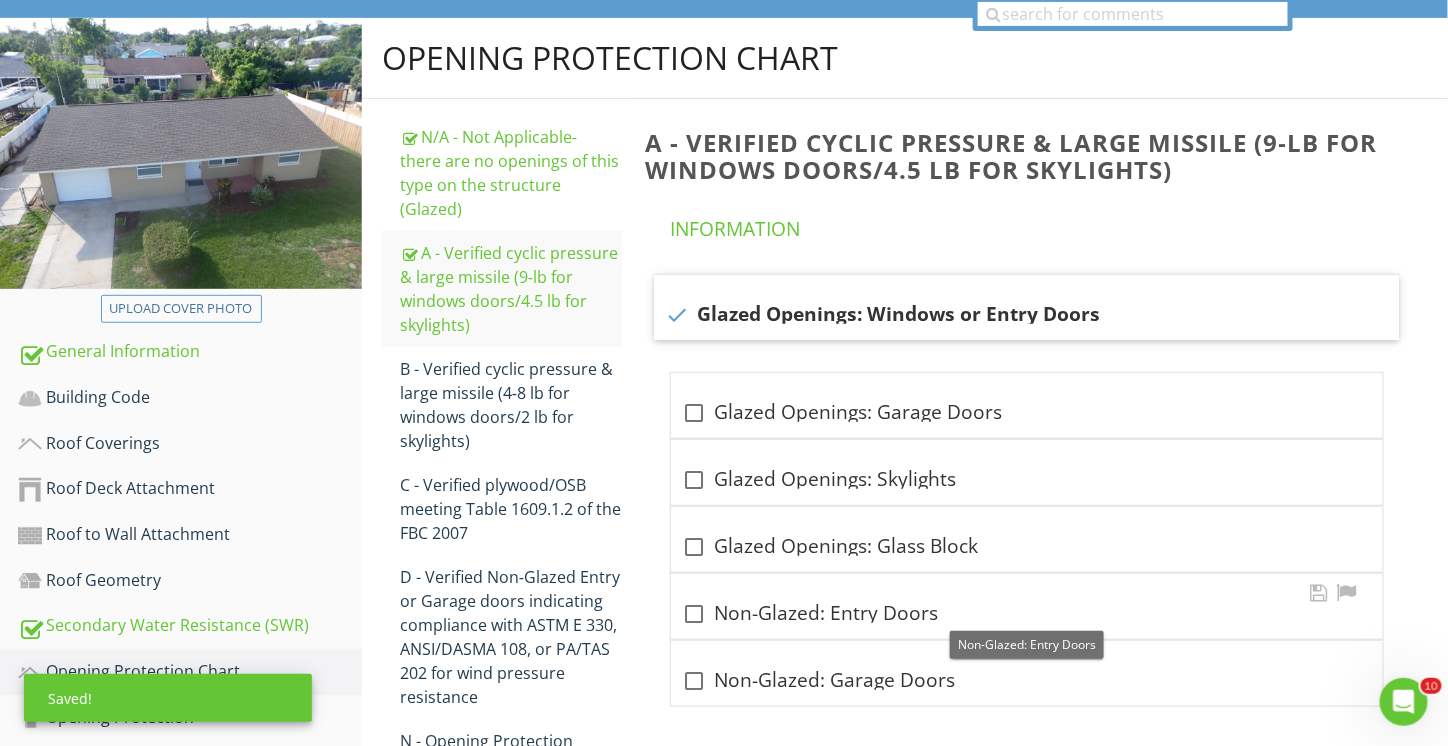 click at bounding box center (695, 614) 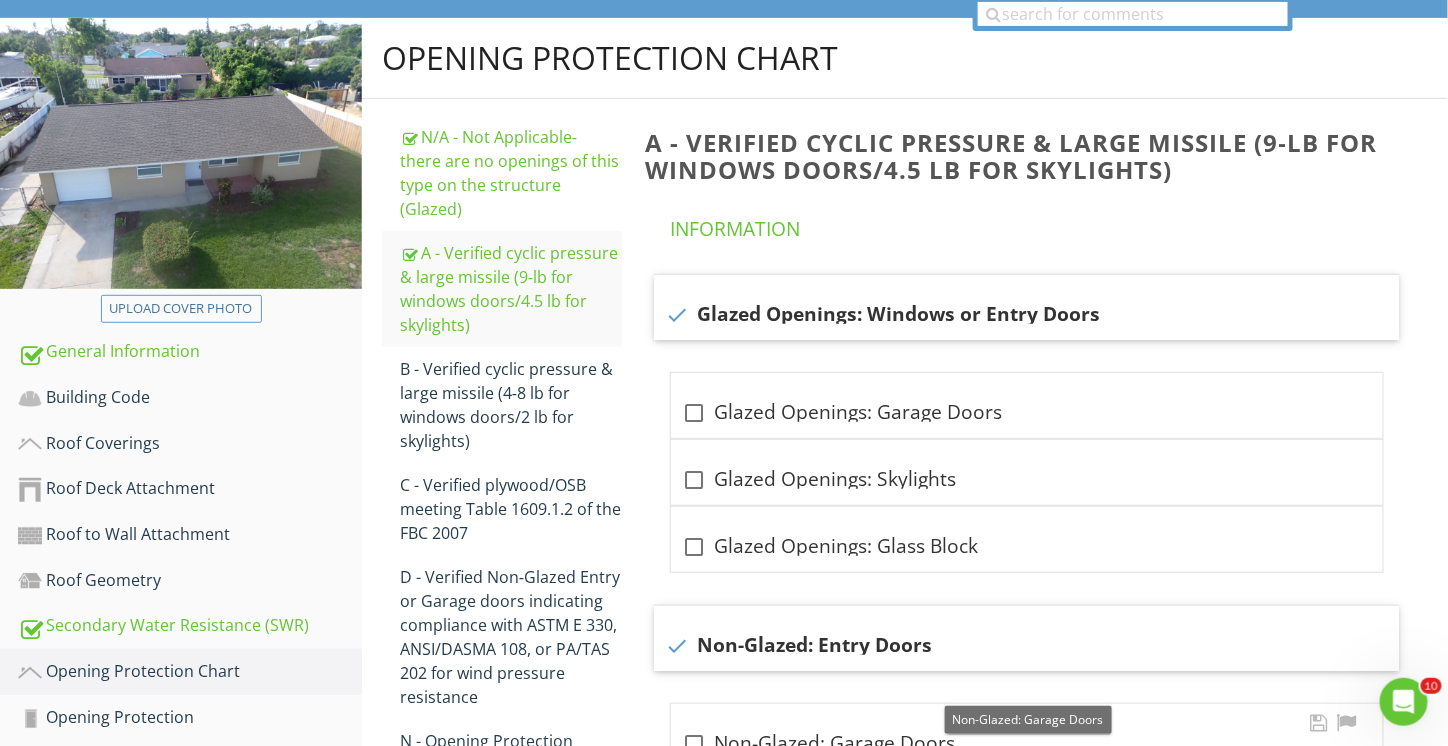 click at bounding box center (695, 744) 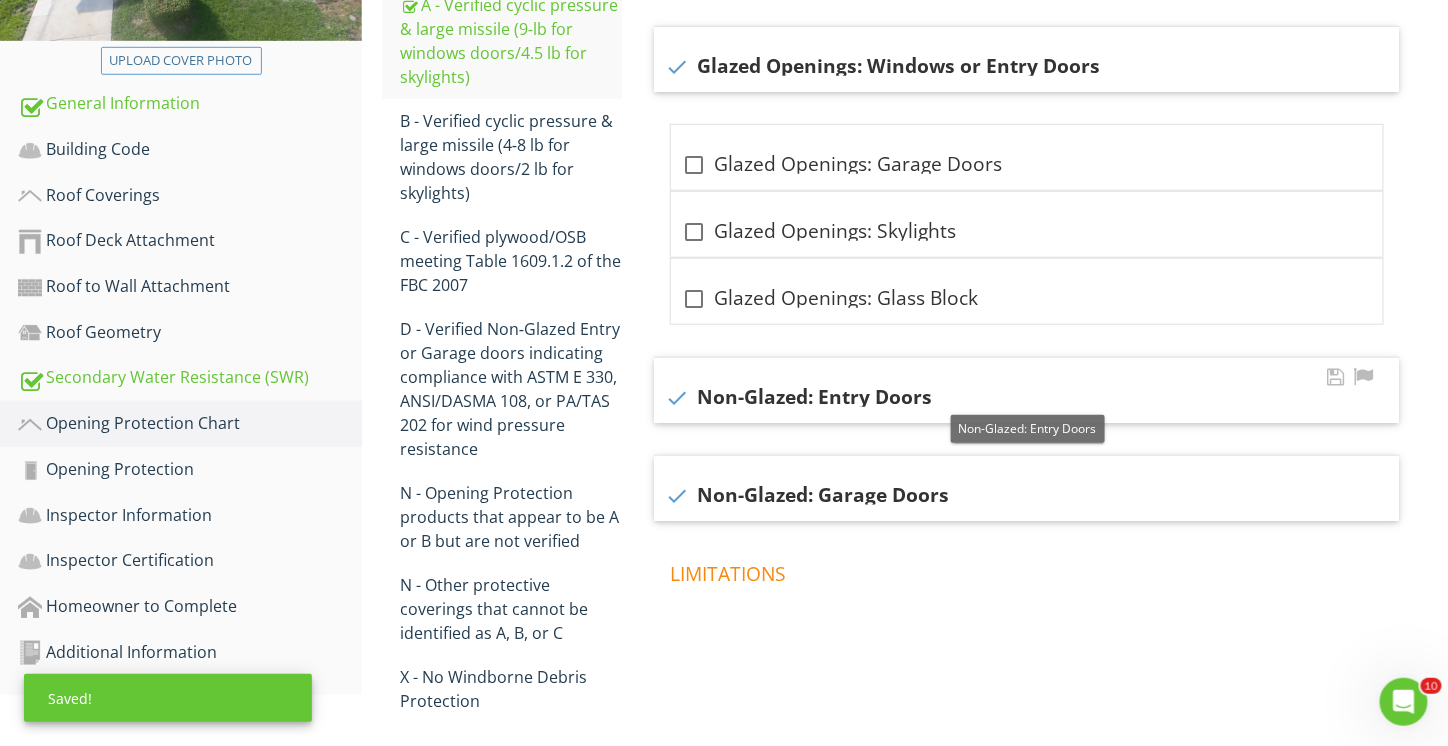 scroll, scrollTop: 467, scrollLeft: 0, axis: vertical 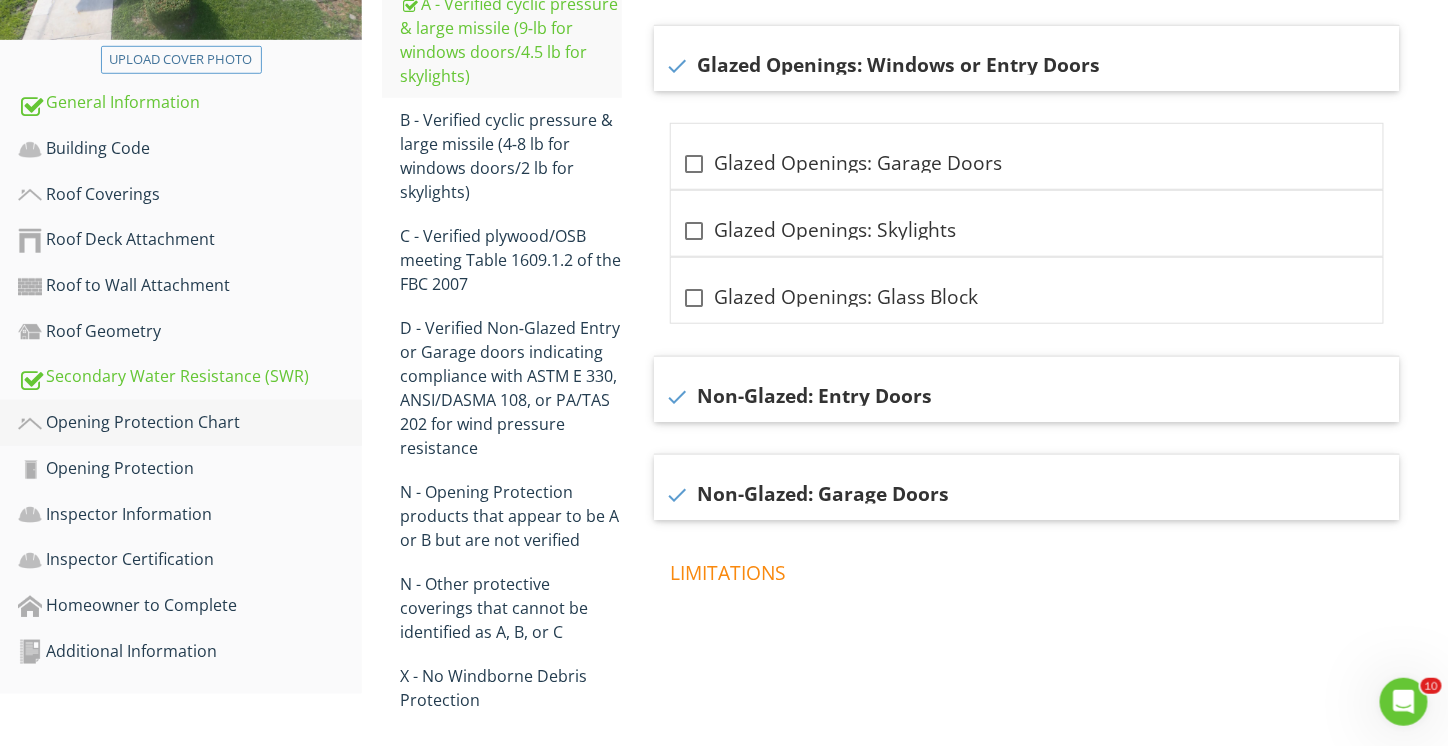 click on "Opening Protection Chart" at bounding box center (190, 423) 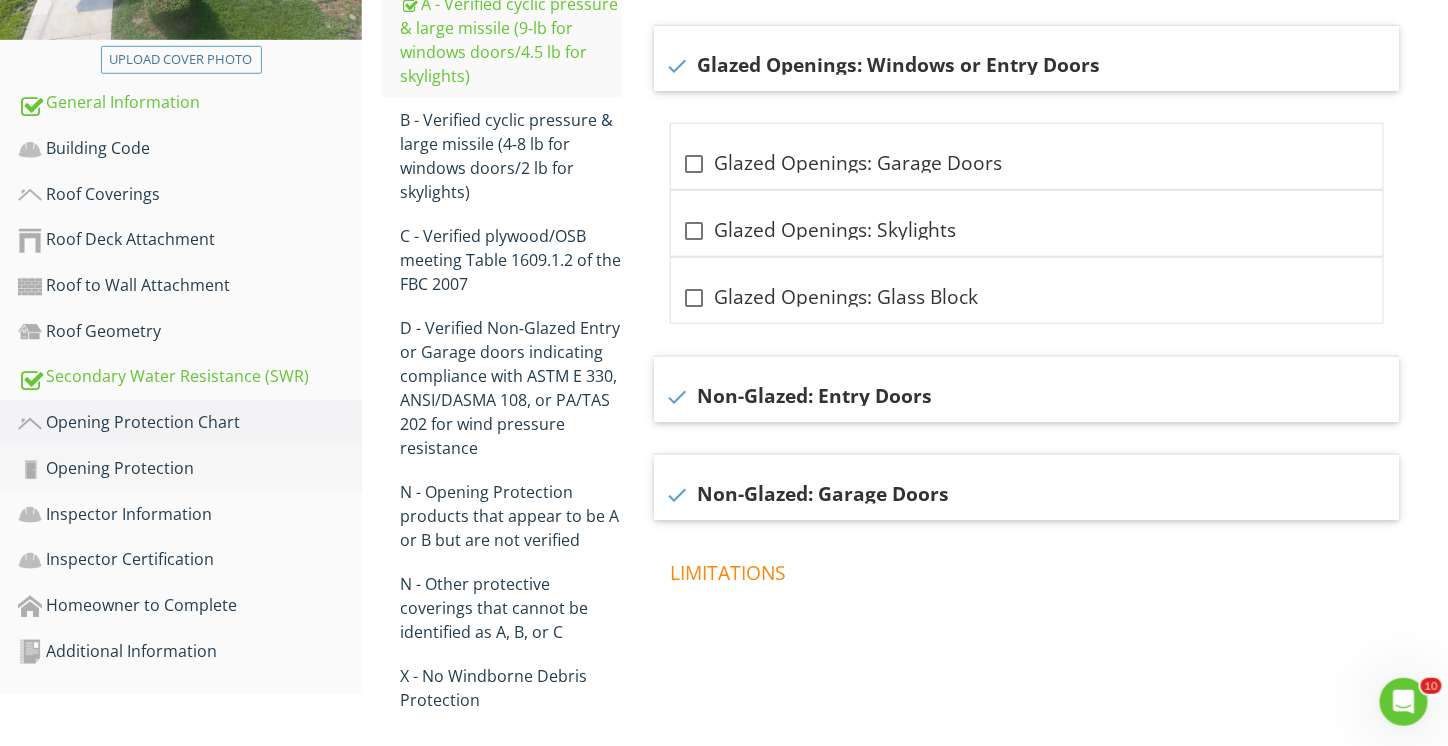 click on "Opening Protection" at bounding box center (190, 469) 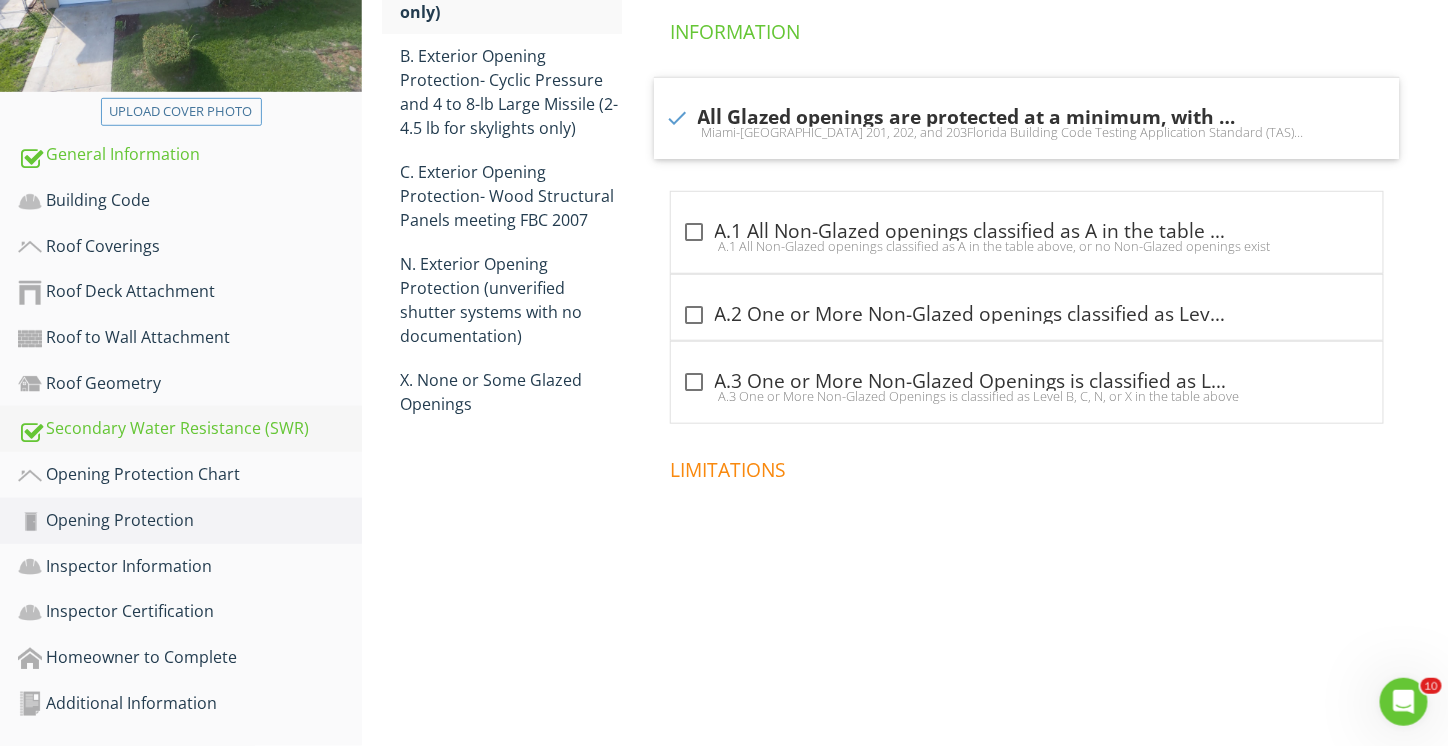 scroll, scrollTop: 418, scrollLeft: 0, axis: vertical 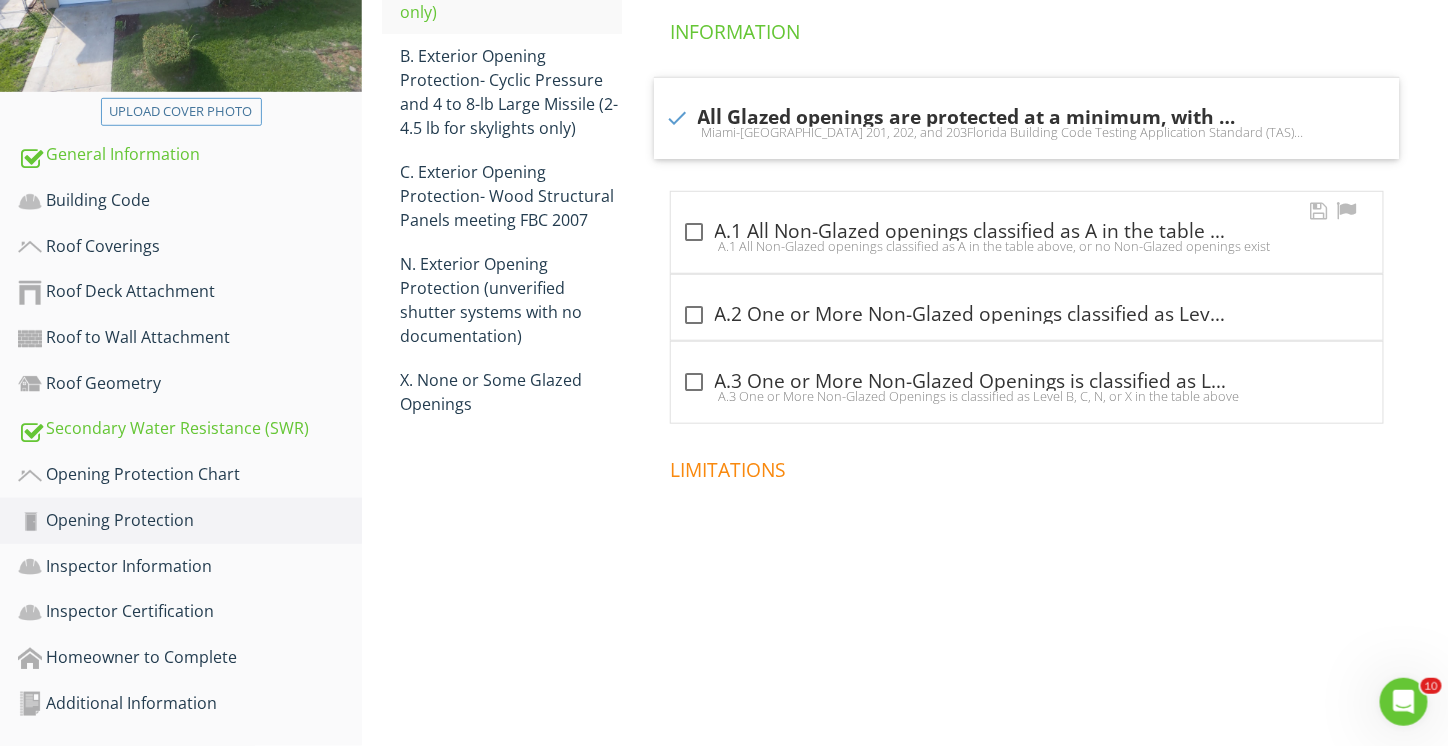 click at bounding box center (695, 232) 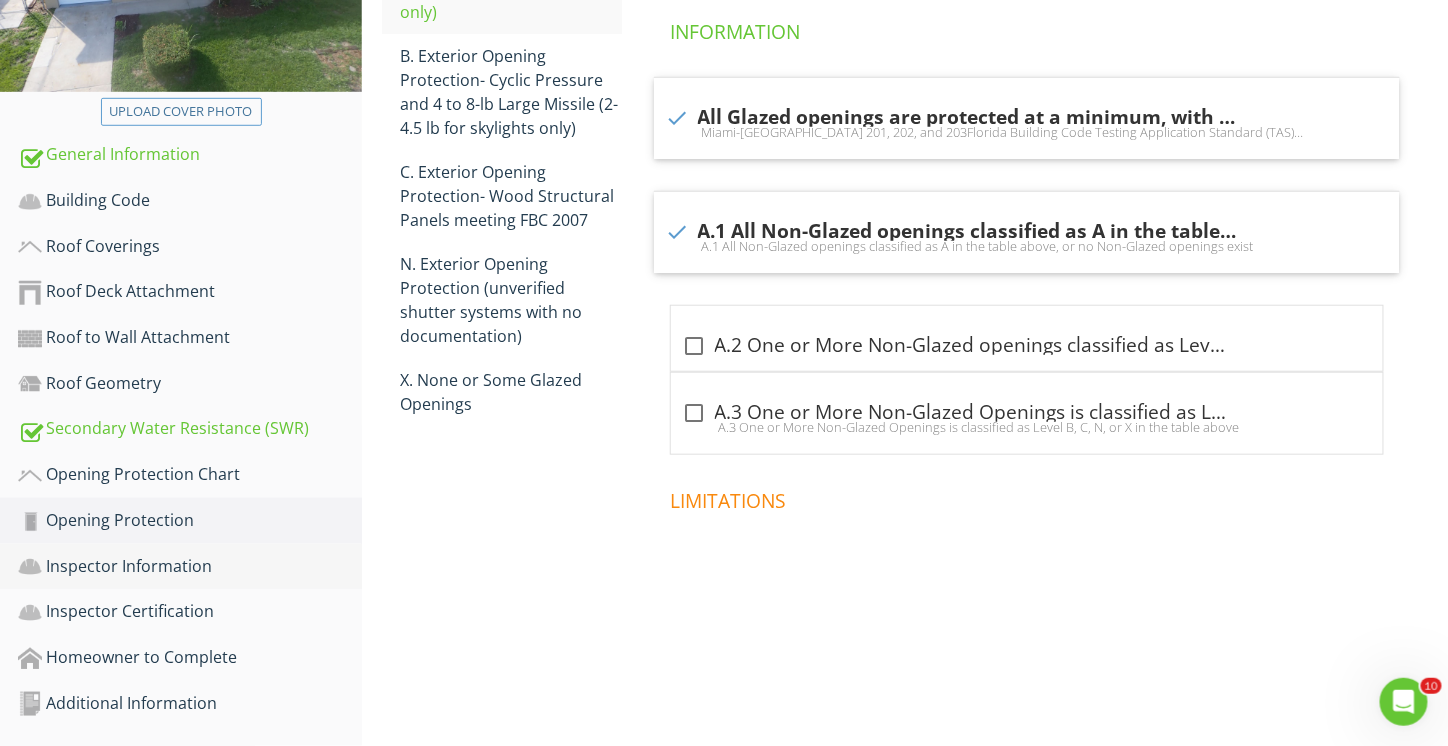 click on "Inspector Information" at bounding box center [190, 567] 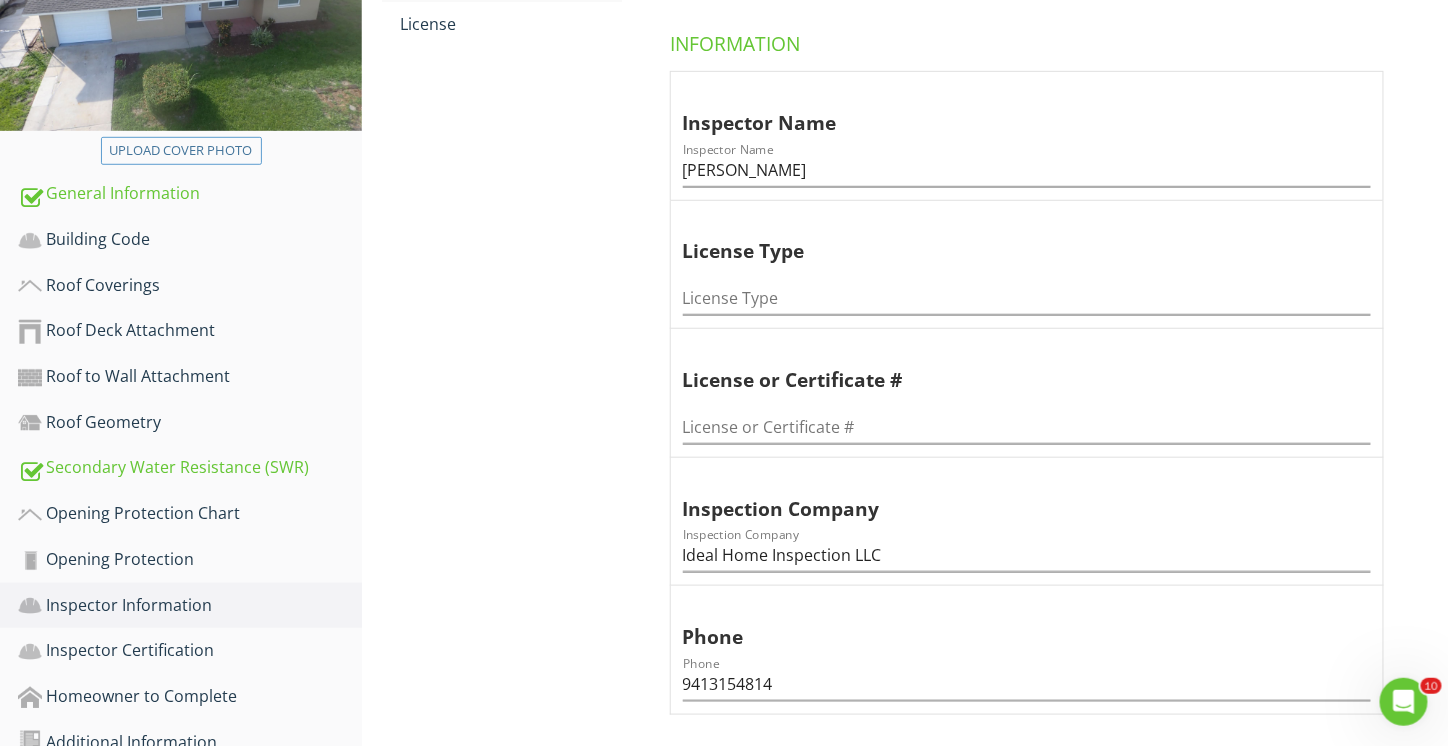 scroll, scrollTop: 267, scrollLeft: 0, axis: vertical 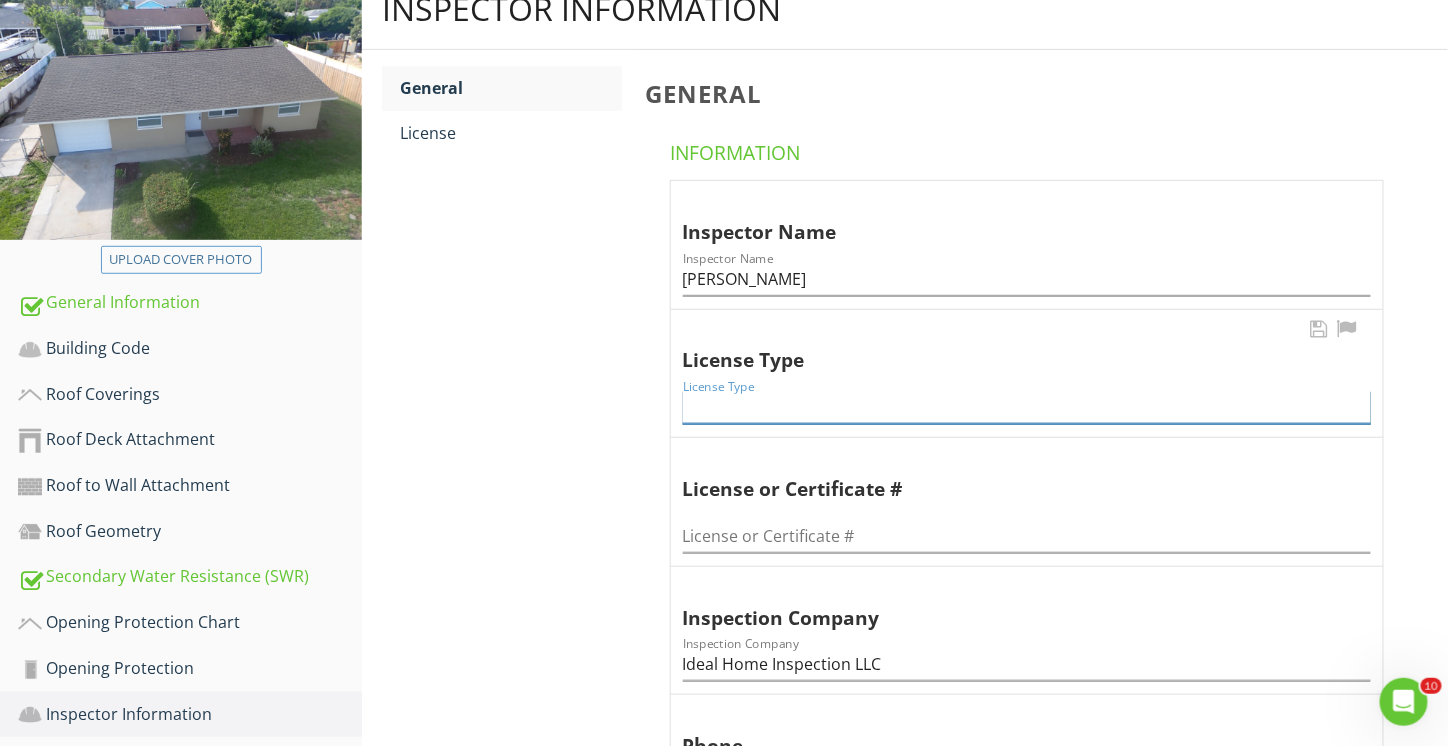 click at bounding box center (1027, 407) 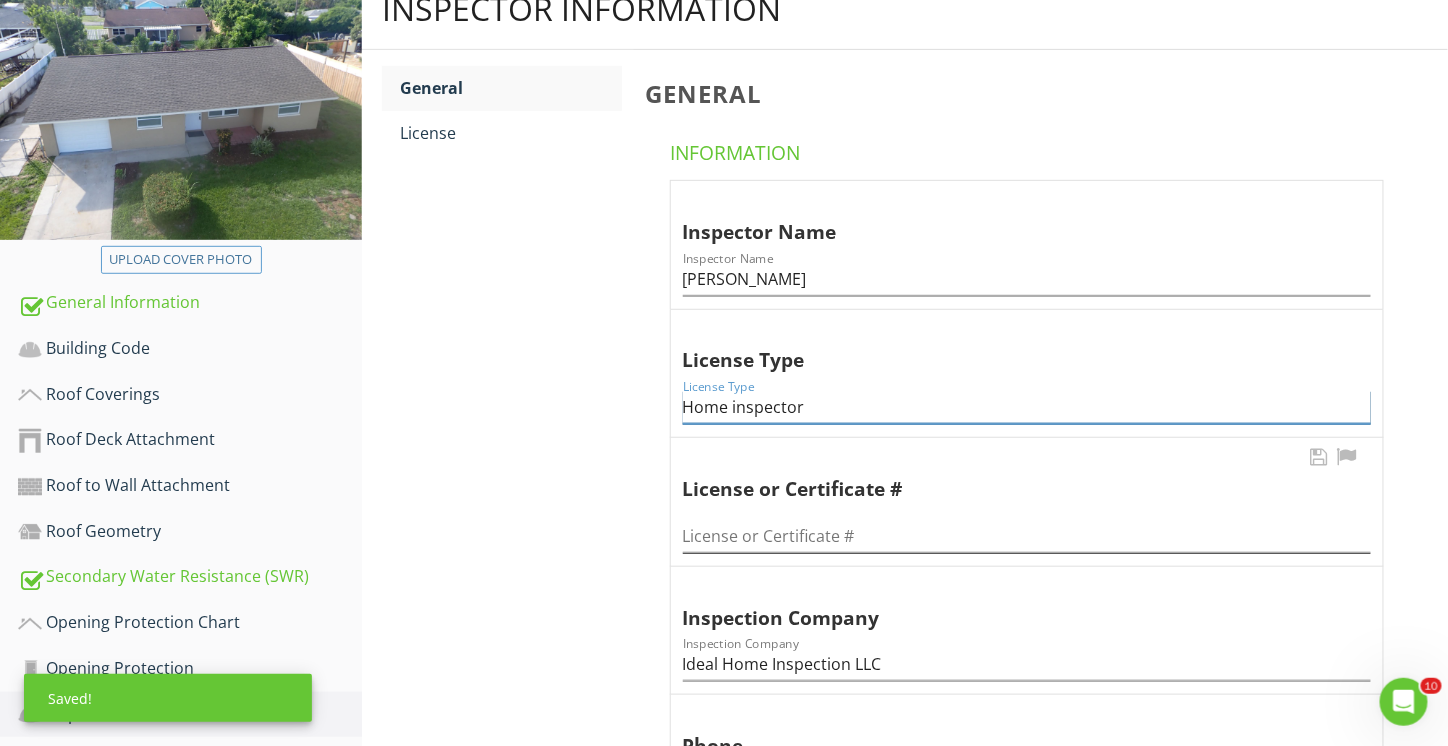 type on "Home inspector" 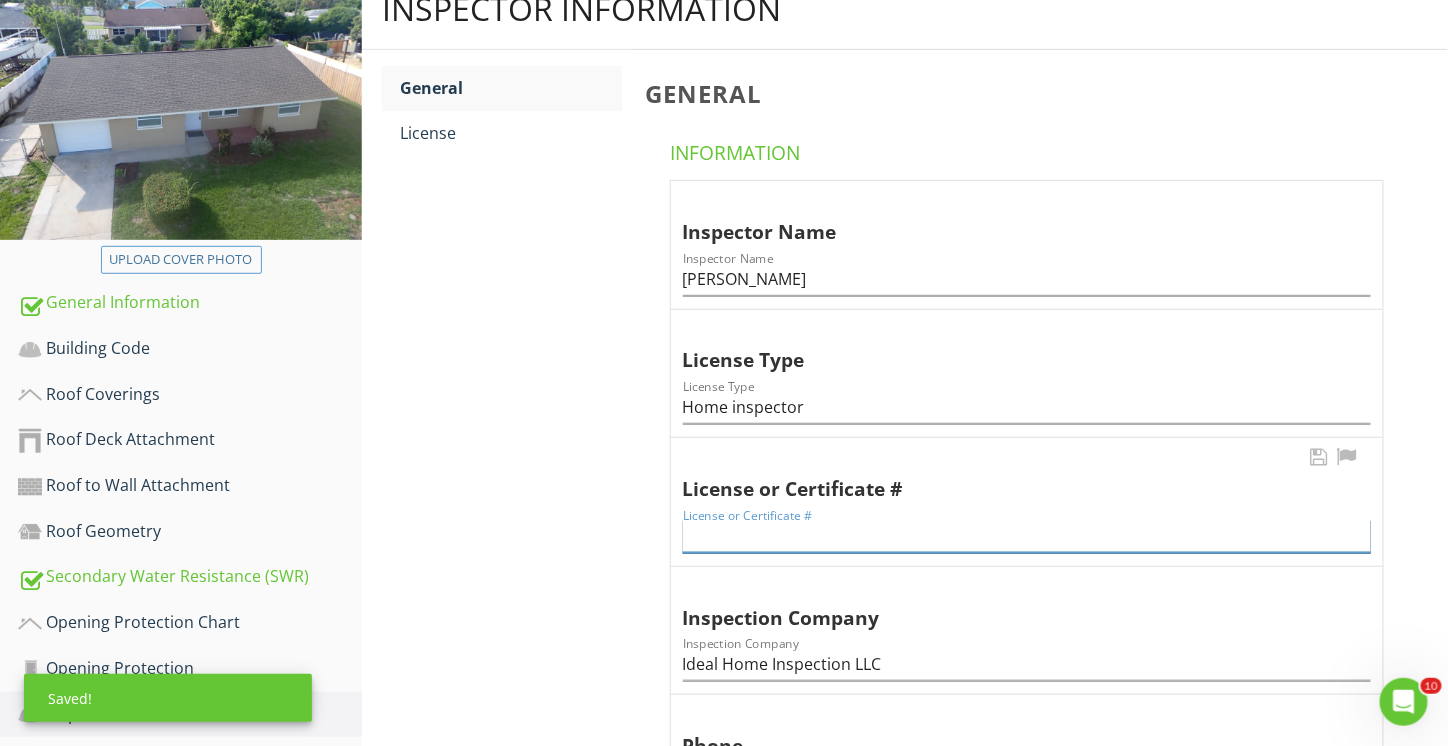 click at bounding box center [1027, 536] 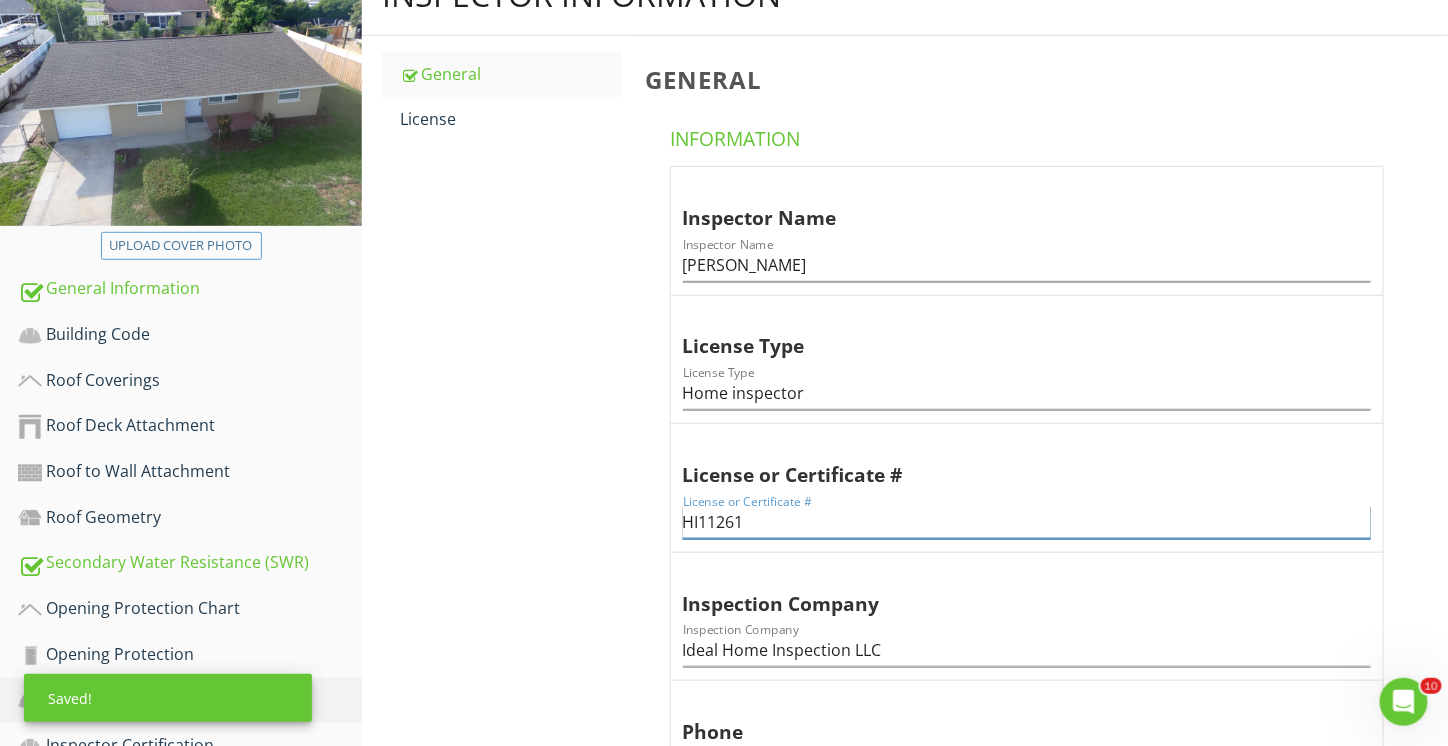 scroll, scrollTop: 262, scrollLeft: 0, axis: vertical 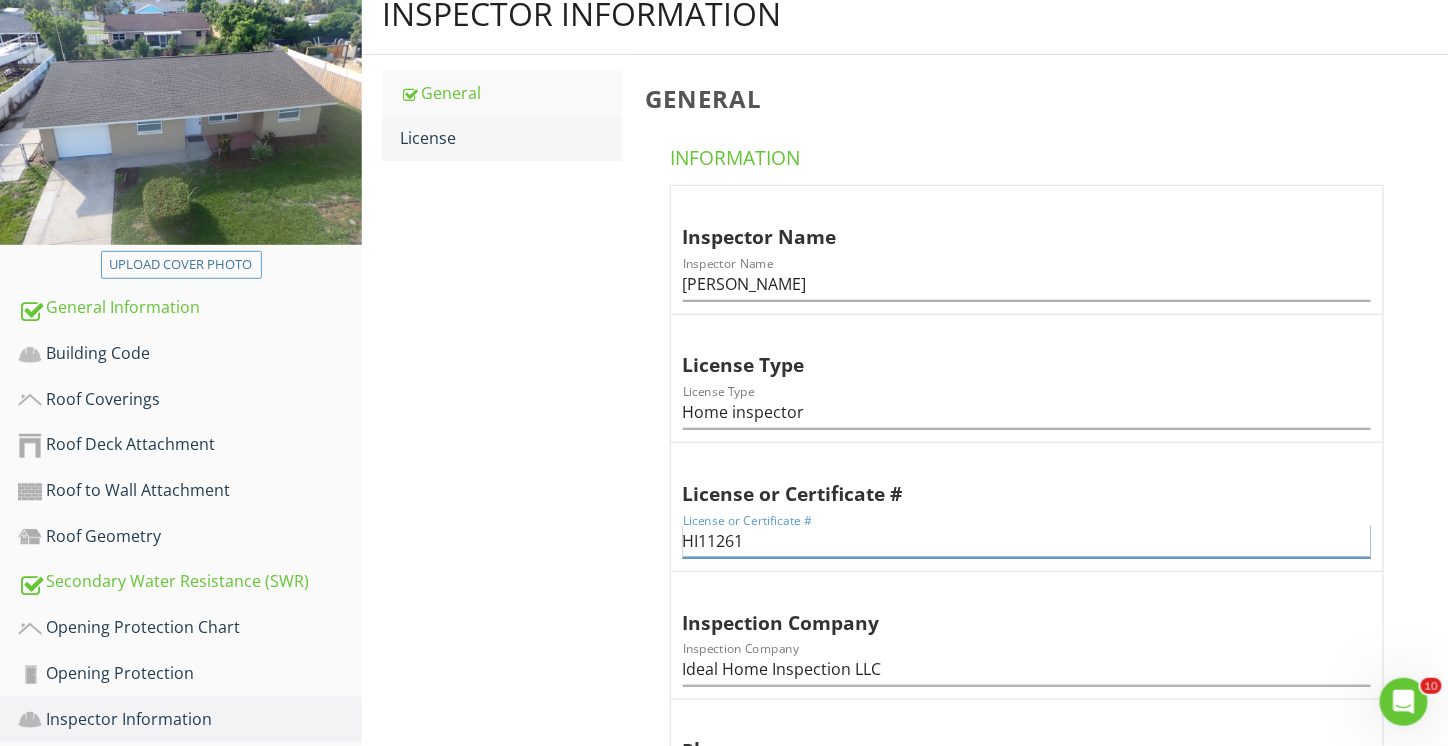 type on "HI11261" 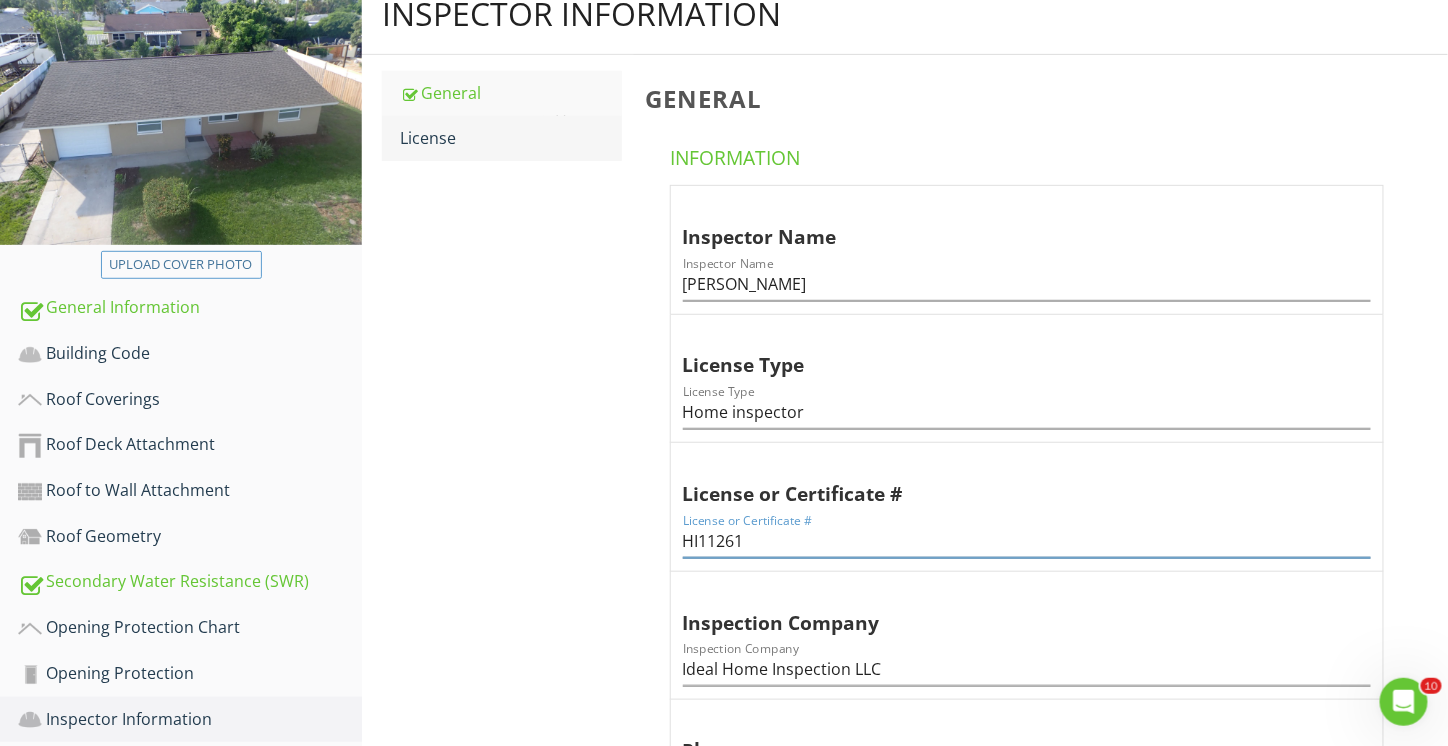 click on "License" at bounding box center [511, 138] 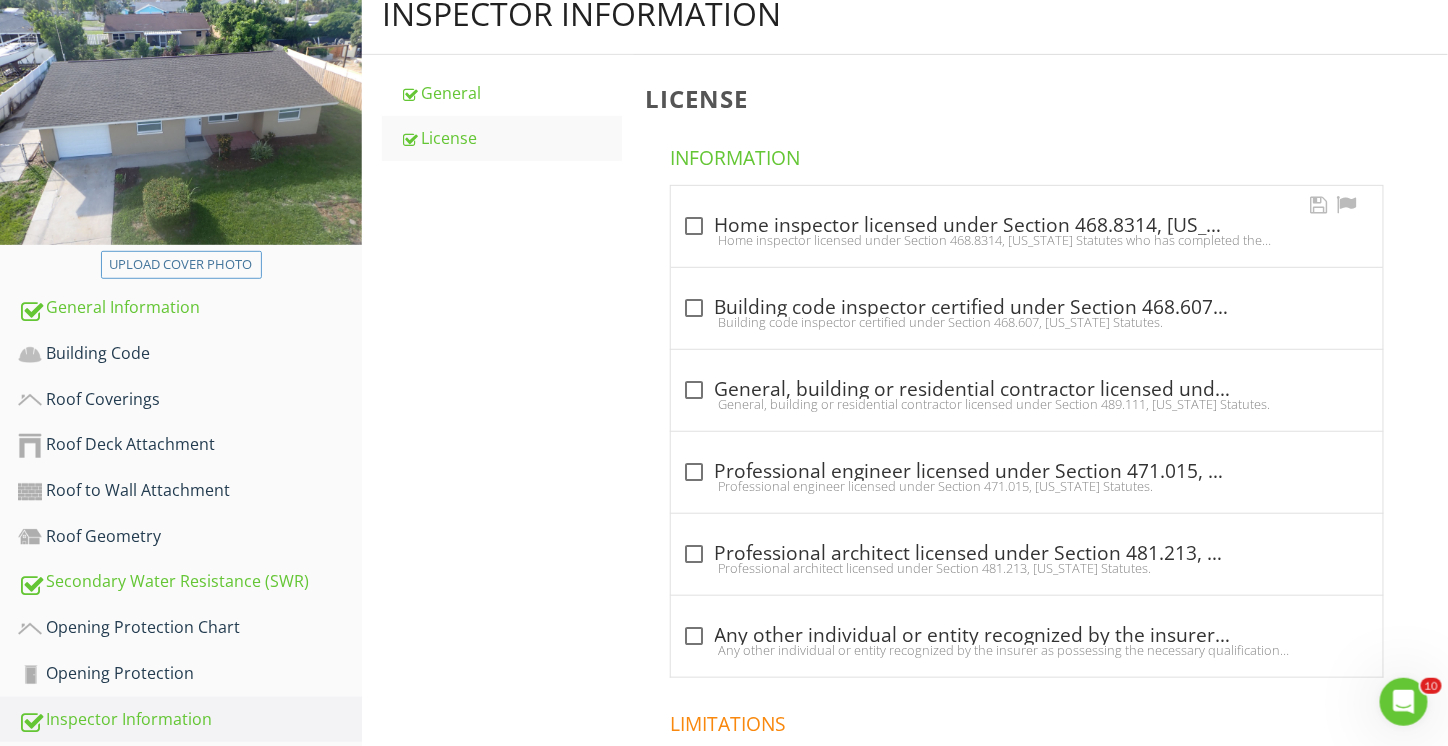 click at bounding box center (695, 226) 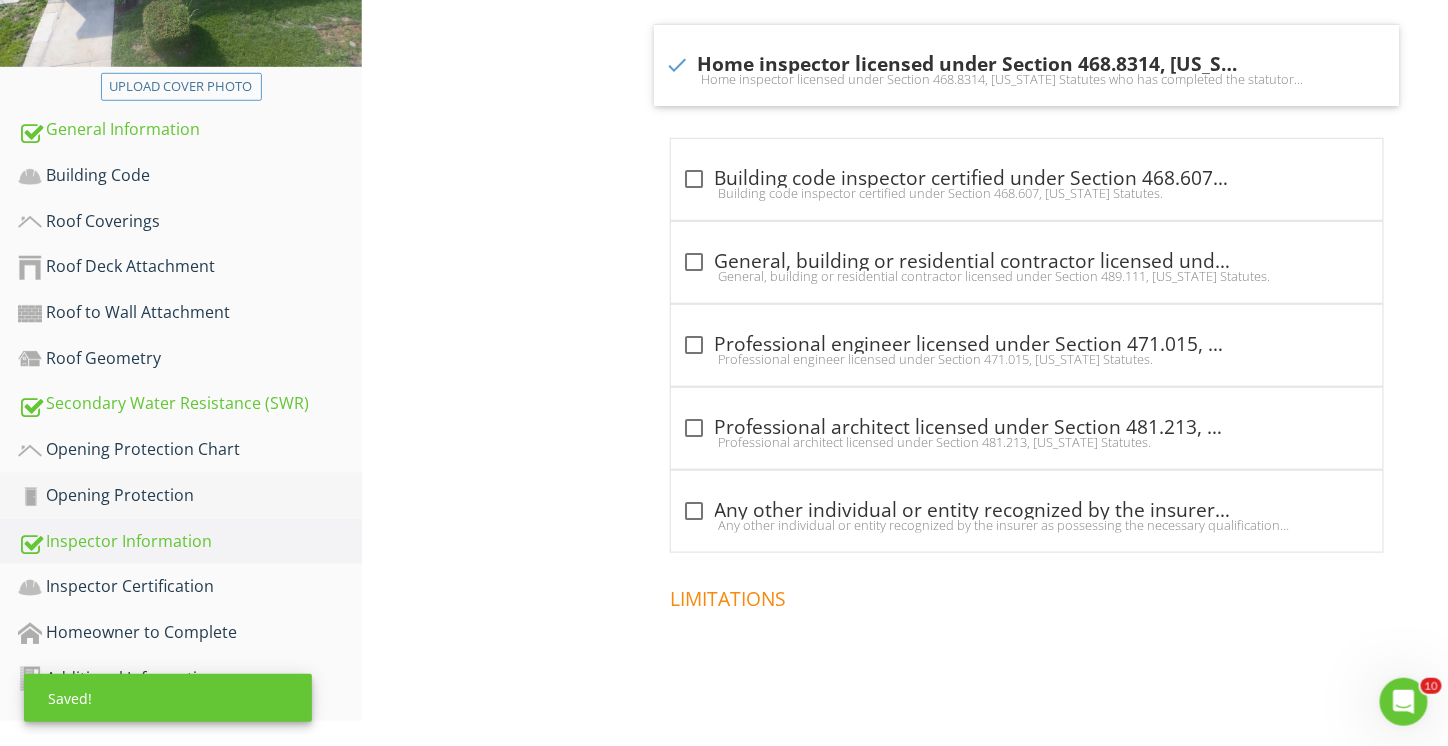 scroll, scrollTop: 464, scrollLeft: 0, axis: vertical 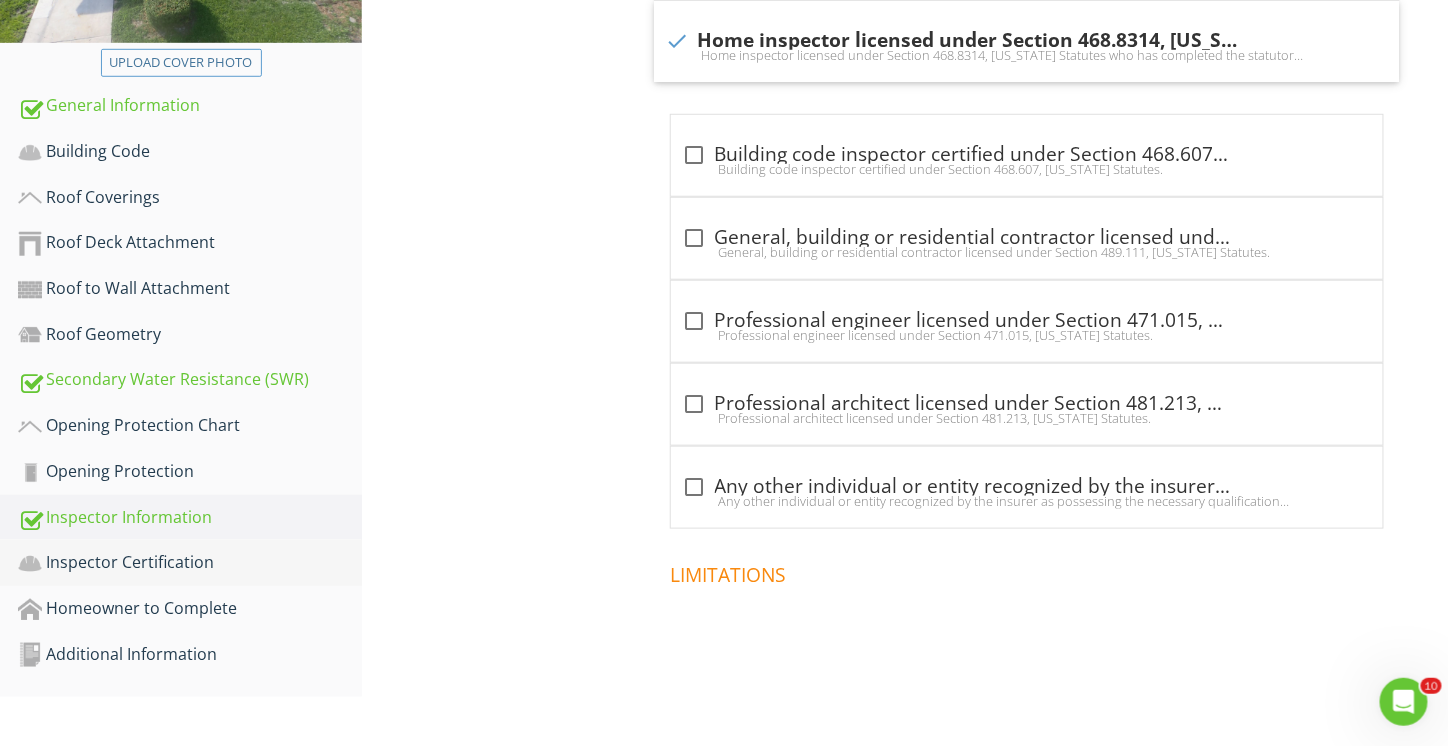 click on "Inspector Certification" at bounding box center [190, 563] 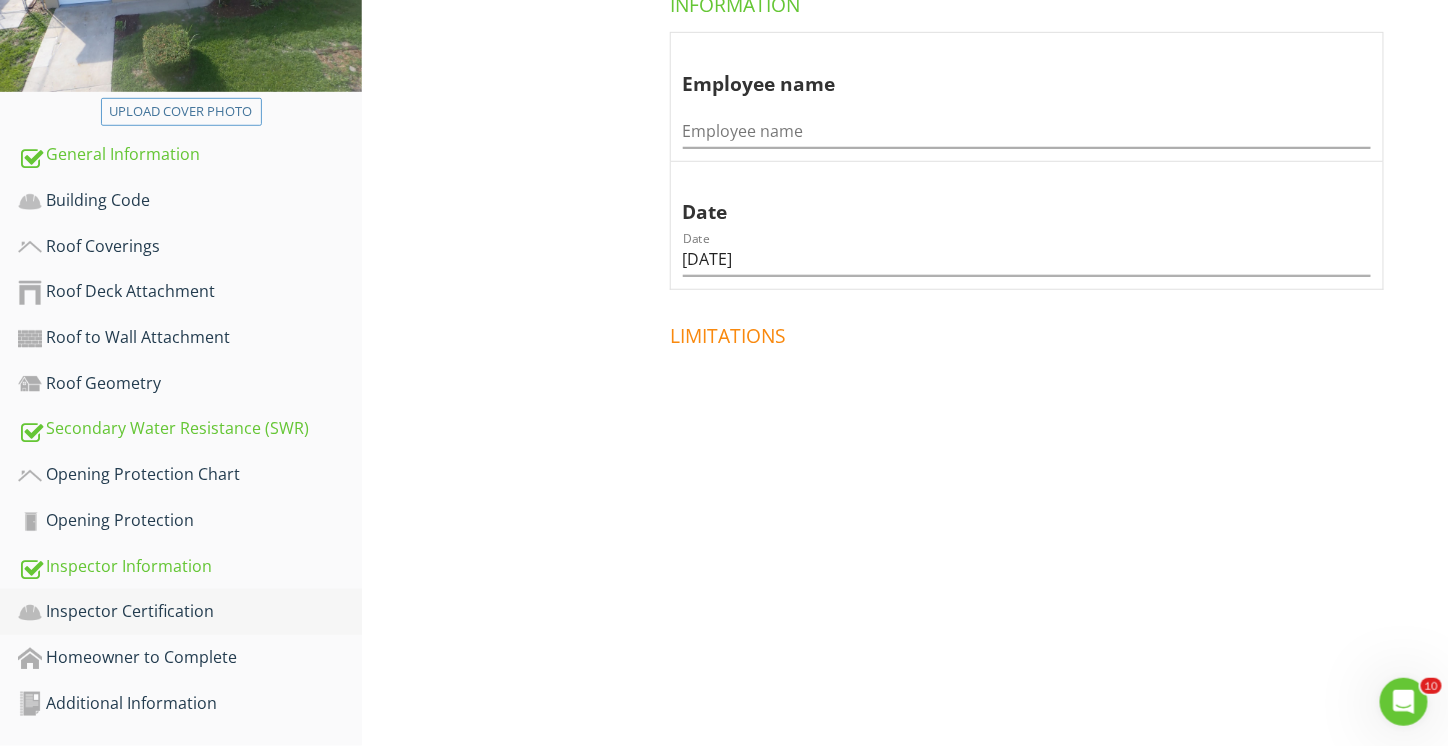 scroll, scrollTop: 418, scrollLeft: 0, axis: vertical 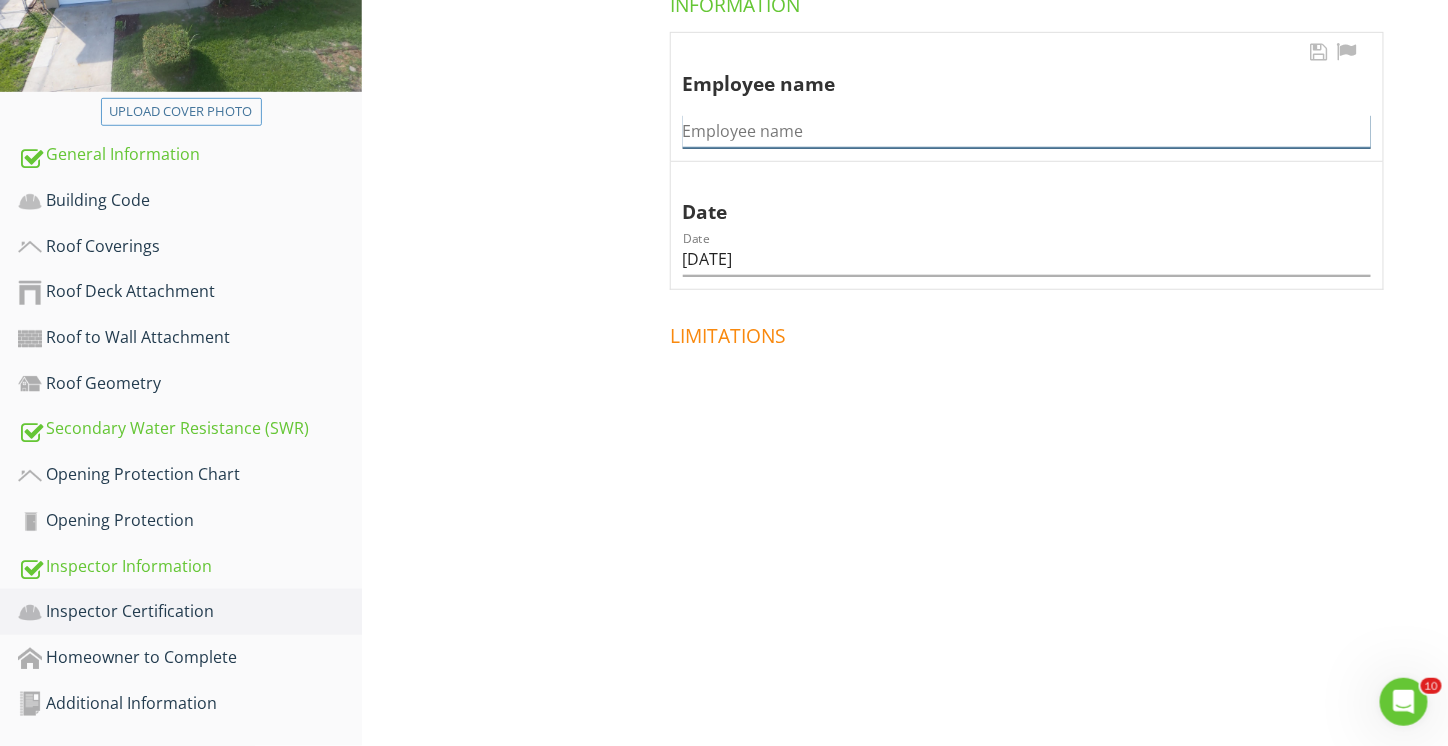 click at bounding box center (1027, 131) 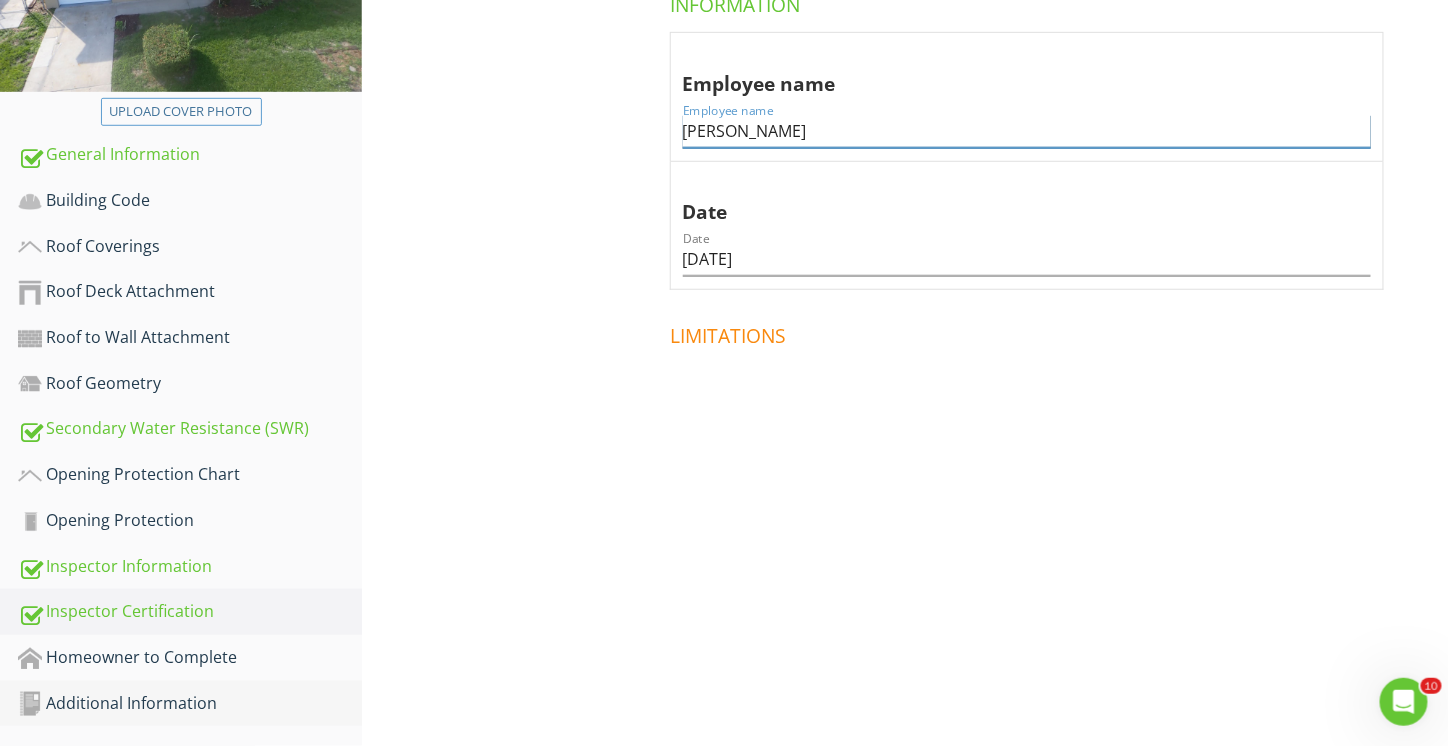 type on "[PERSON_NAME]" 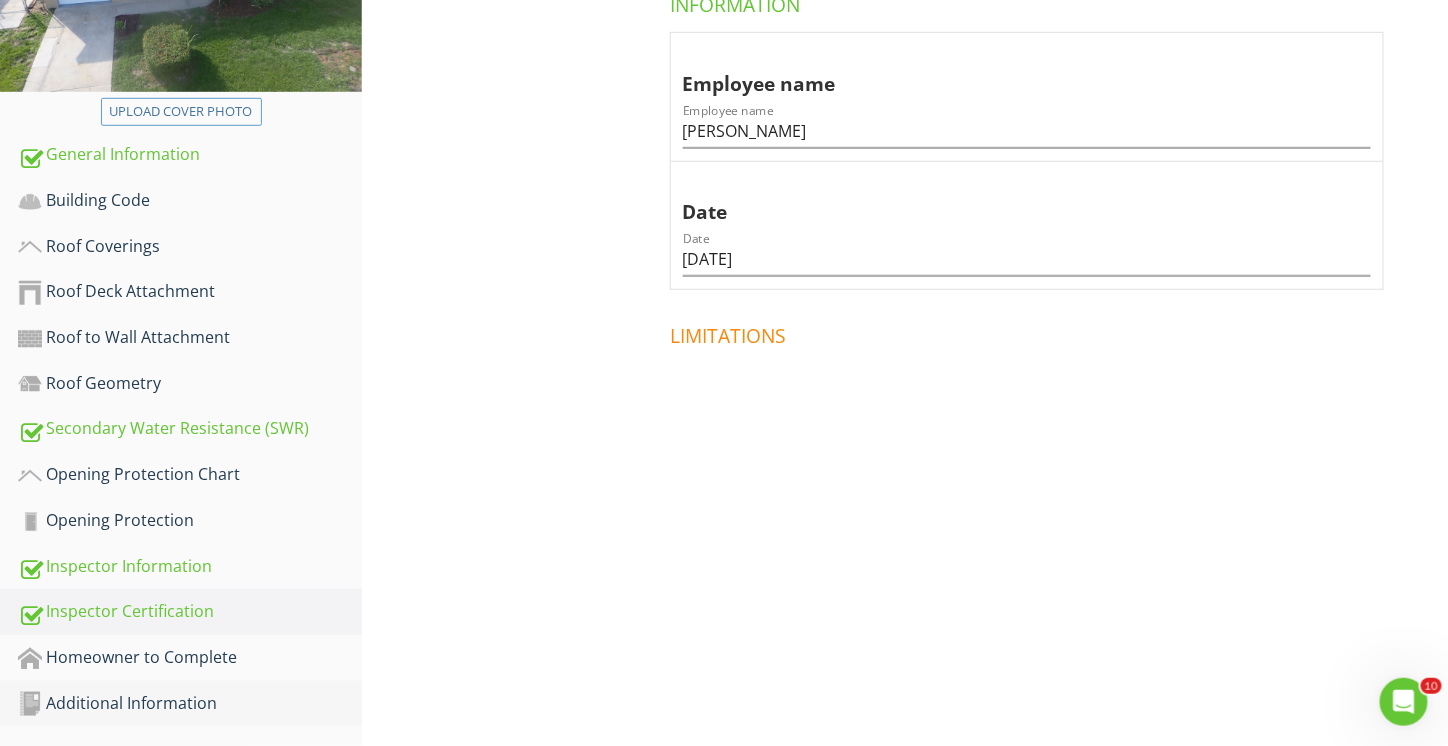 click on "Additional Information" at bounding box center [190, 704] 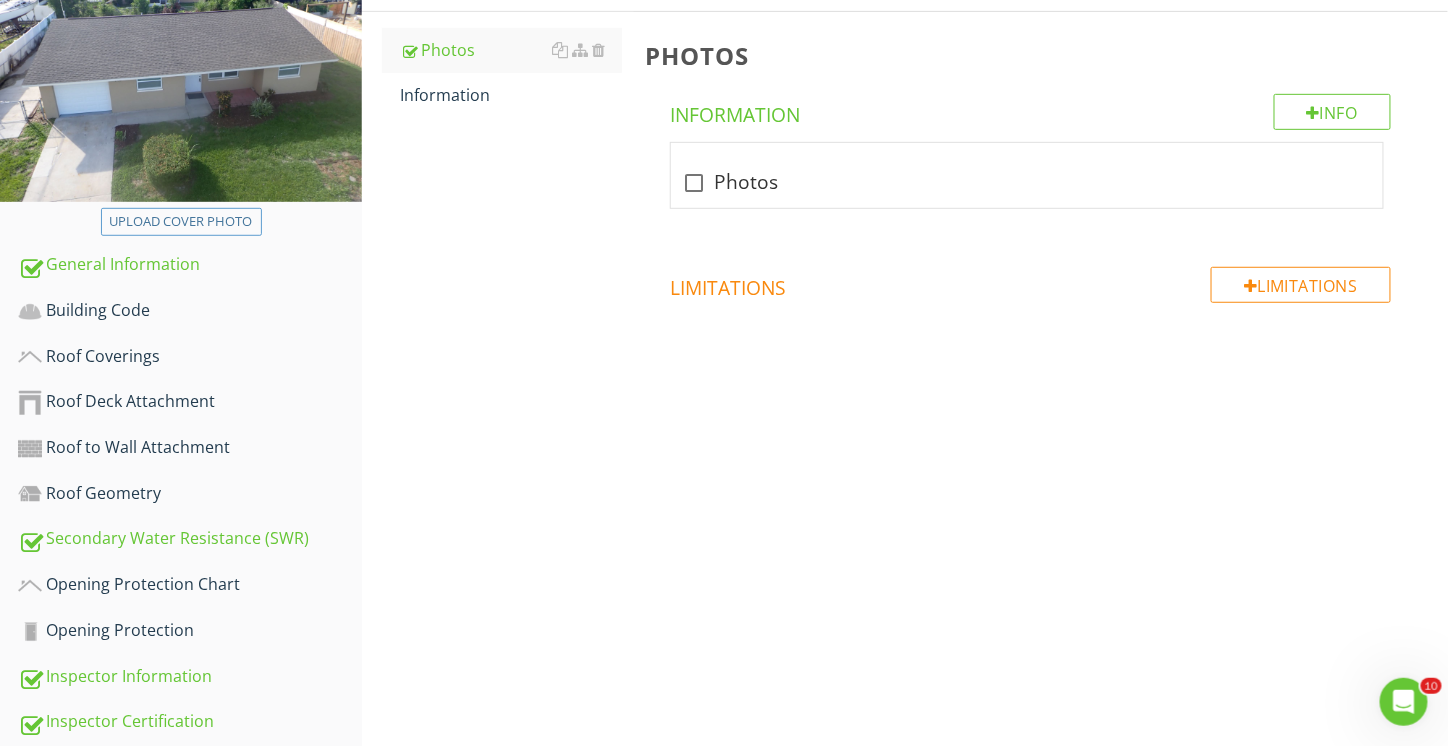 scroll, scrollTop: 218, scrollLeft: 0, axis: vertical 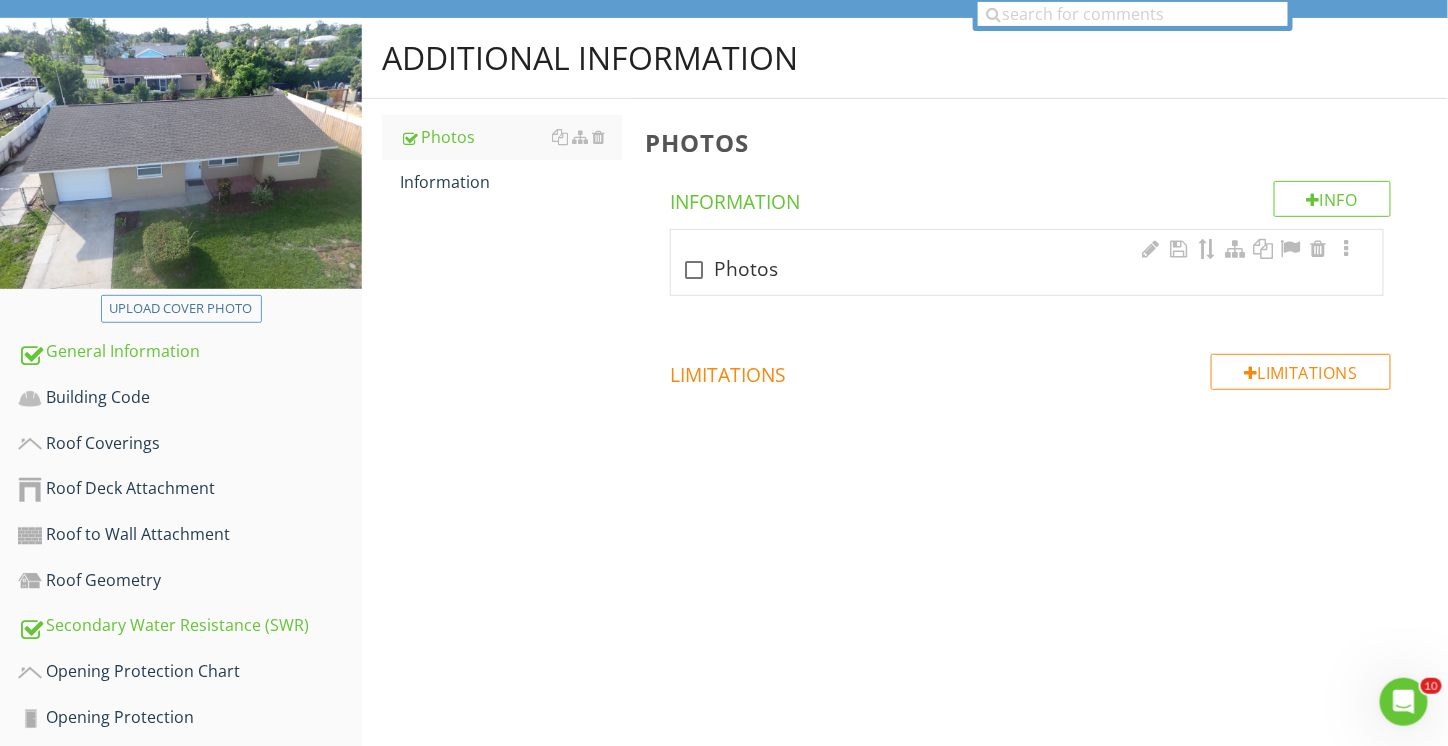 click on "check_box_outline_blank
Photos" at bounding box center [1027, 270] 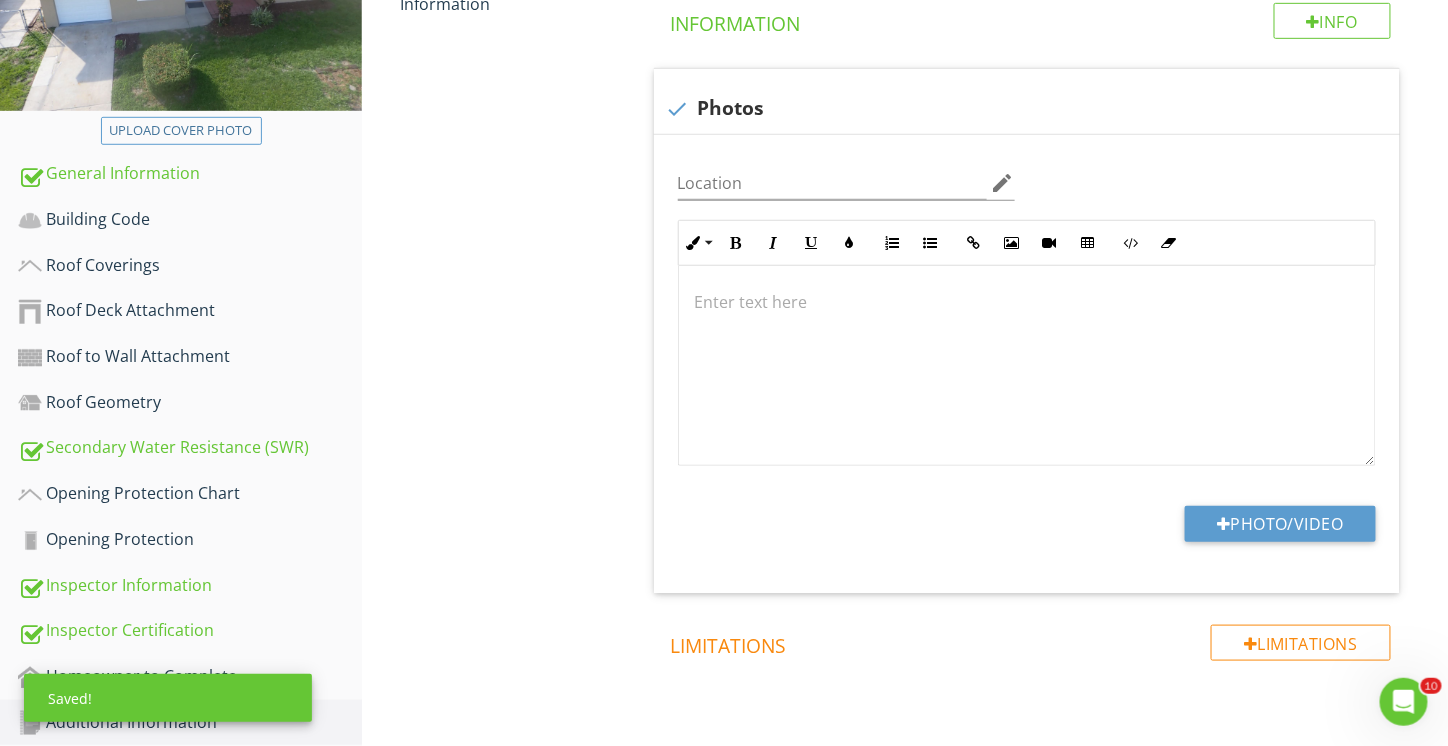 scroll, scrollTop: 470, scrollLeft: 0, axis: vertical 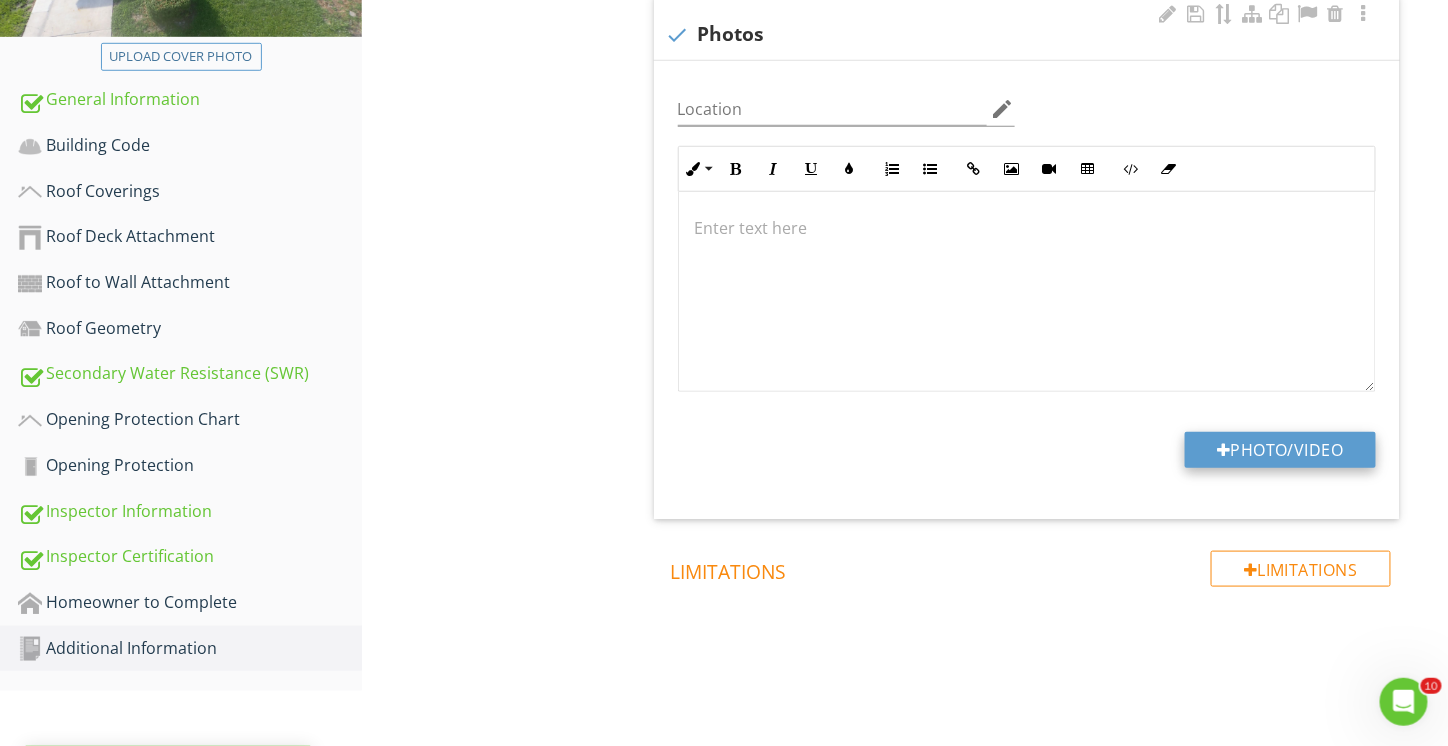 click on "Photo/Video" at bounding box center (1280, 450) 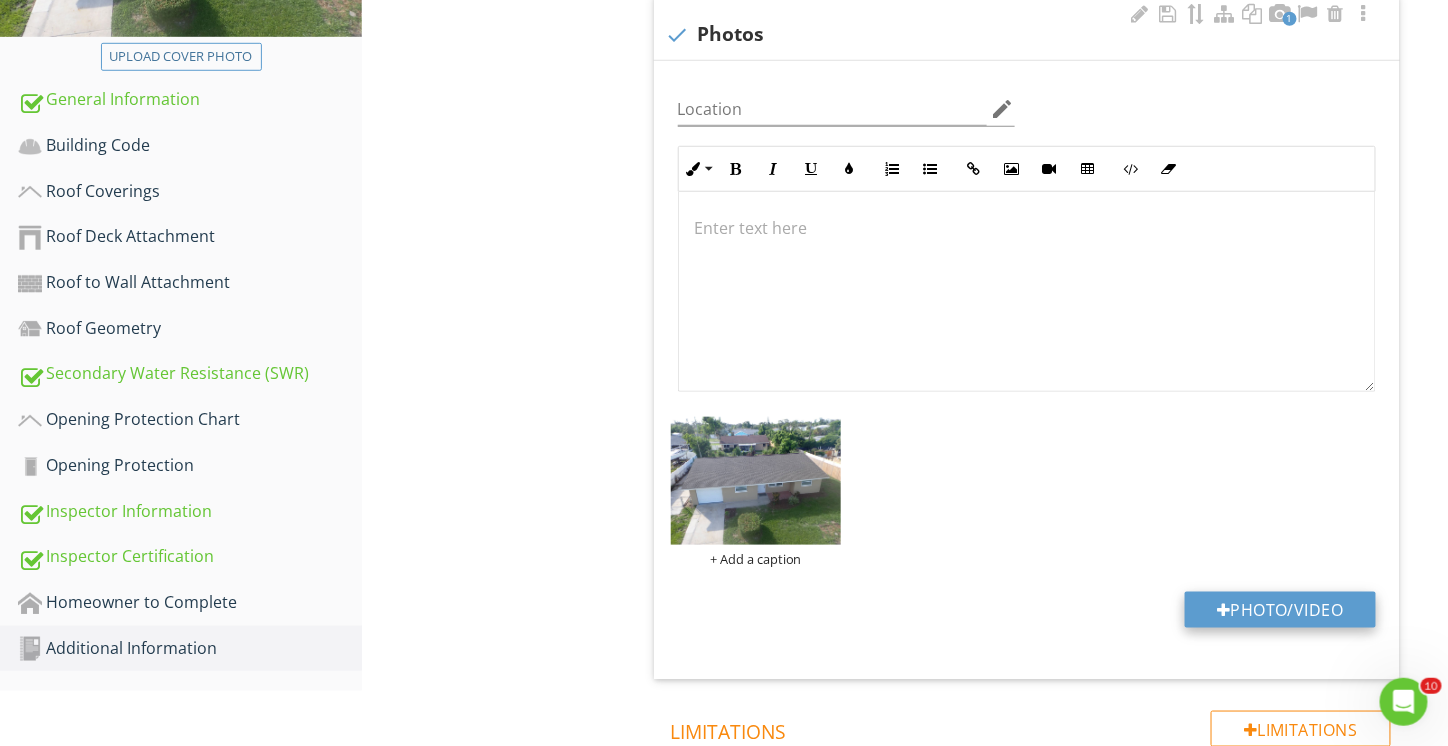 click on "Photo/Video" at bounding box center (1280, 610) 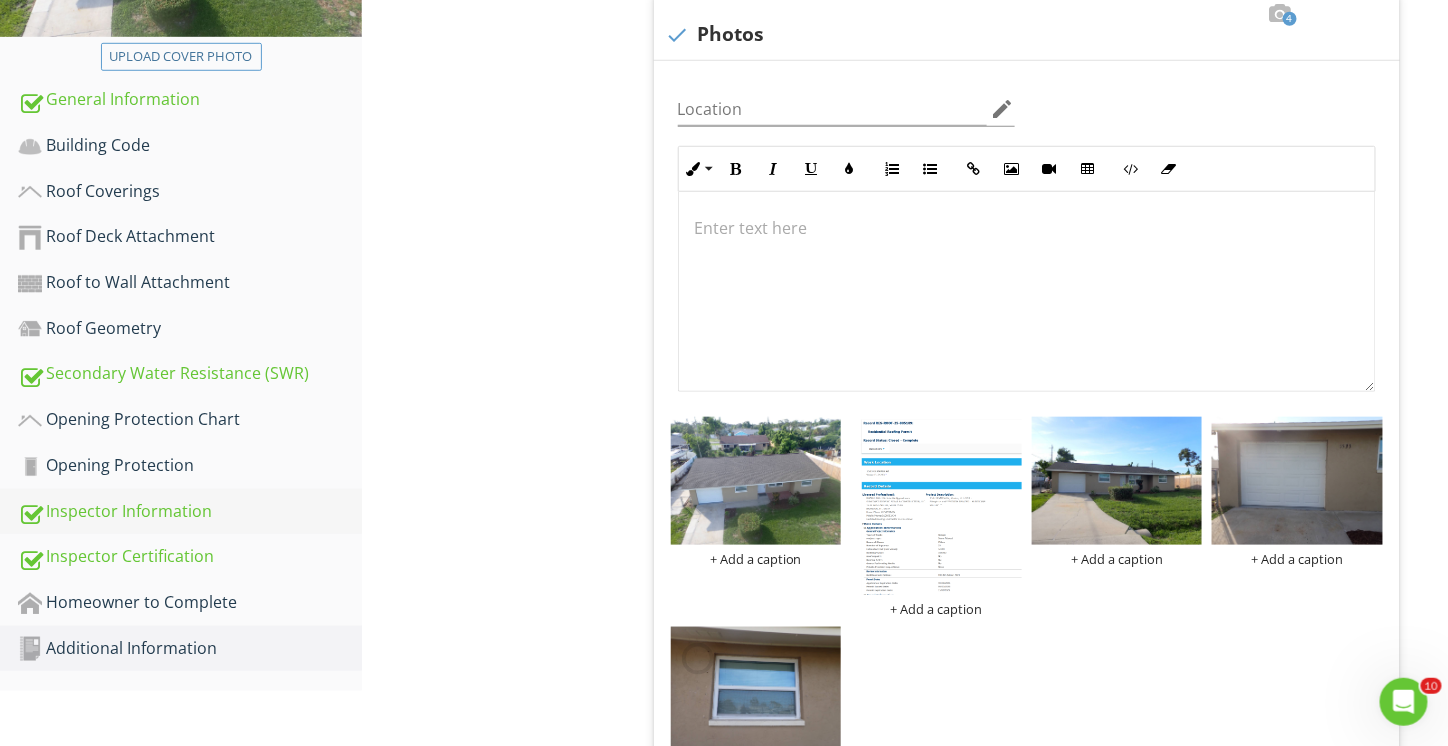 scroll, scrollTop: 527, scrollLeft: 0, axis: vertical 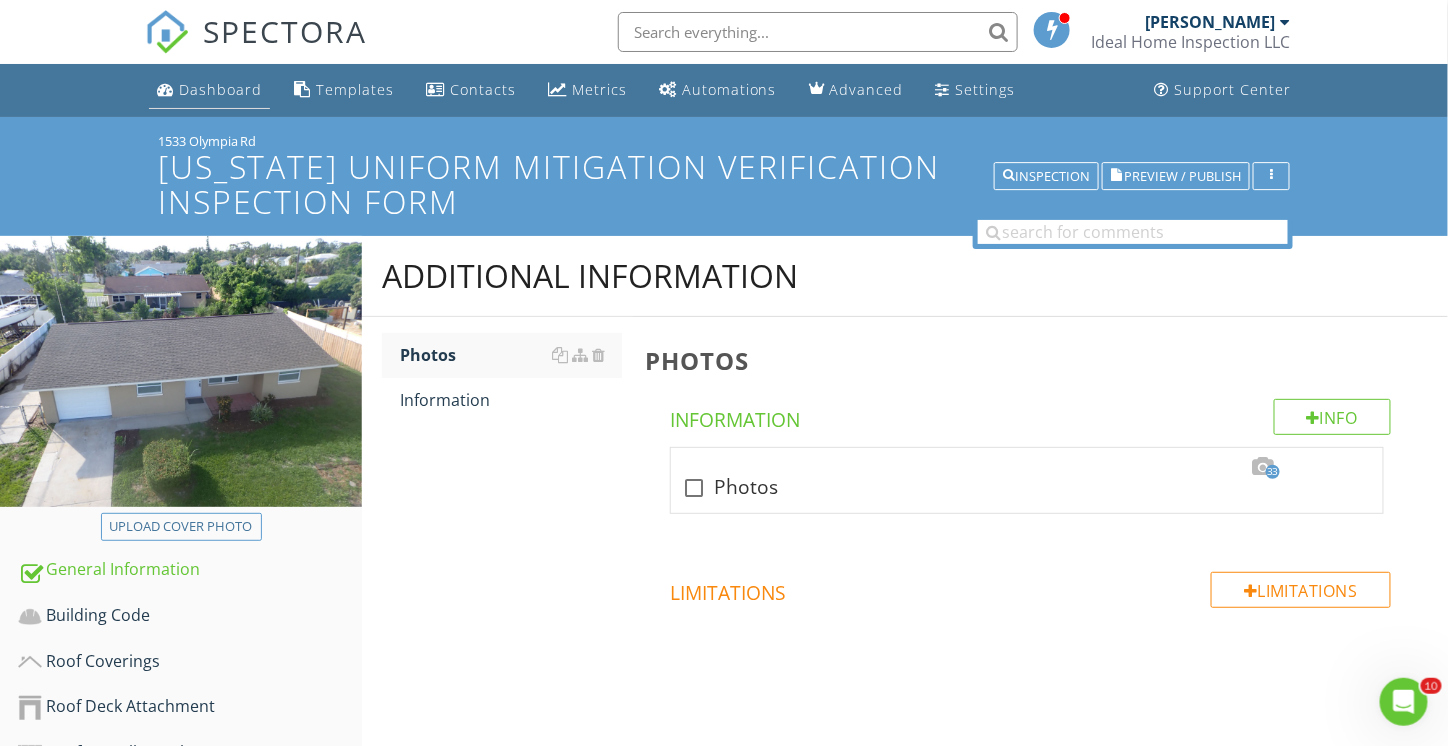 click on "Dashboard" at bounding box center (220, 89) 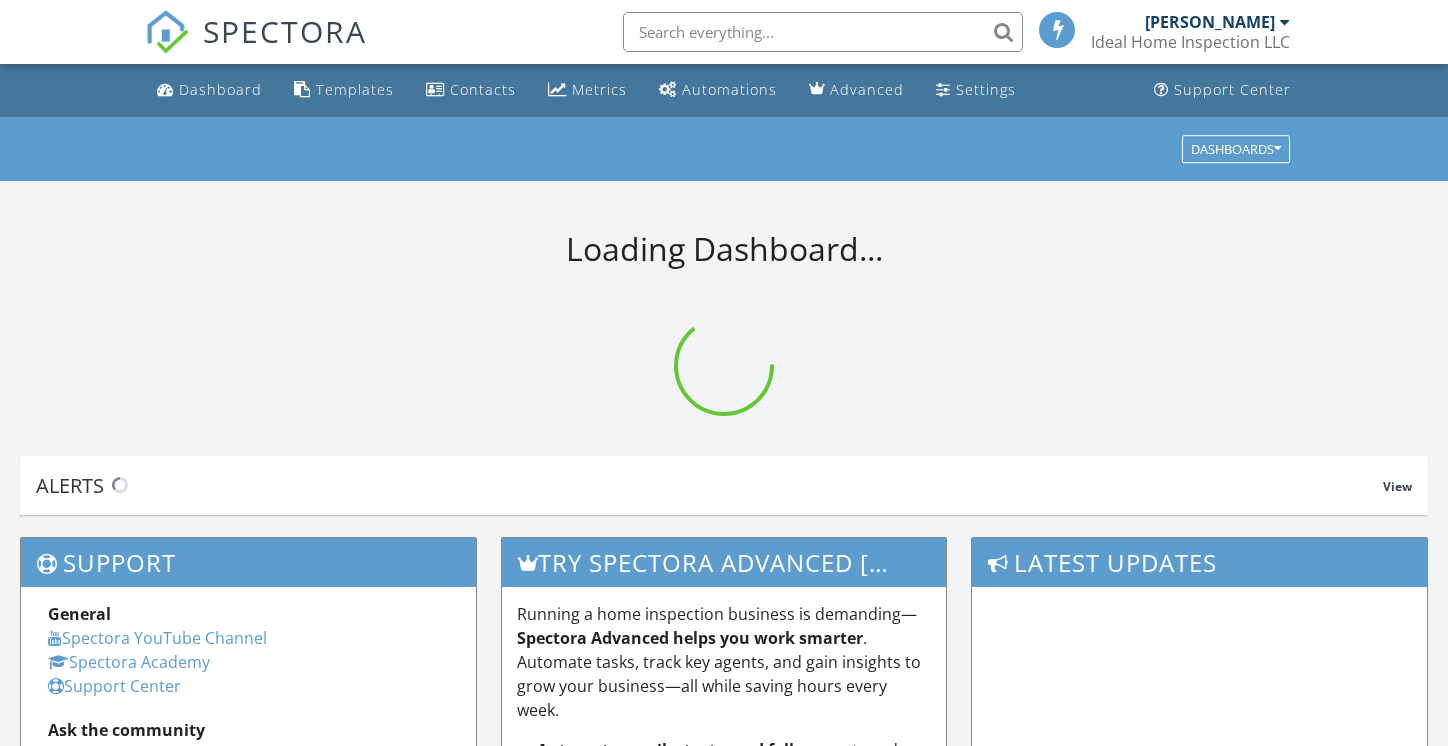 scroll, scrollTop: 0, scrollLeft: 0, axis: both 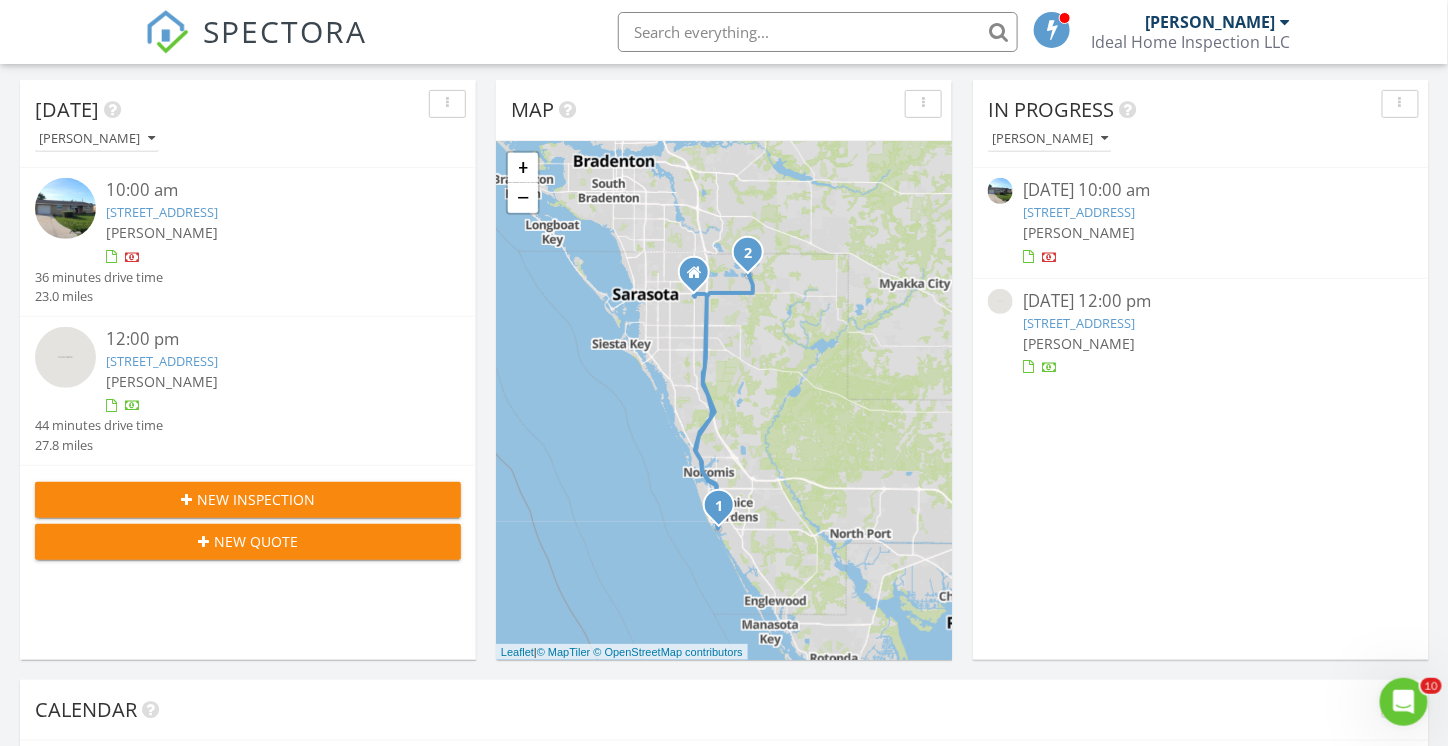 click on "1533 Olympia Rd, Venice, FL 34293" at bounding box center [1079, 212] 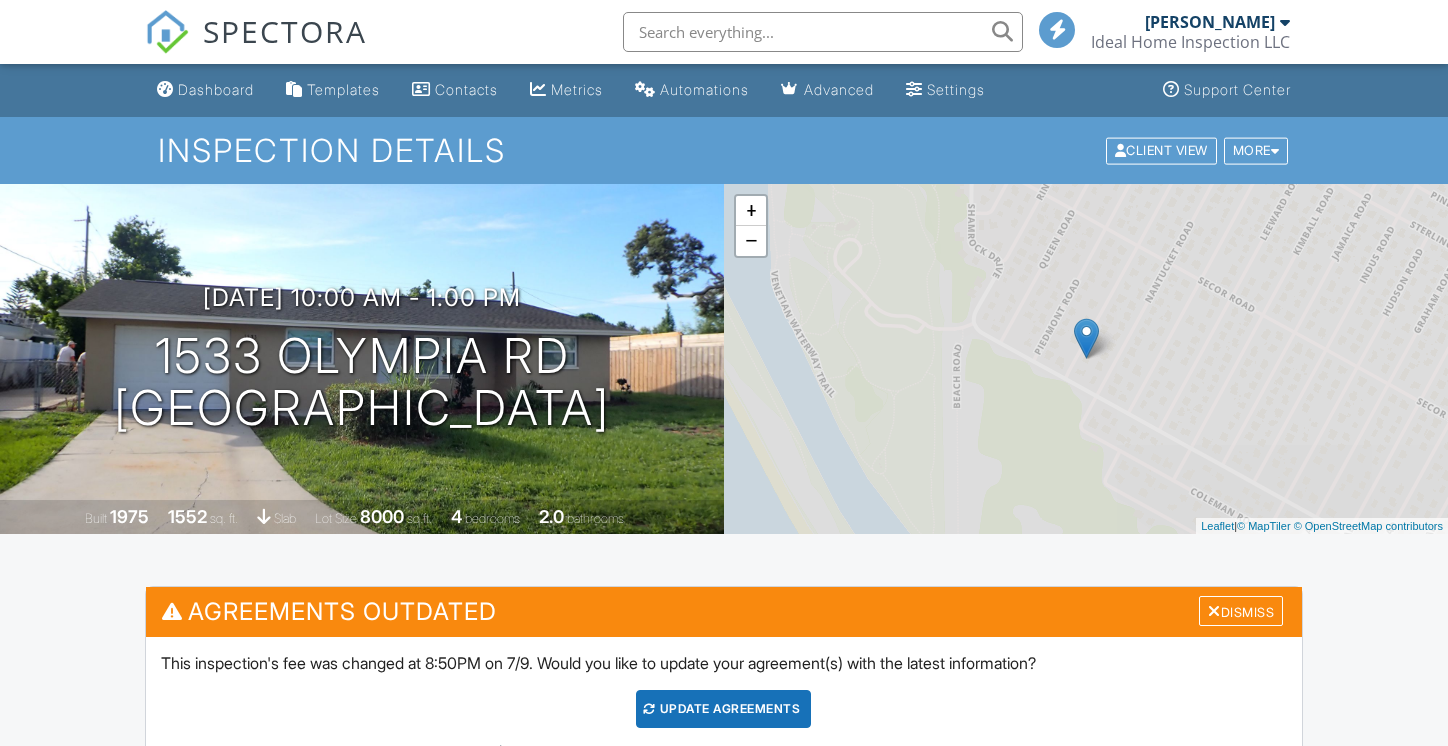 scroll, scrollTop: 0, scrollLeft: 0, axis: both 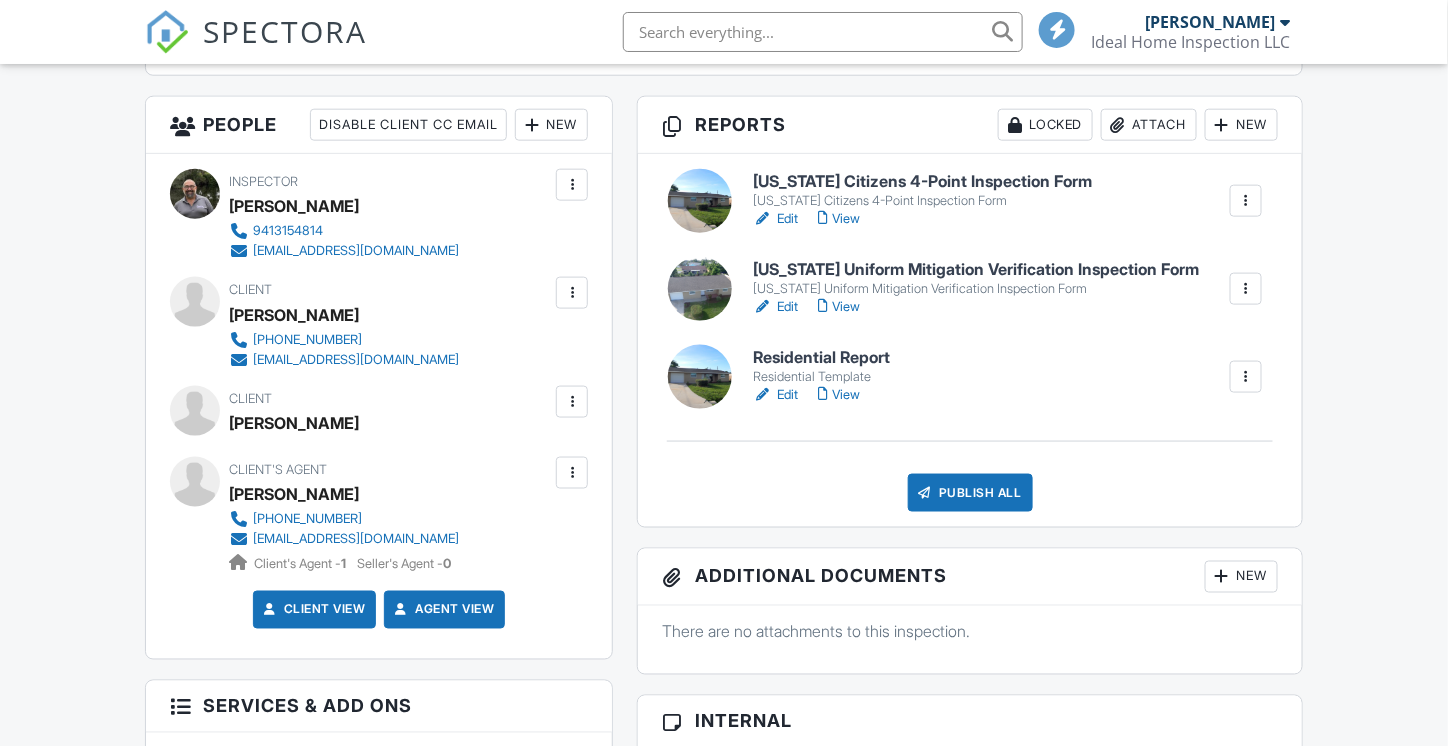 click on "Publish All" at bounding box center [970, 493] 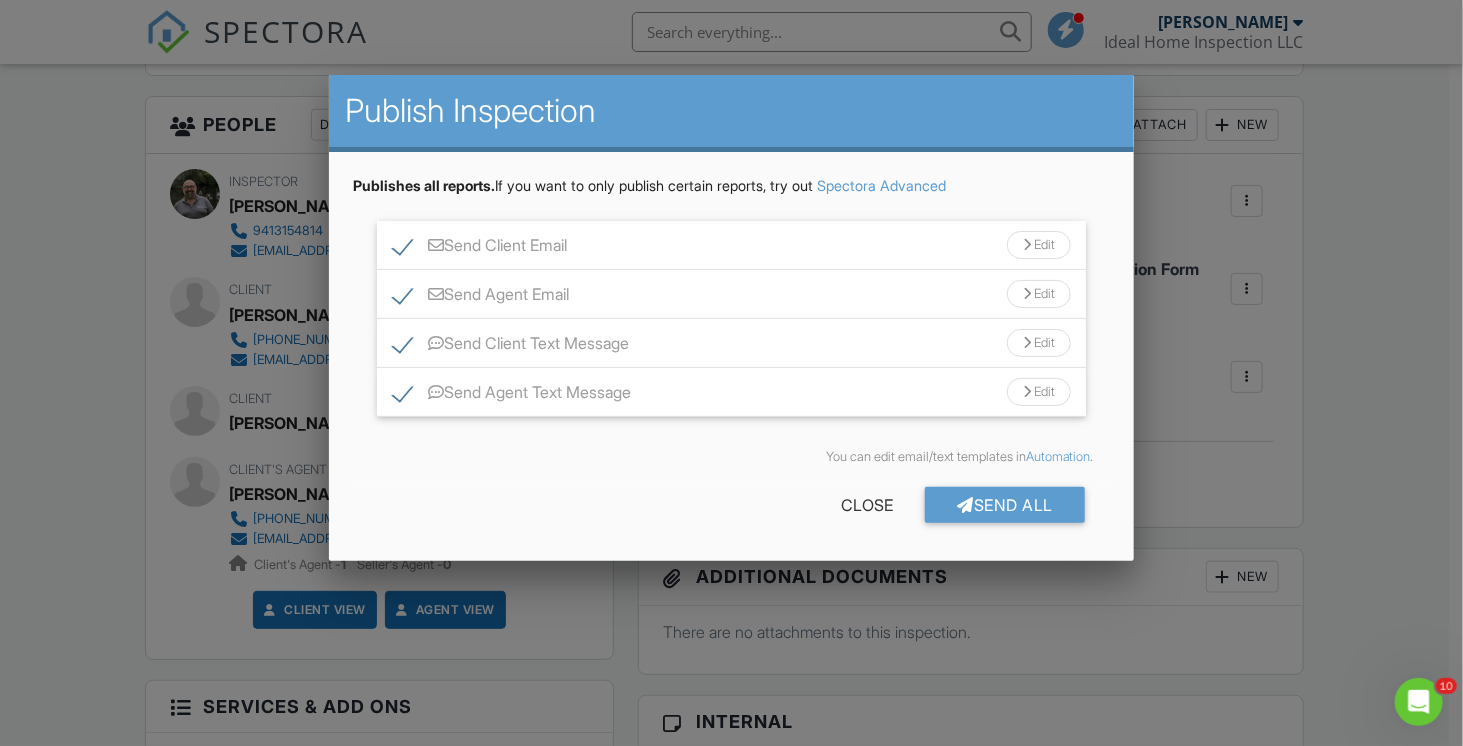 scroll, scrollTop: 0, scrollLeft: 0, axis: both 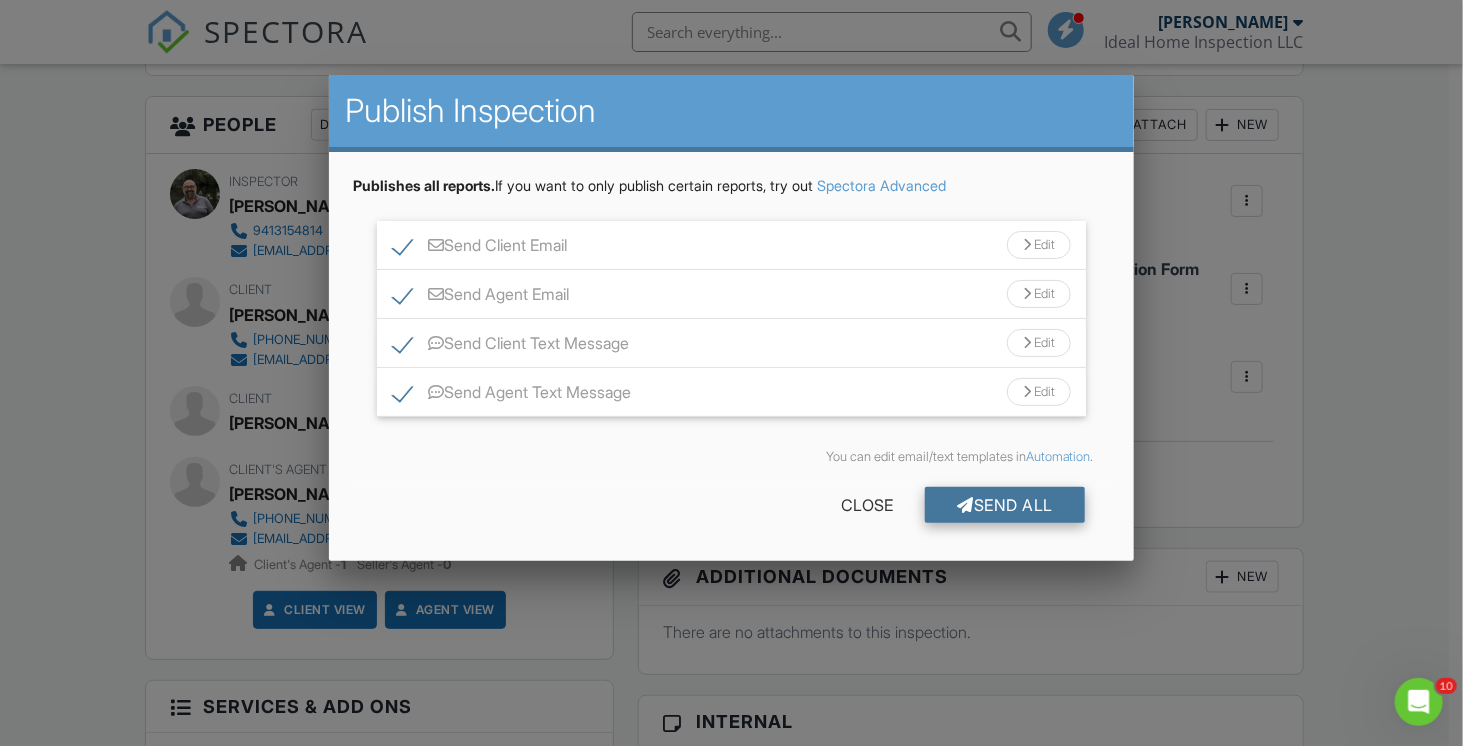 click on "Send All" at bounding box center (1005, 505) 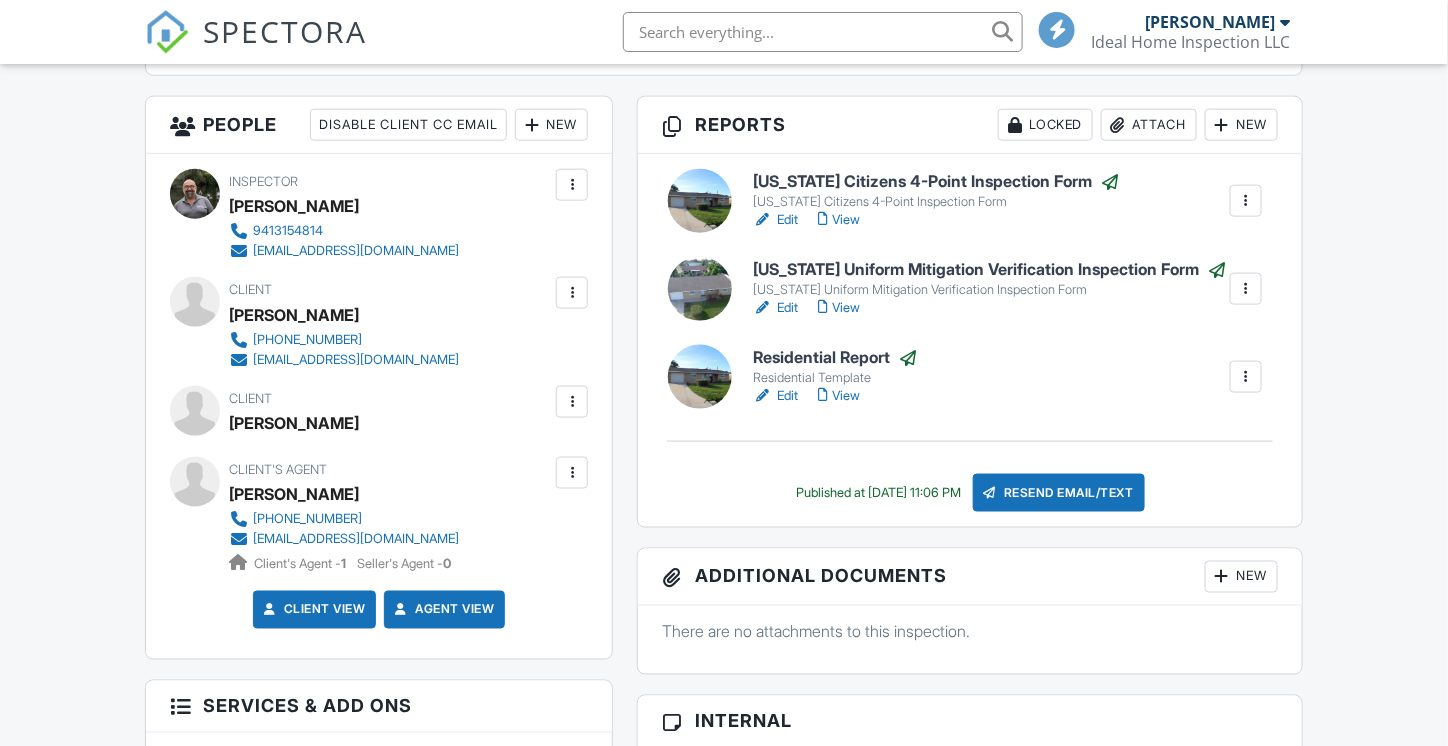 scroll, scrollTop: 700, scrollLeft: 0, axis: vertical 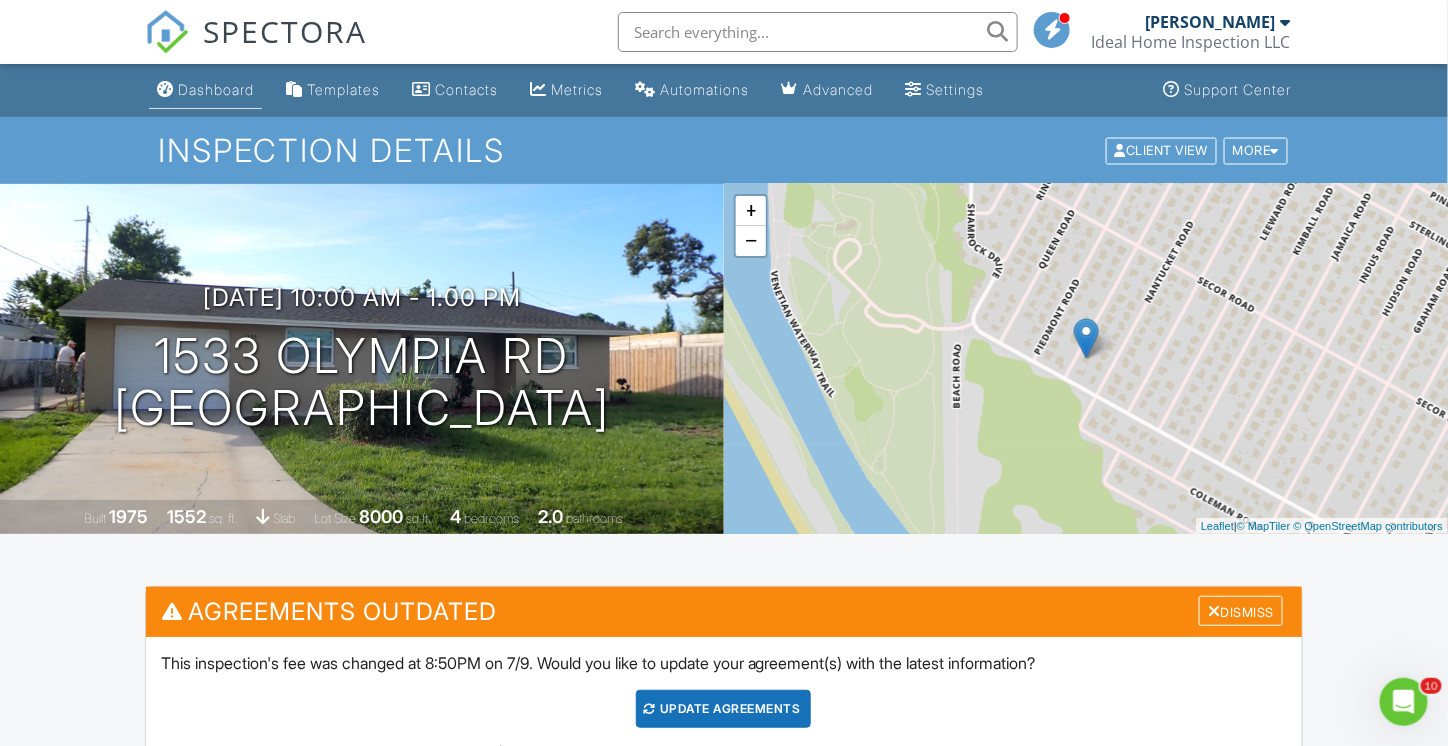 click on "Dashboard" at bounding box center [216, 89] 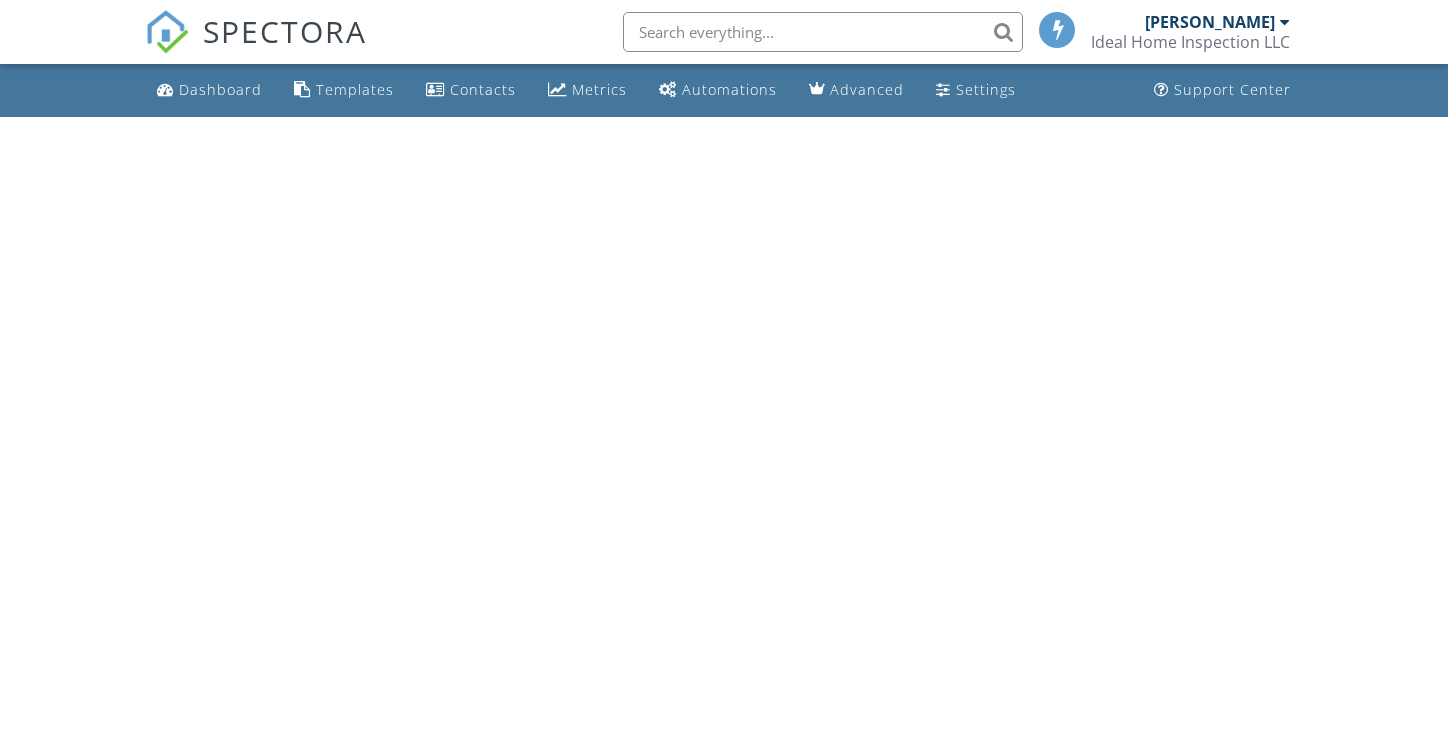 scroll, scrollTop: 0, scrollLeft: 0, axis: both 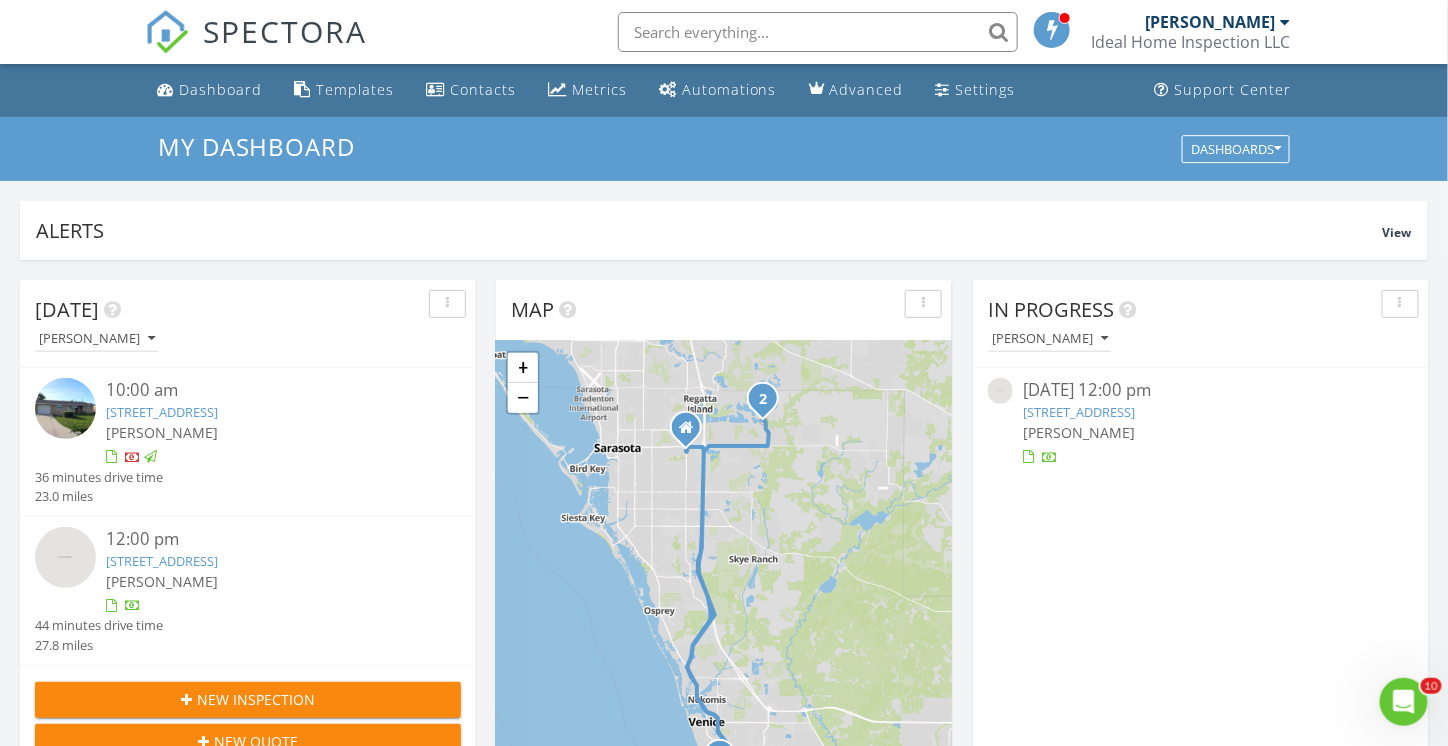 click on "[PERSON_NAME]" at bounding box center (1079, 432) 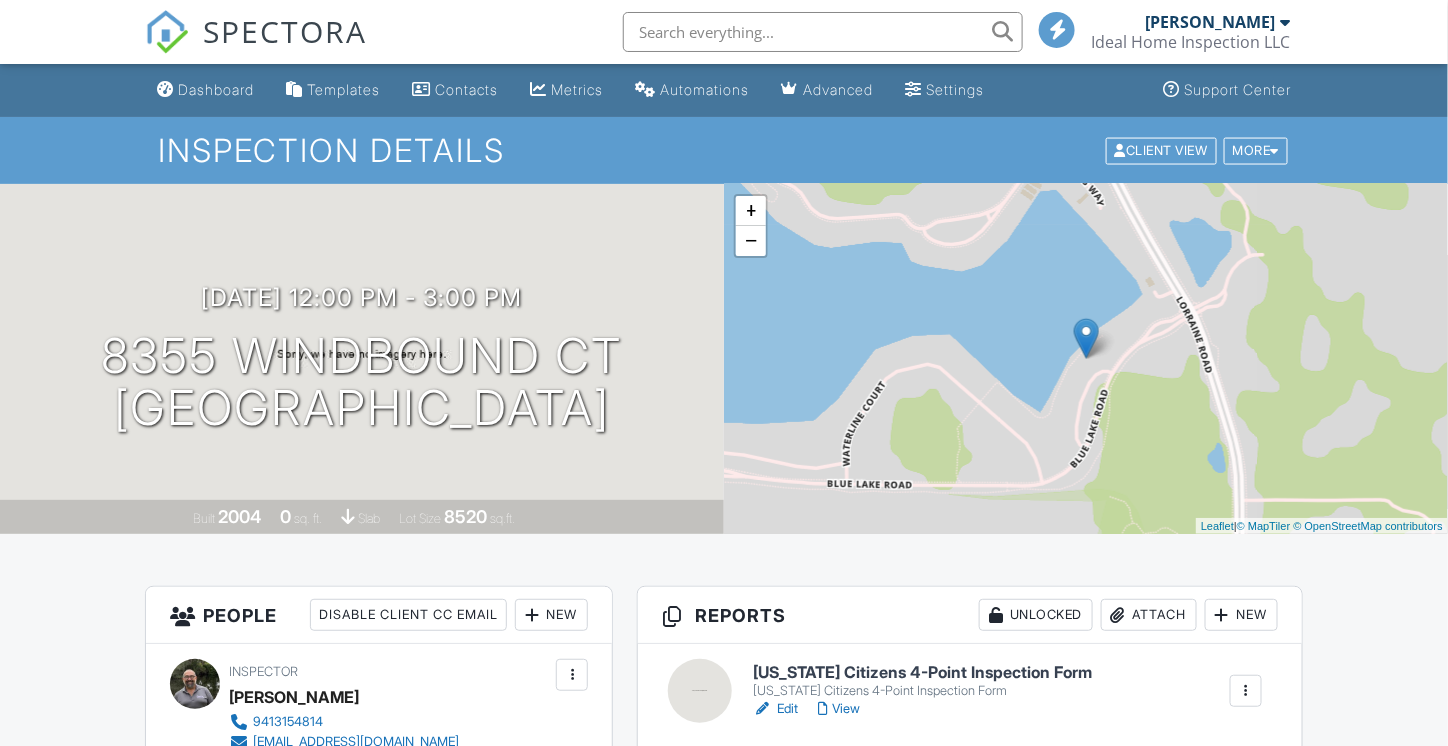 scroll, scrollTop: 400, scrollLeft: 0, axis: vertical 